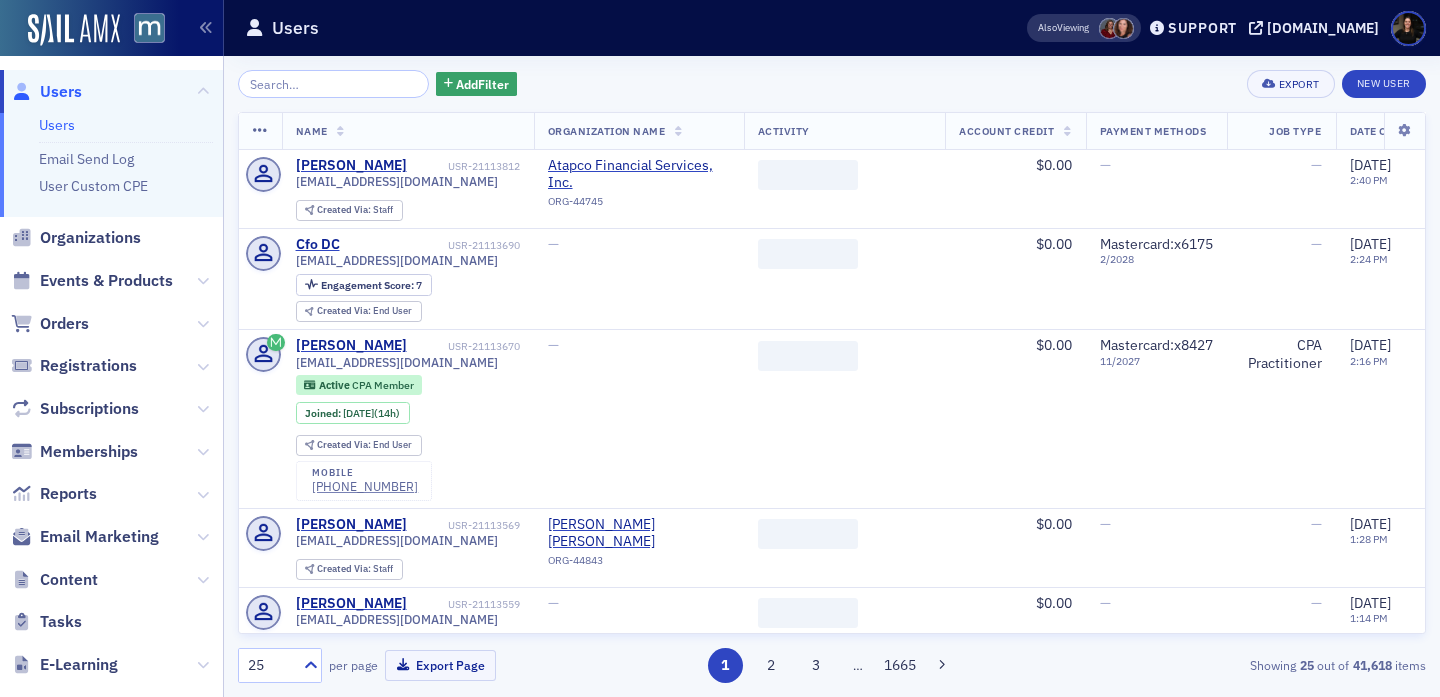 scroll, scrollTop: 0, scrollLeft: 0, axis: both 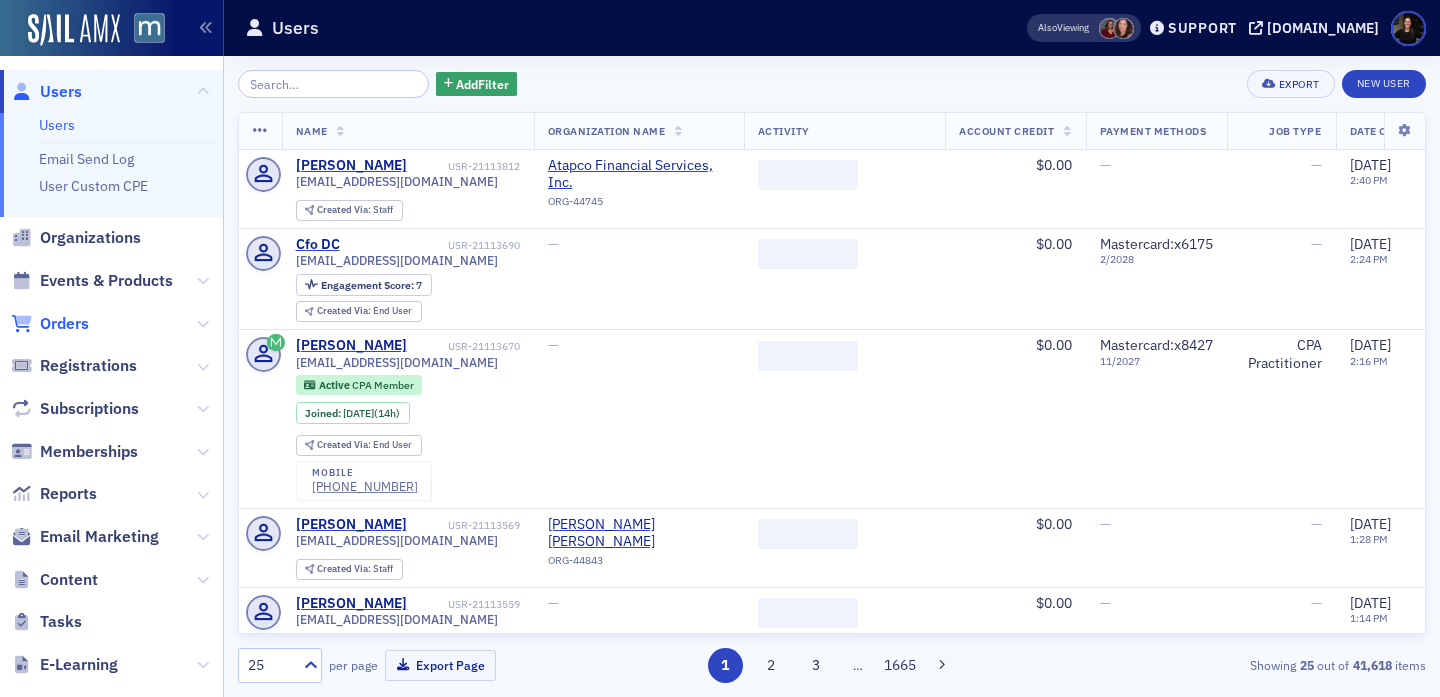 click on "Orders" 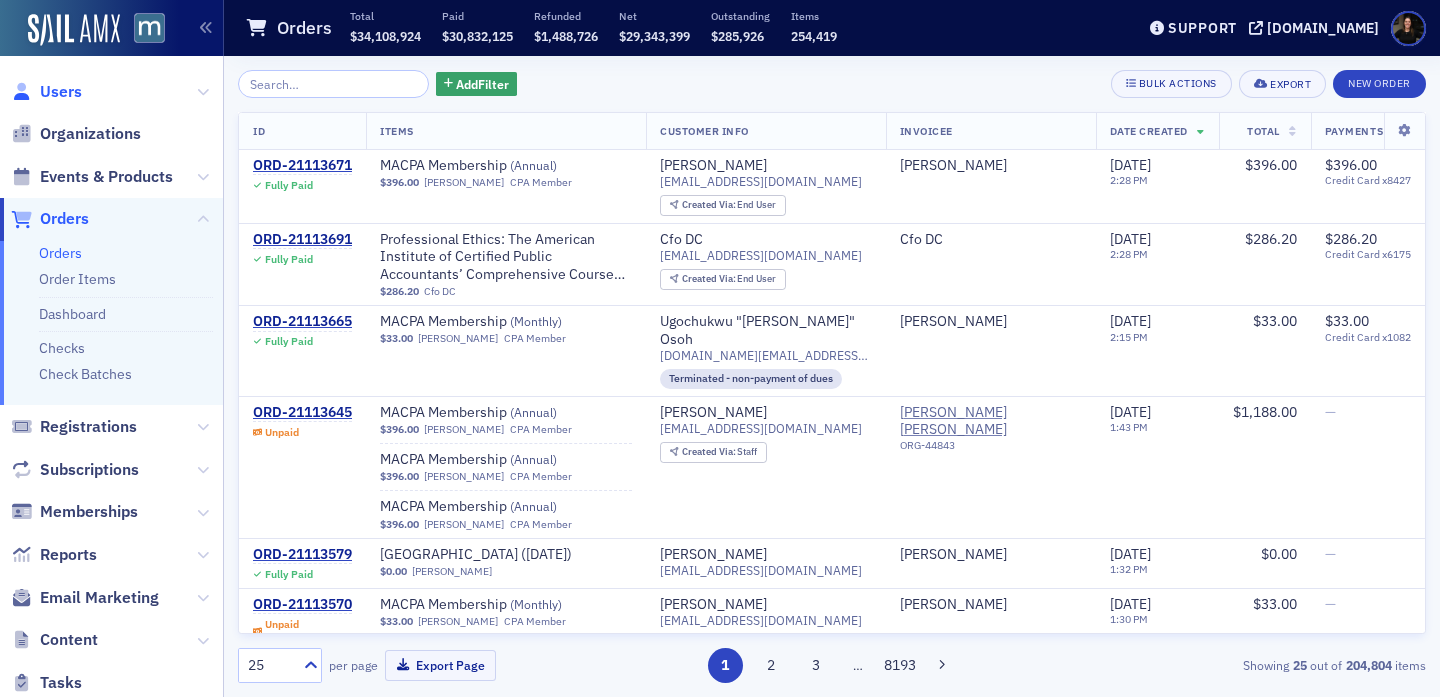 click on "Users" 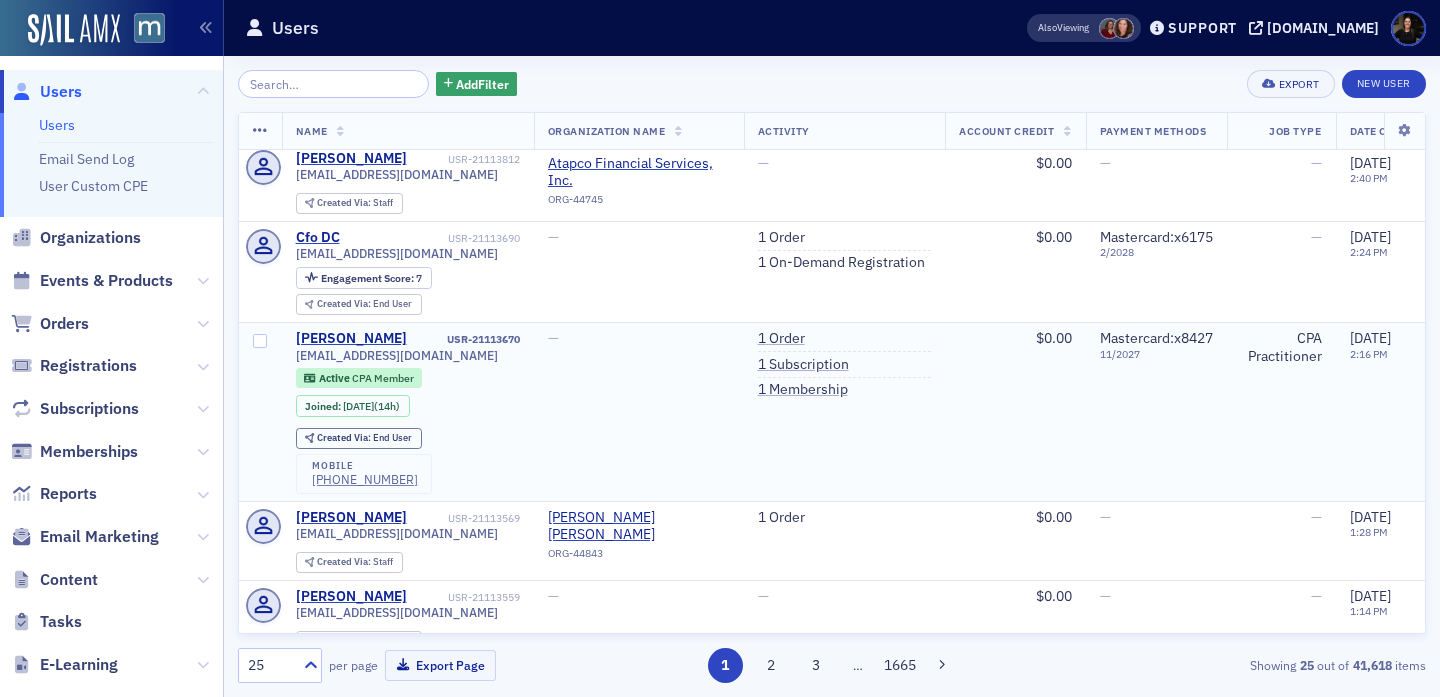 scroll, scrollTop: 0, scrollLeft: 0, axis: both 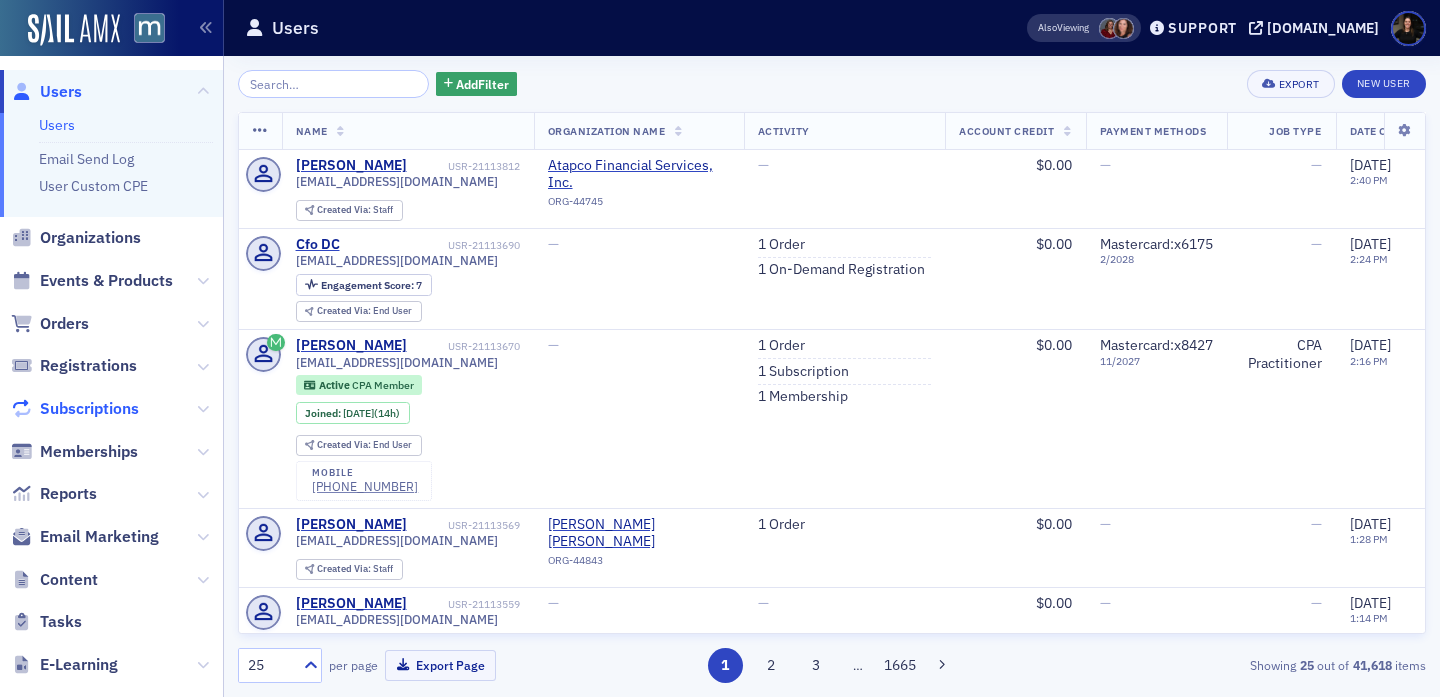 click on "Subscriptions" 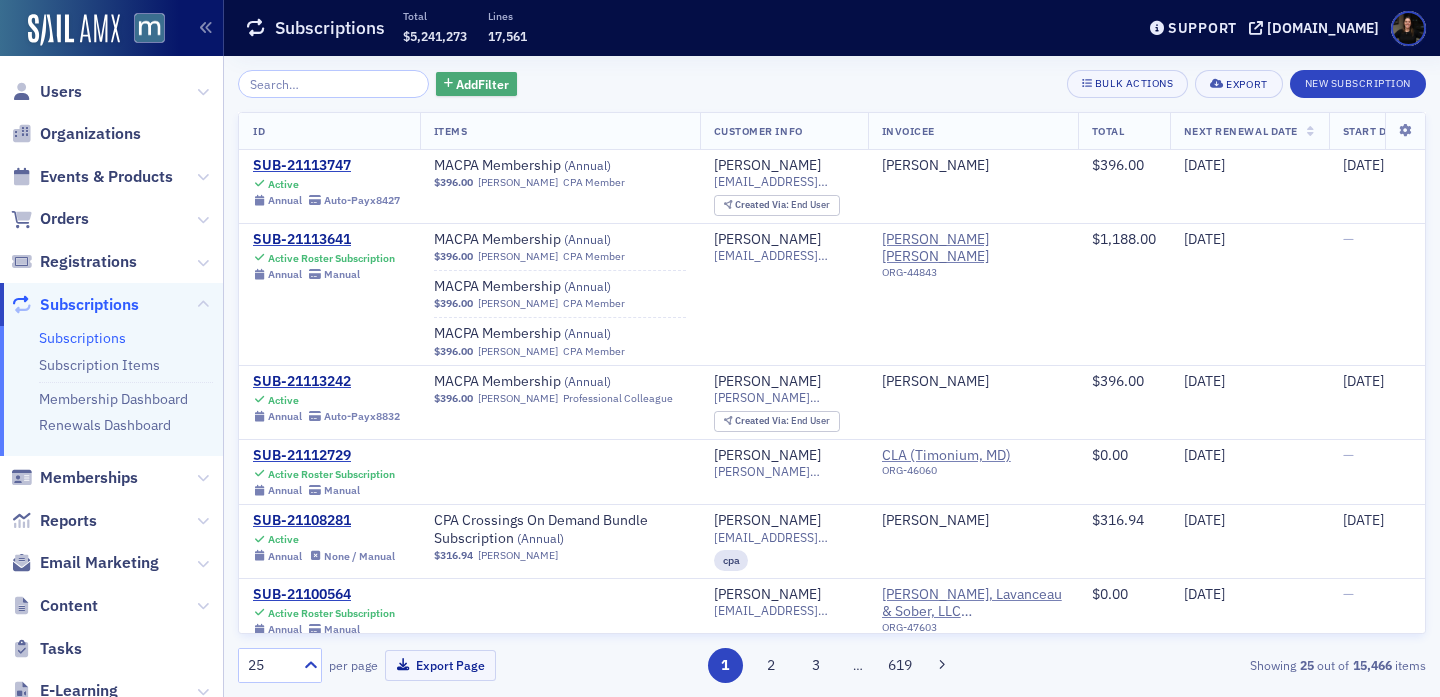 click on "Add  Filter" 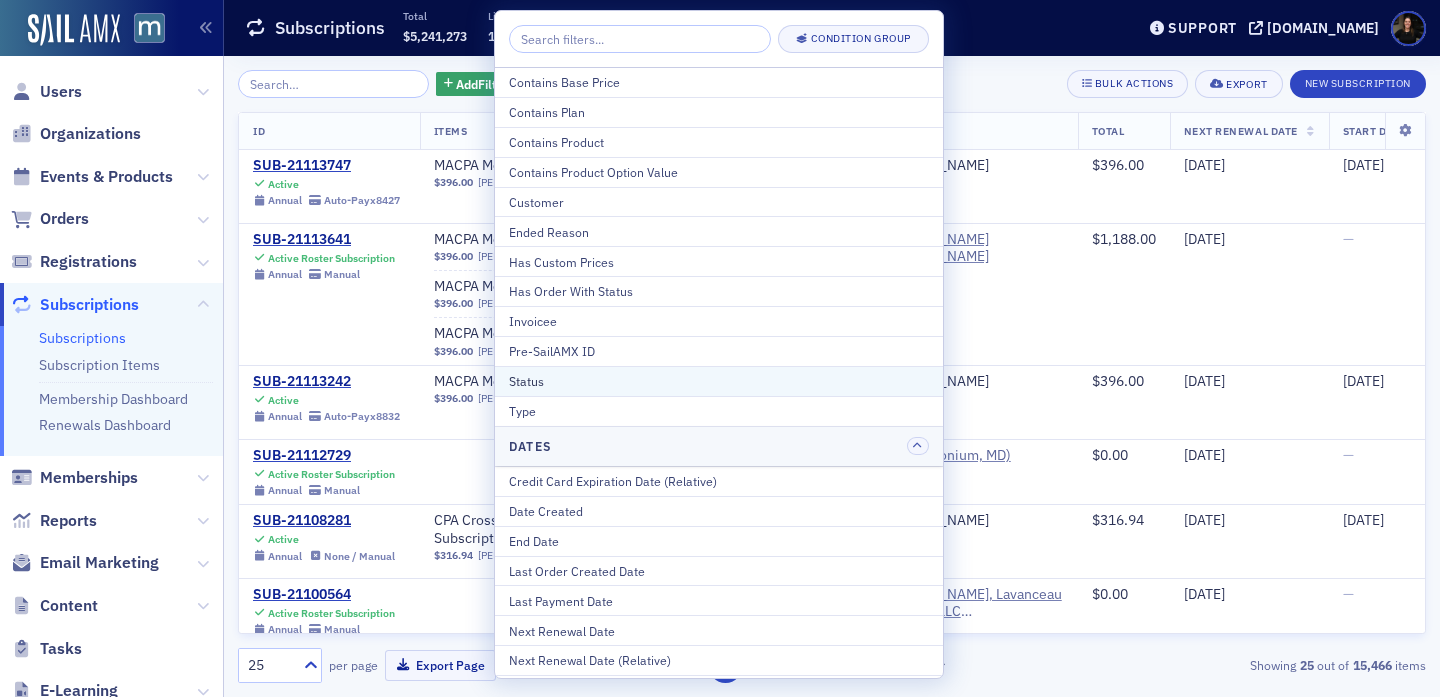 click on "Status" at bounding box center [719, 381] 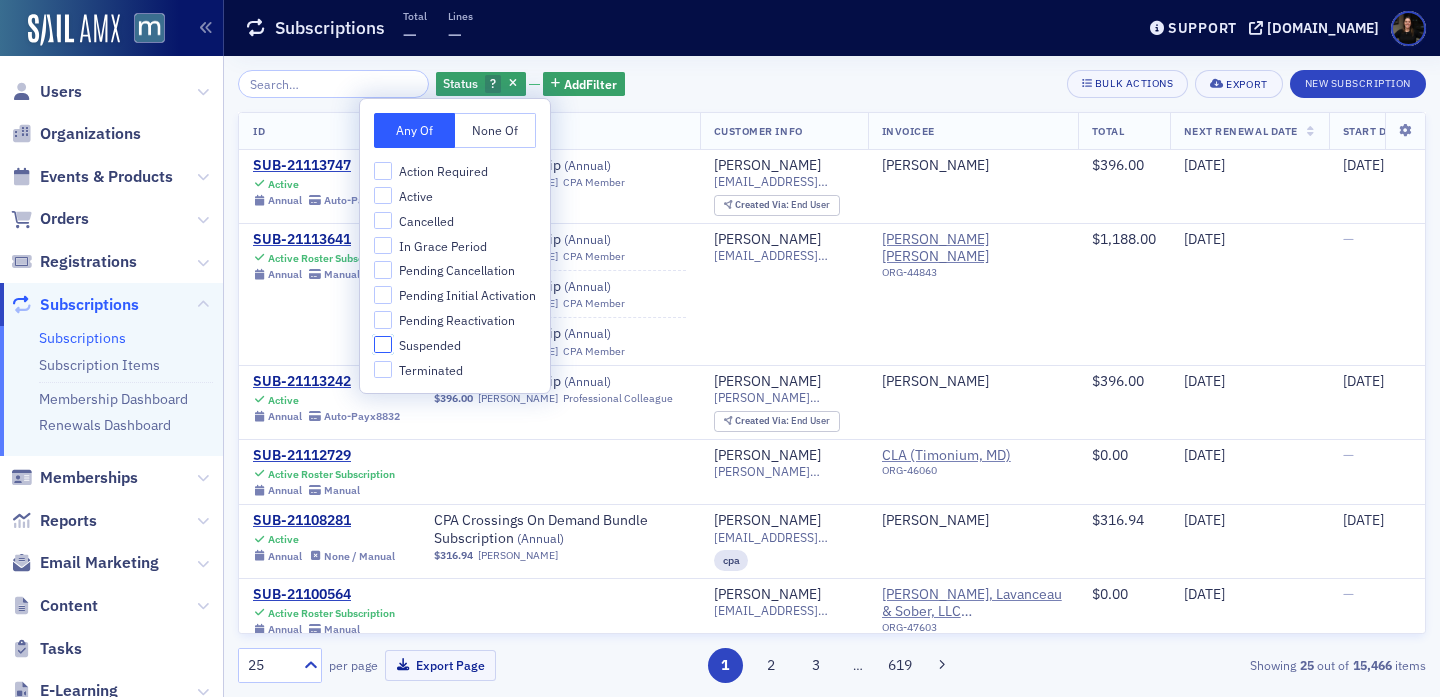 click on "Suspended" at bounding box center [383, 345] 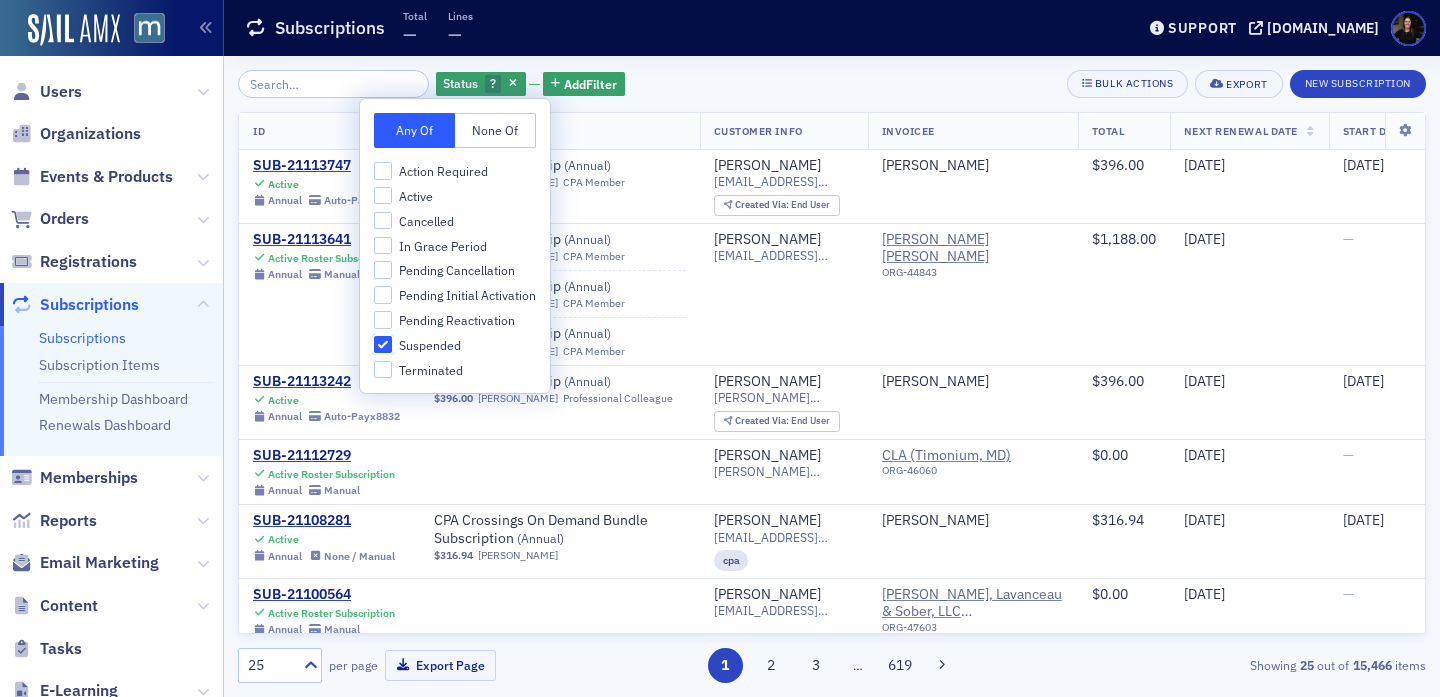 checkbox on "true" 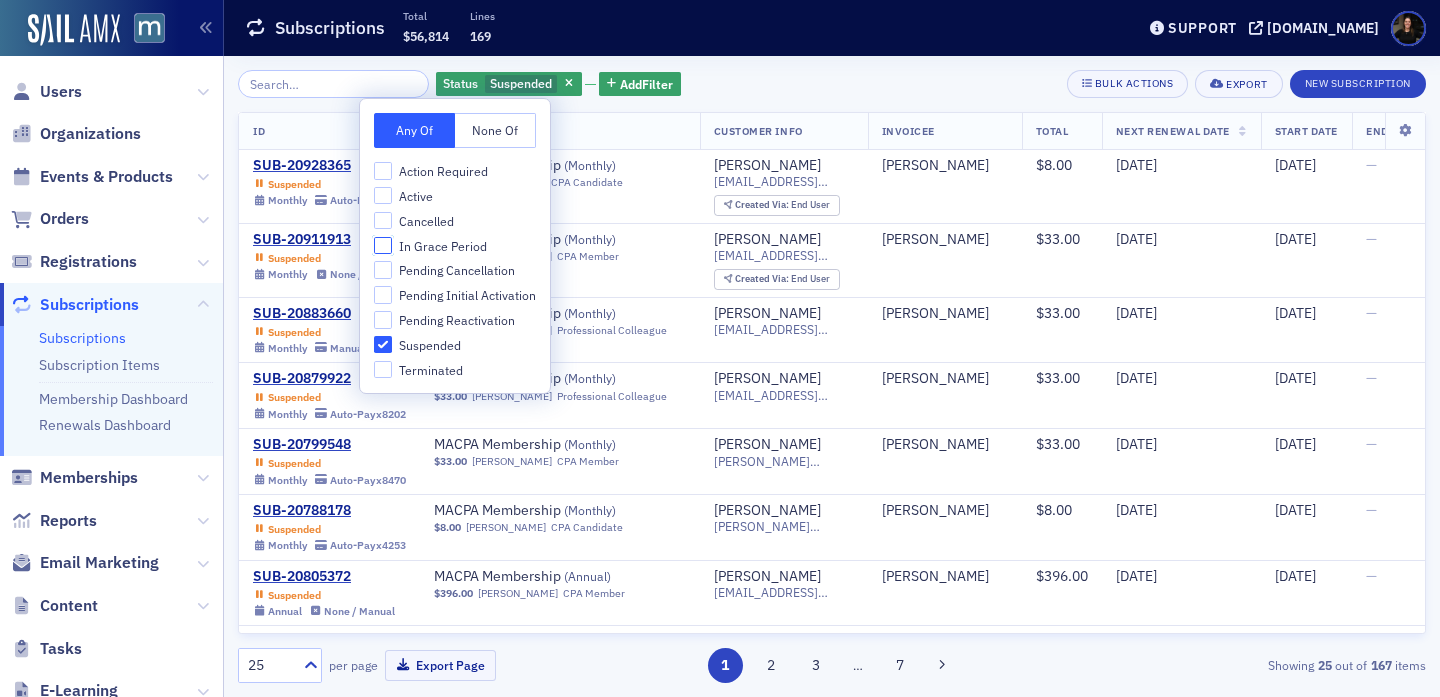click on "In Grace Period" at bounding box center (383, 246) 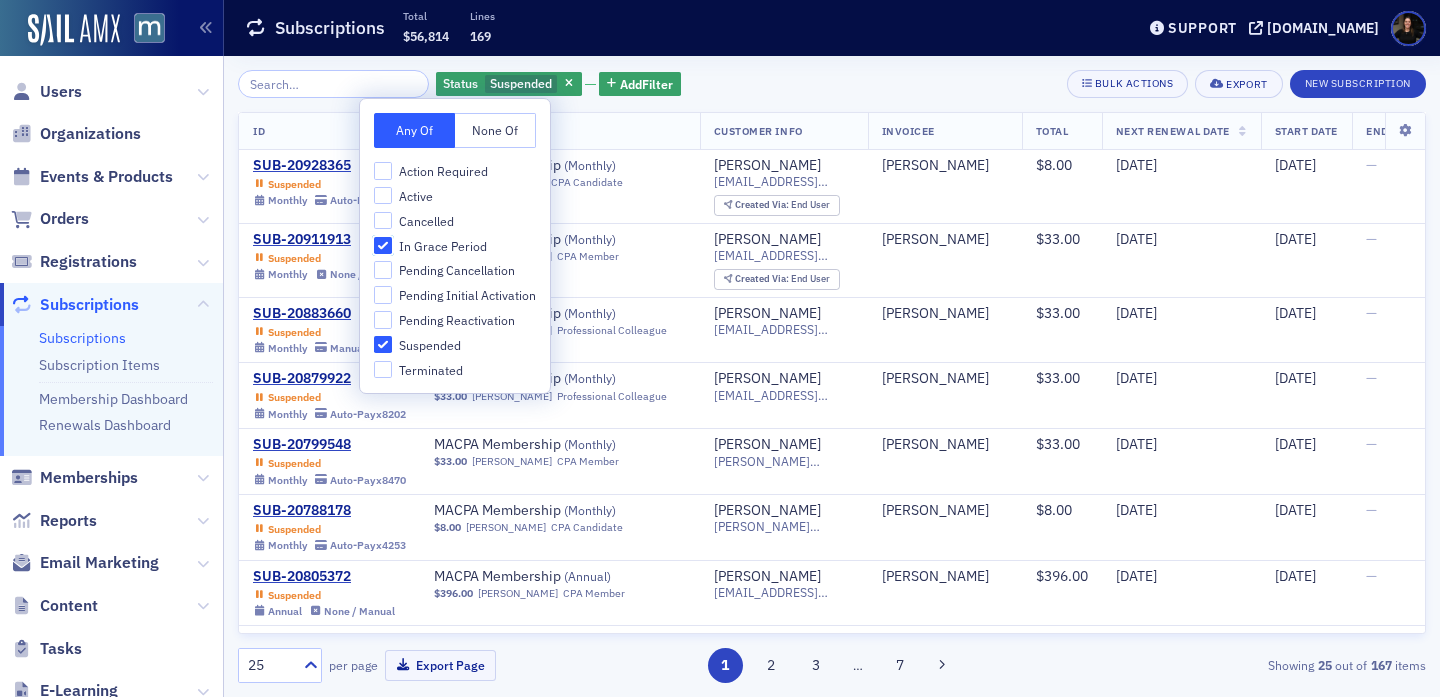 checkbox on "true" 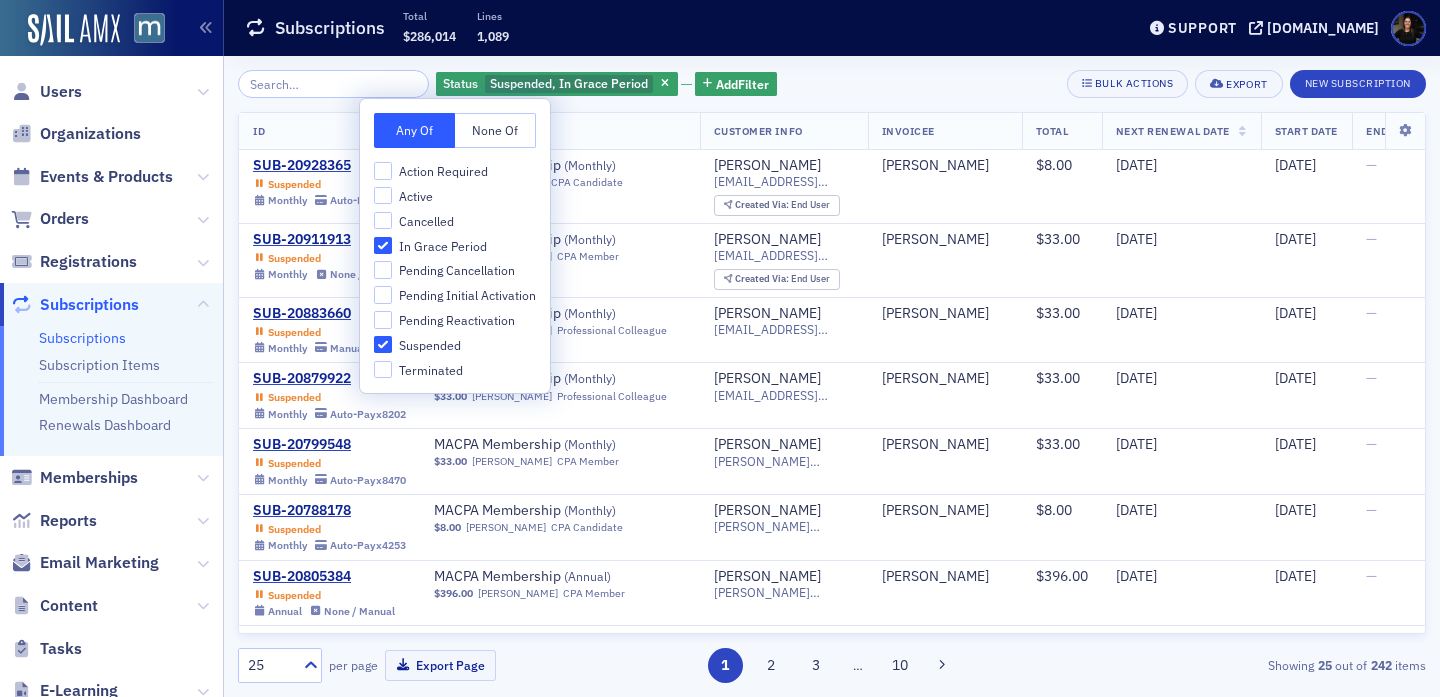 click on "Status Suspended, In Grace Period Add  Filter Bulk Actions Export New Subscription ID   Items   Customer Info   Invoicee   Total   Next Renewal Date   Start Date   End Date   Date Created   SUB-20928365 Suspended Monthly   Auto-Pay  x5855 MACPA Membership     ( Monthly ) $8.00 Ashlee Stevens CPA Candidate Ashlee Stevens ashleevstevens2011@yahoo.com Created Via :  End User Ashlee Stevens $8.00 7/5/2025 5/5/2025 — 5/5/2025 11:16 PM SUB-20911913 Suspended Monthly None /   Manual MACPA Membership     ( Monthly ) $33.00 Kiera Miller CPA Member Kiera Miller kieram30@gmail.com Created Via :  End User Kiera Miller $33.00 7/25/2025 4/25/2025 — 4/25/2025 11:21 AM SUB-20883660 Suspended Monthly   Manual  x2042 MACPA Membership     ( Monthly ) $33.00 Thomas Shelley Professional Colleague Thomas Shelley thomasjshelley@gmail.com Thomas Shelley $33.00 8/4/2025 4/4/2025 — 4/4/2025 7:04 PM SUB-20879922 Suspended Monthly   Auto-Pay  x8202 MACPA Membership     ( Monthly ) $33.00 Valarie Johnson Professional Colleague —" 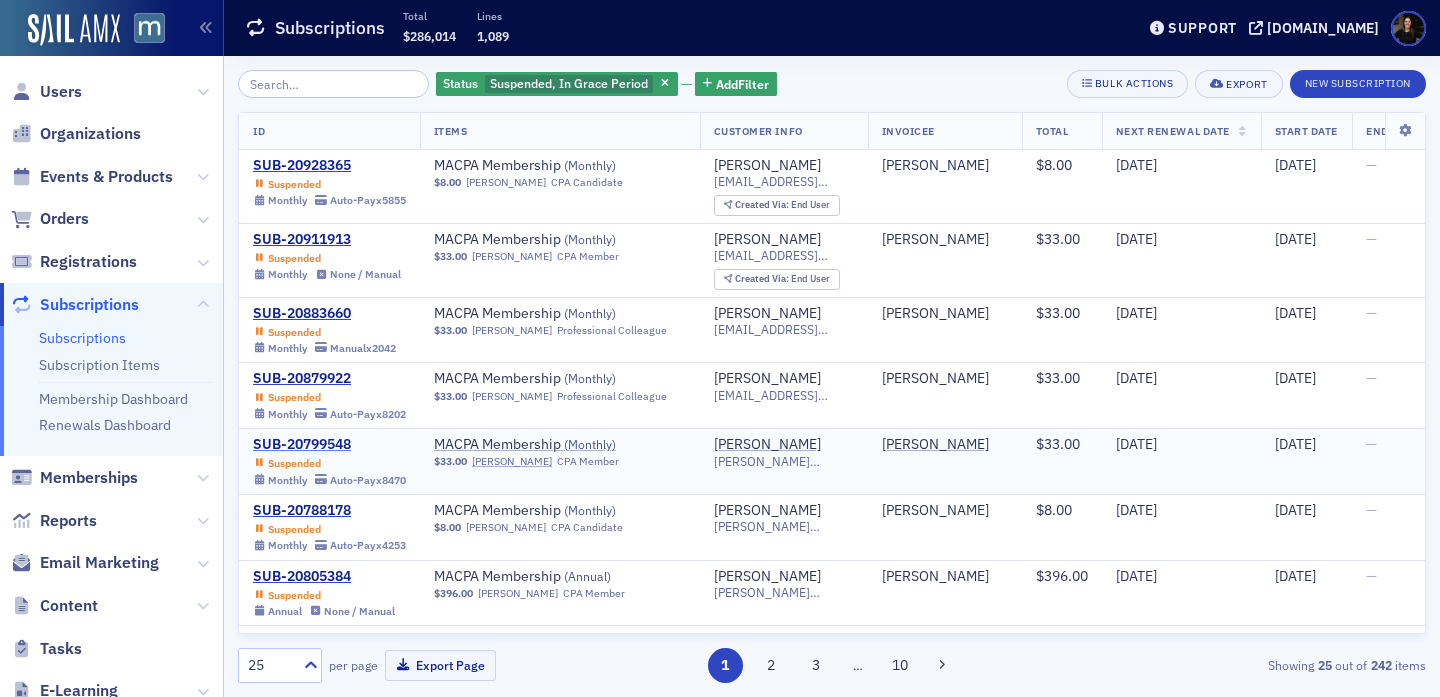 click on "SUB-20799548" 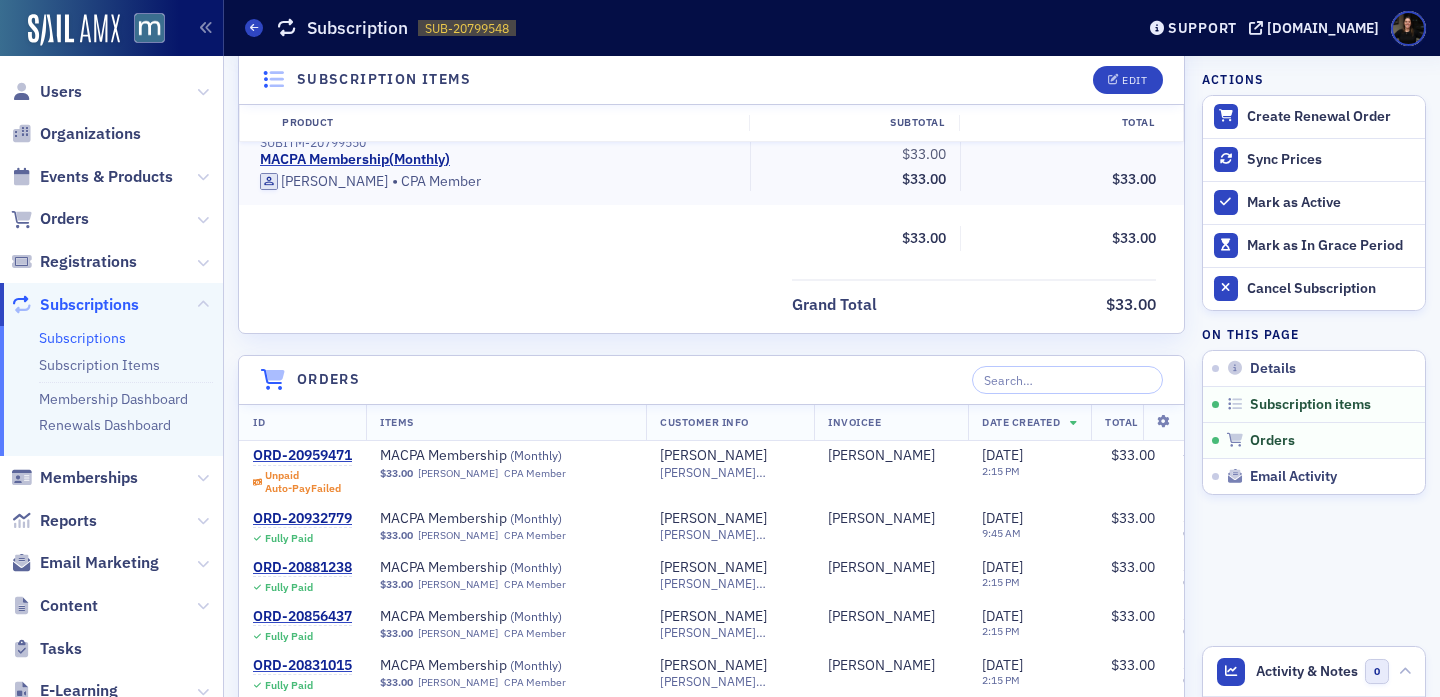 scroll, scrollTop: 642, scrollLeft: 0, axis: vertical 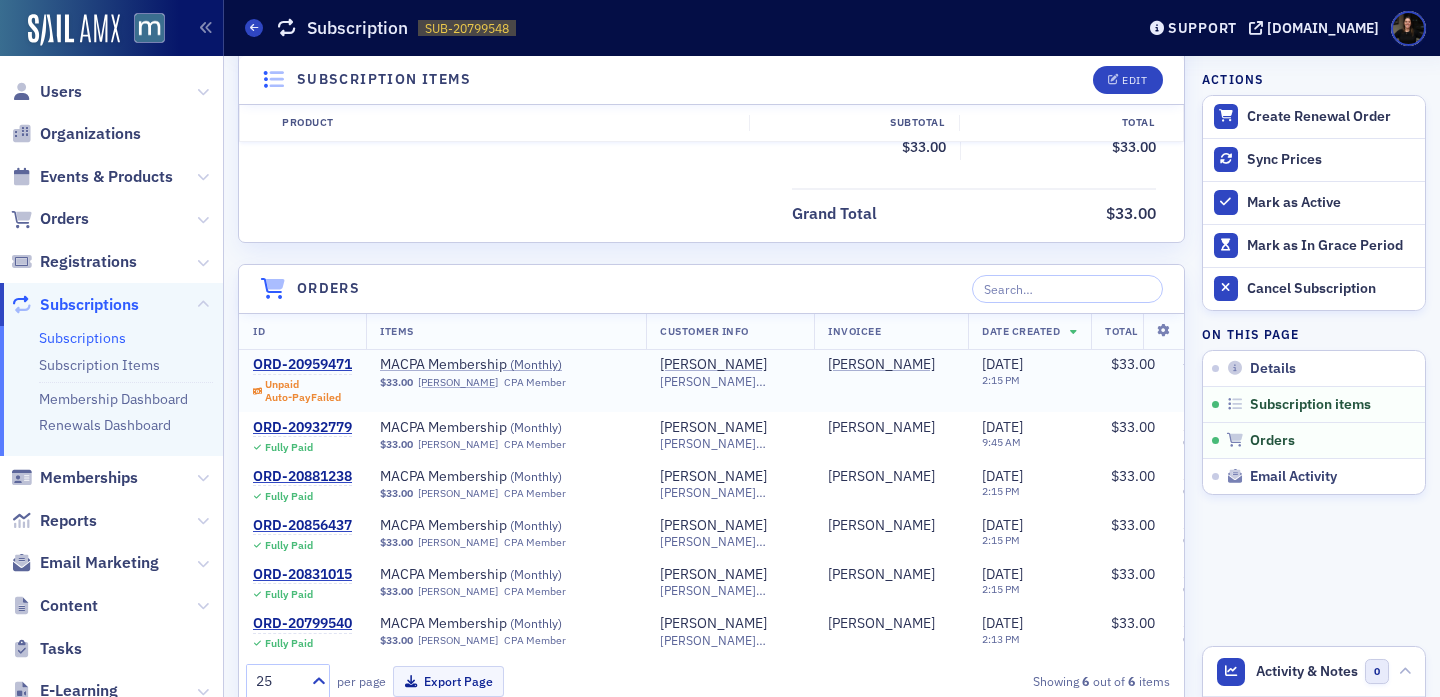 click on "Unpaid Auto-Pay  Failed" 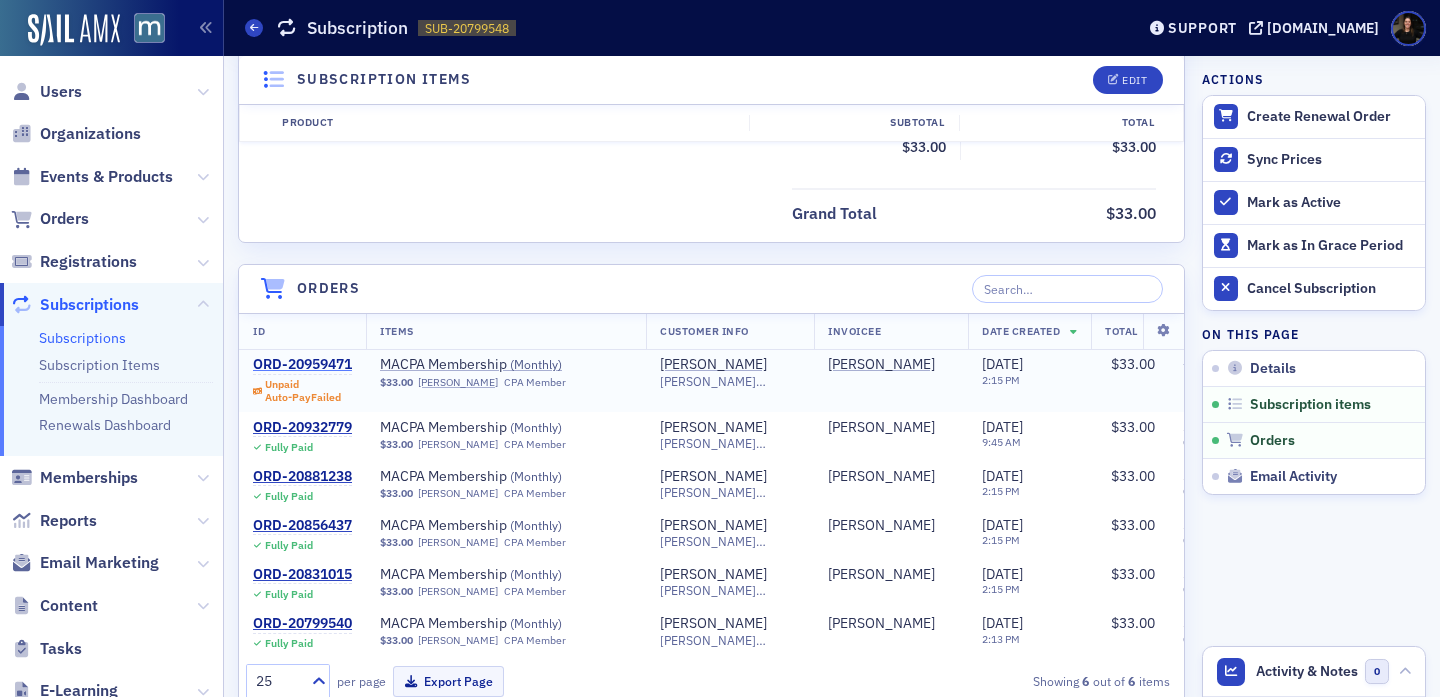 click on "ORD-20959471" 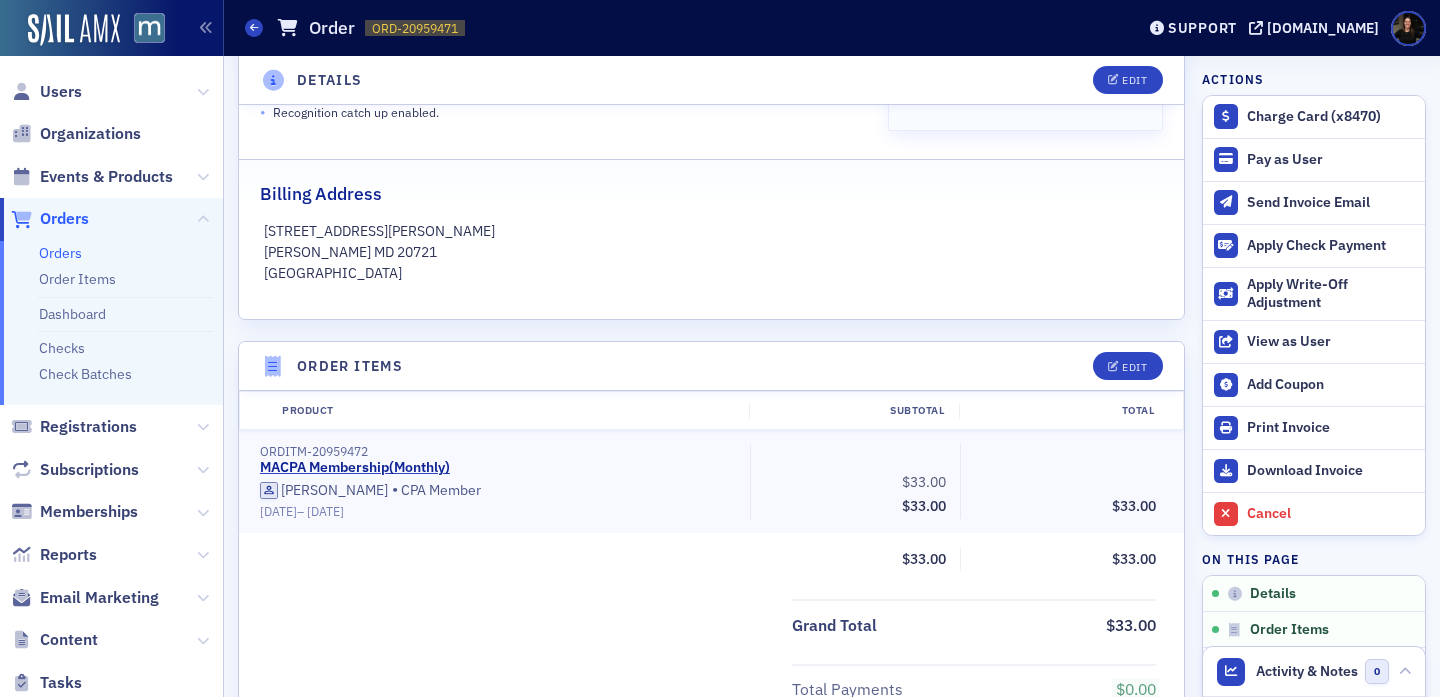 scroll, scrollTop: 0, scrollLeft: 0, axis: both 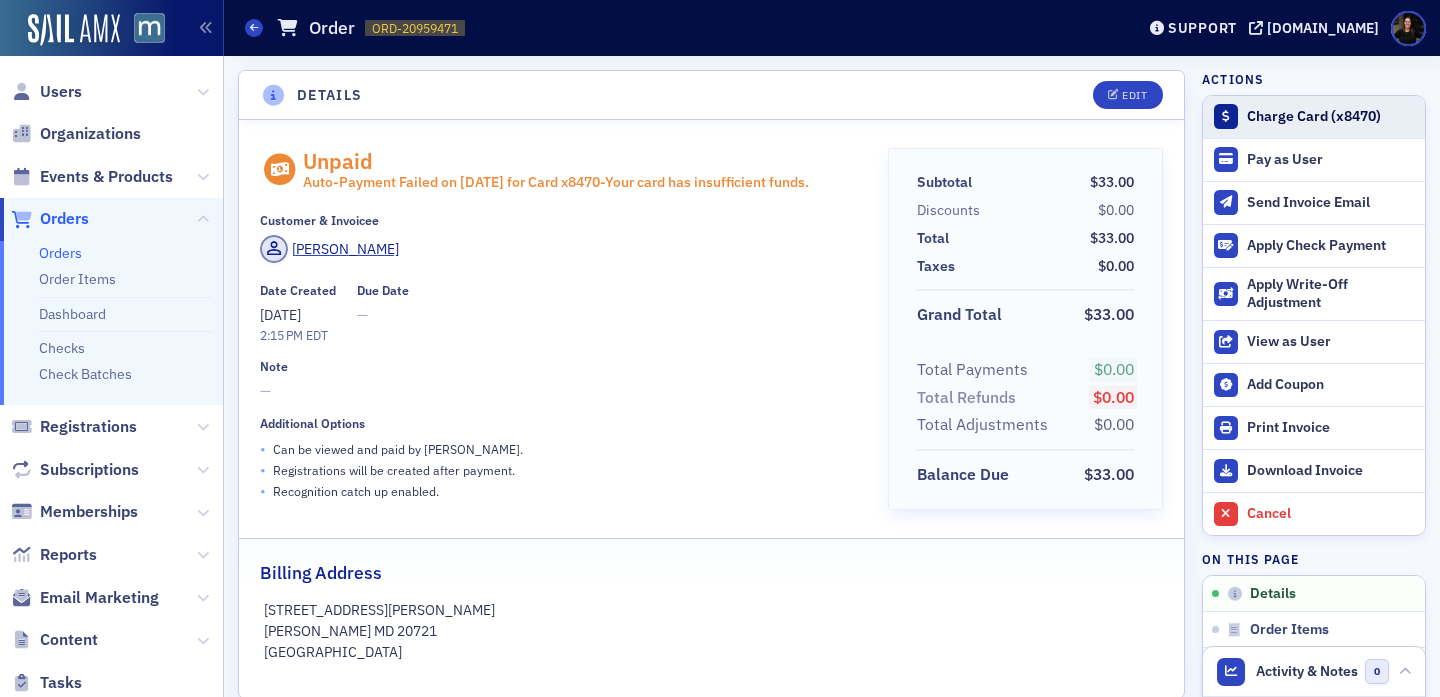 click on "Charge Card (x8470)" 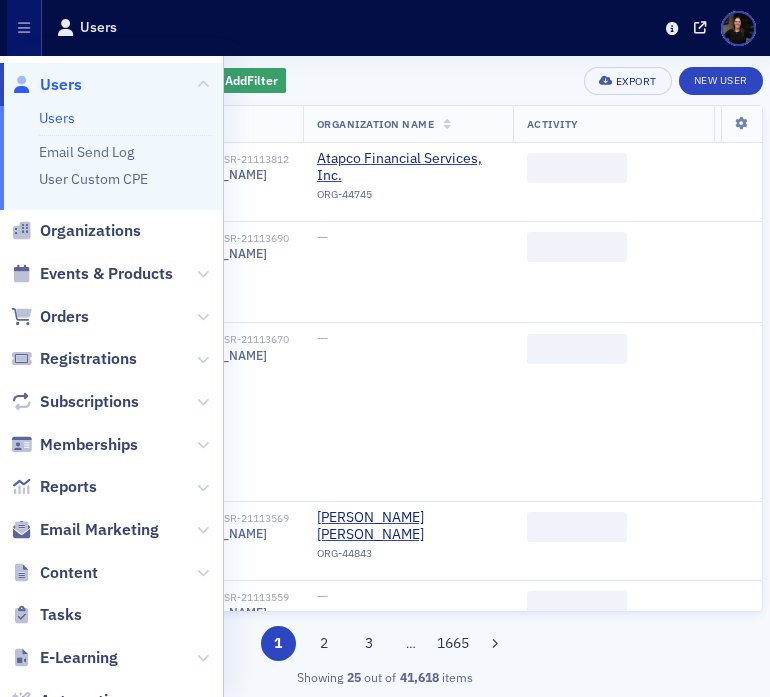 scroll, scrollTop: 0, scrollLeft: 0, axis: both 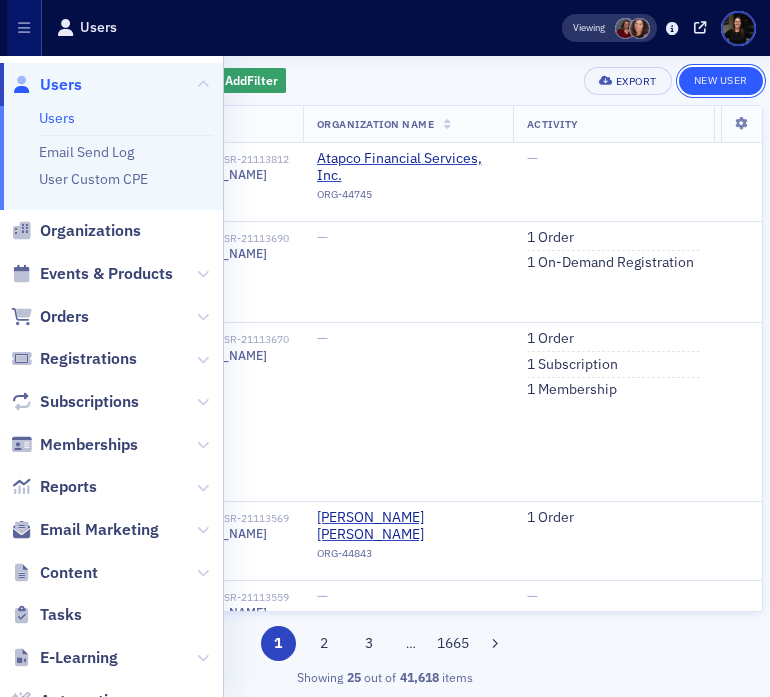 click on "New User" 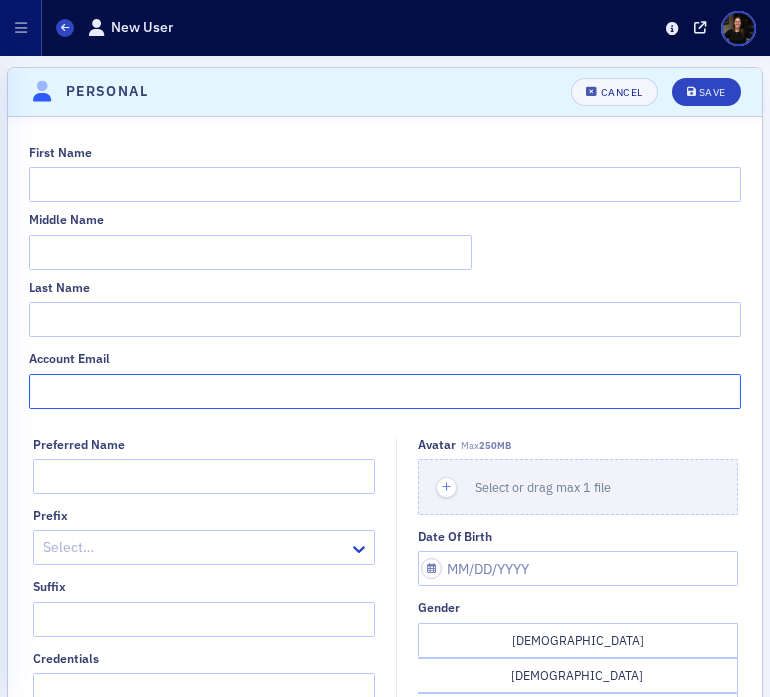click on "Account Email" 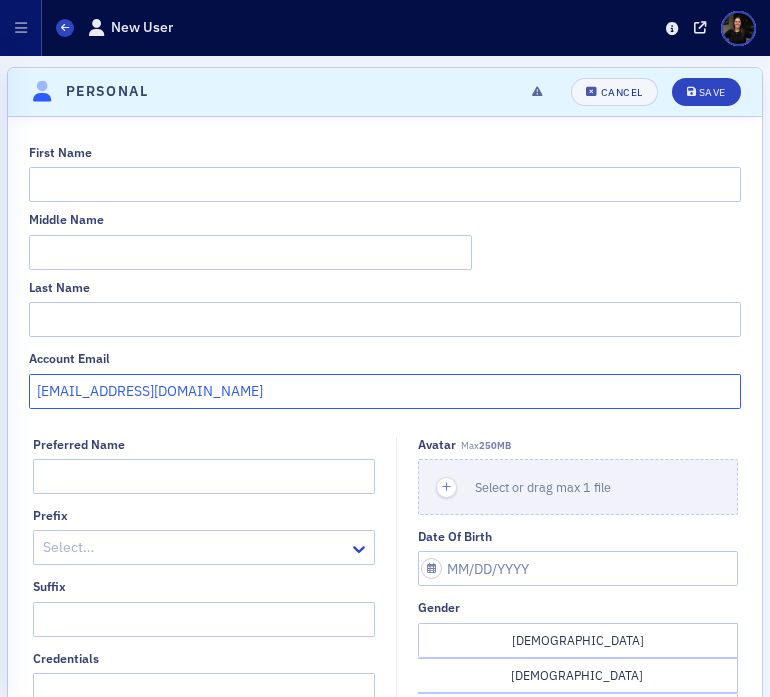 type on "[EMAIL_ADDRESS][DOMAIN_NAME]" 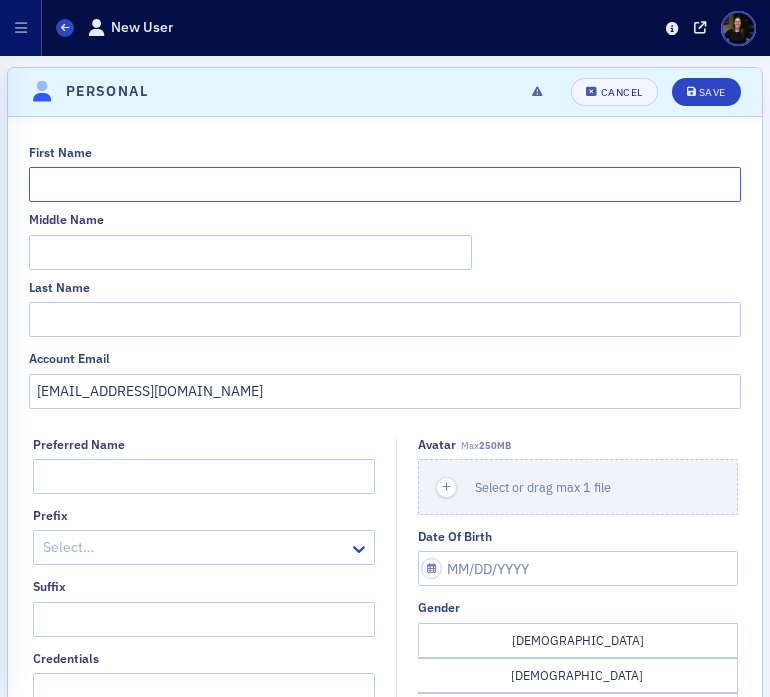 click on "First Name" 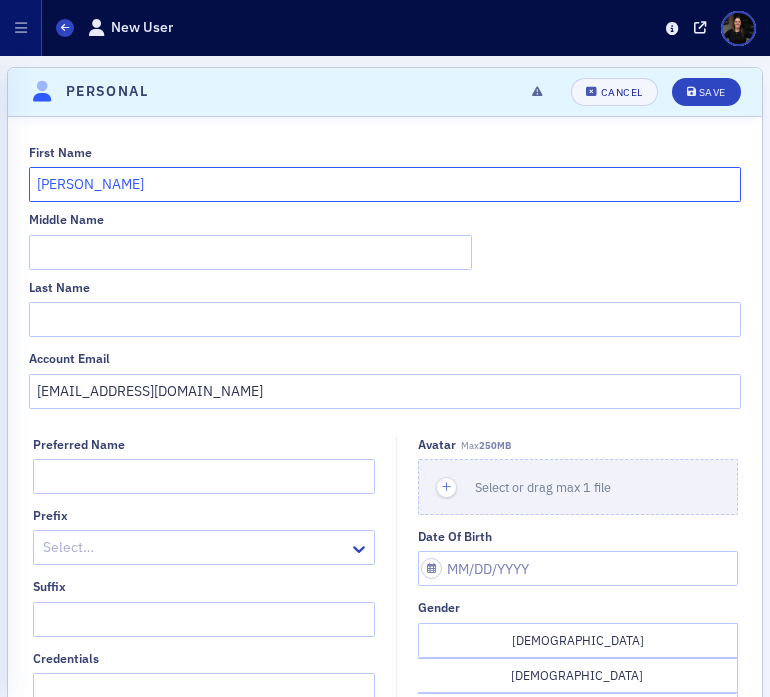 type on "Cole" 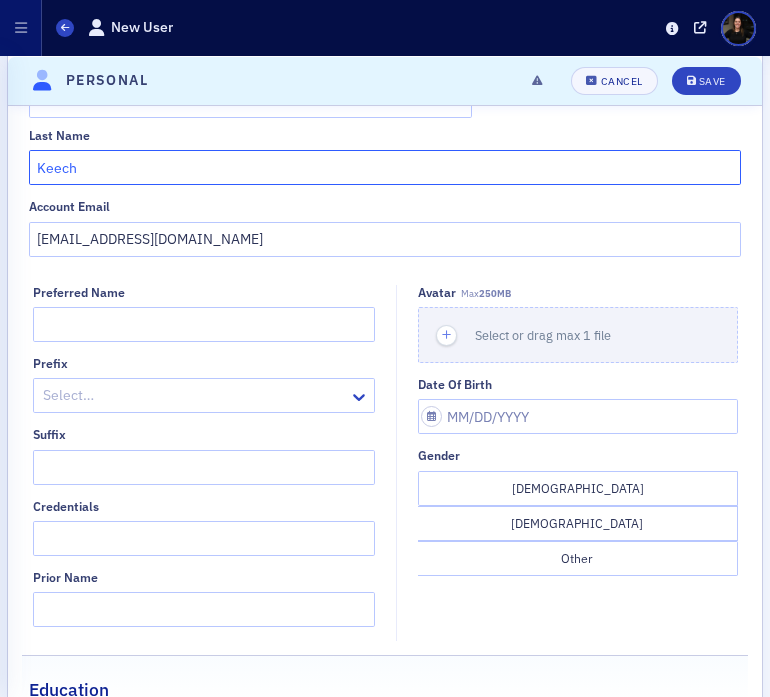 scroll, scrollTop: 351, scrollLeft: 0, axis: vertical 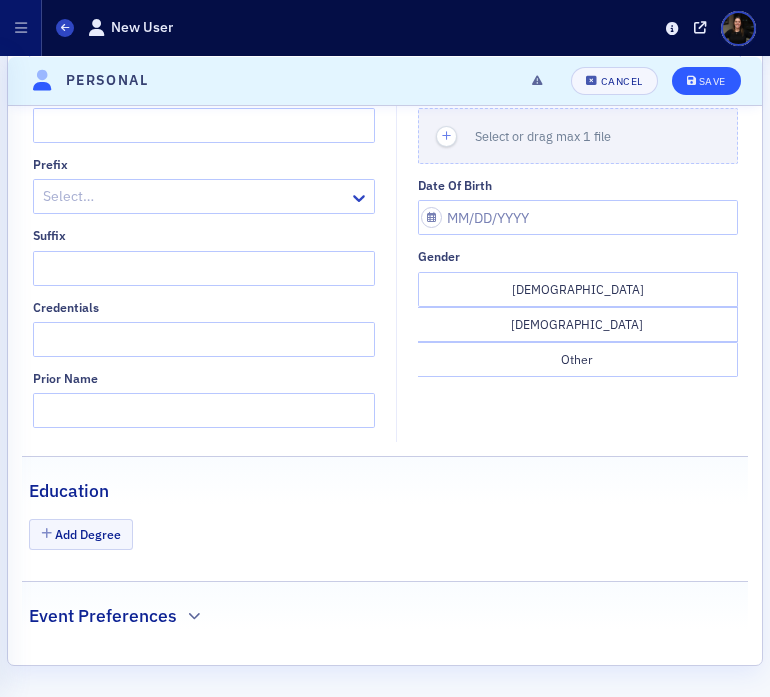 type on "Keech" 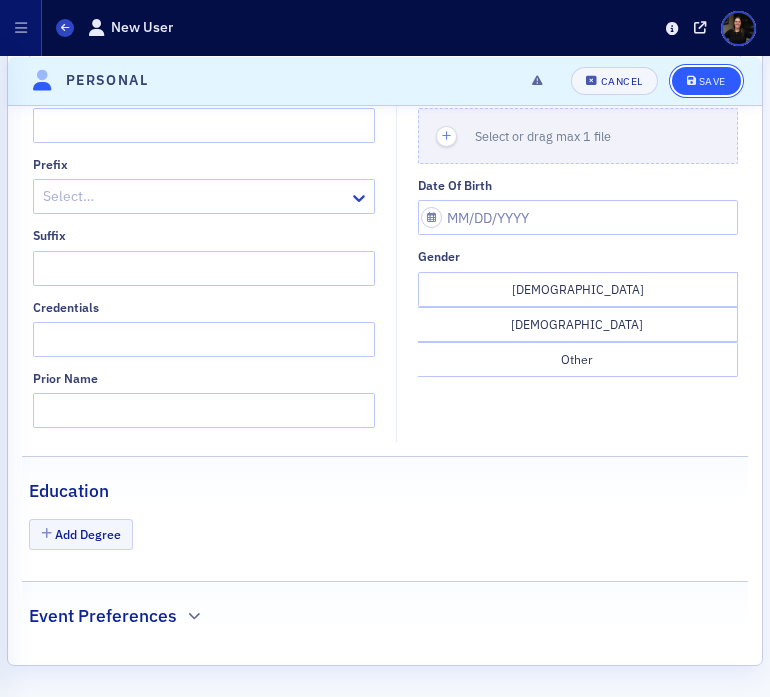 click on "Save" 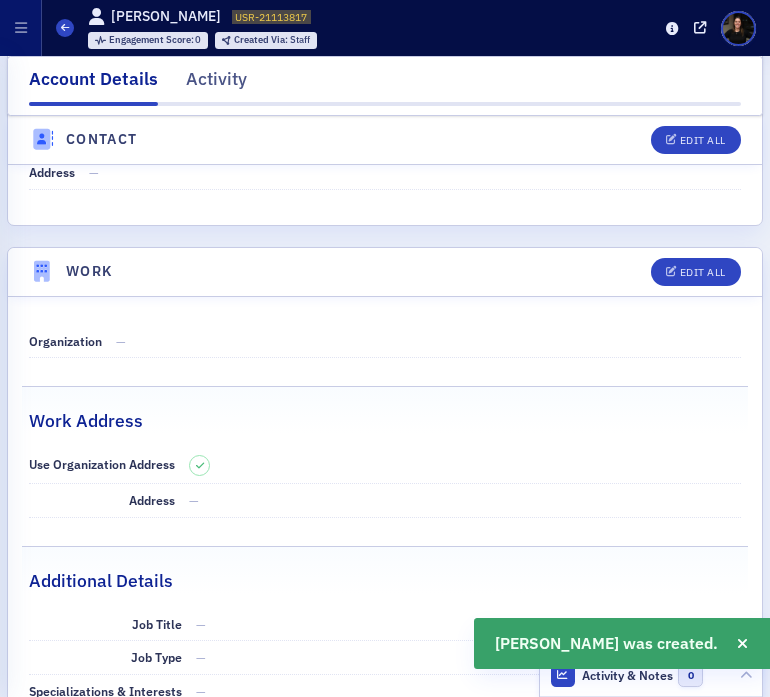 scroll, scrollTop: 1412, scrollLeft: 0, axis: vertical 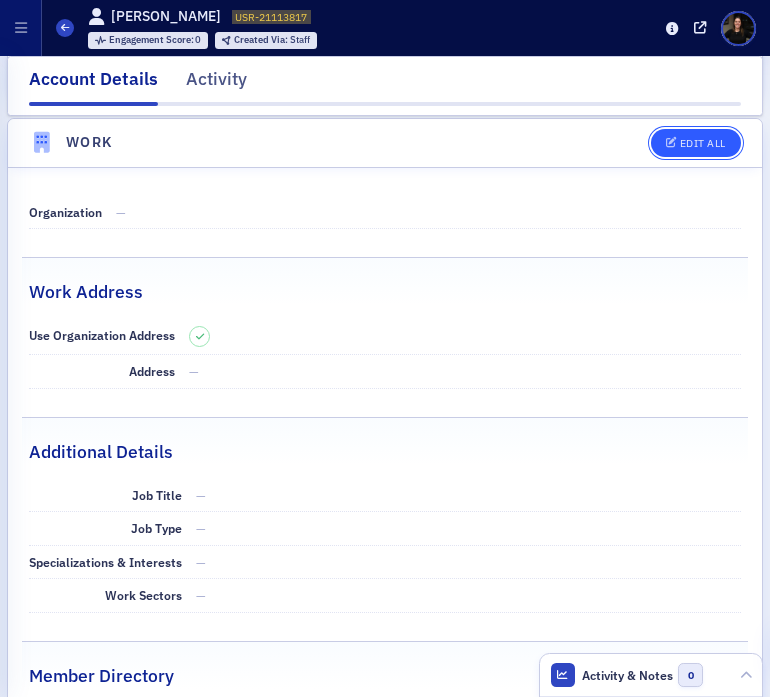 click on "Edit All" 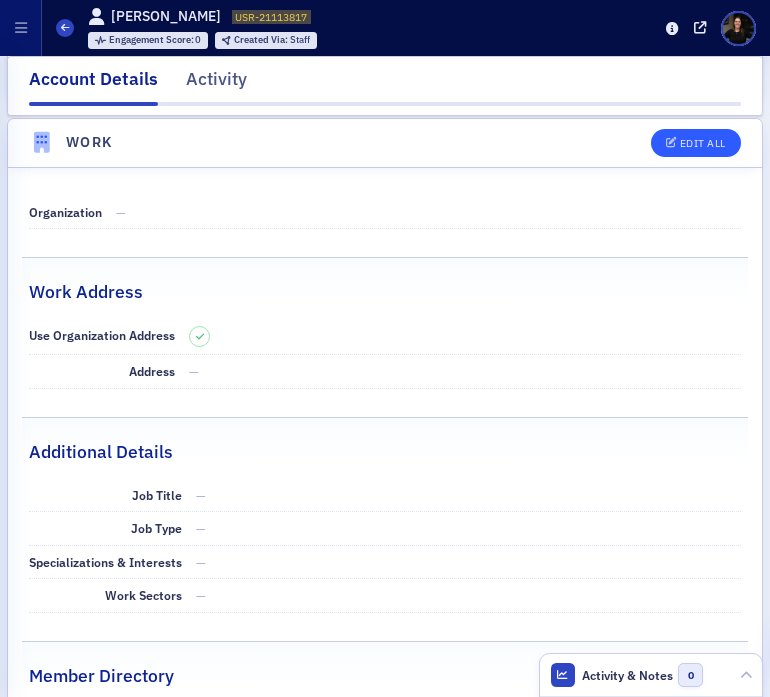 select on "US" 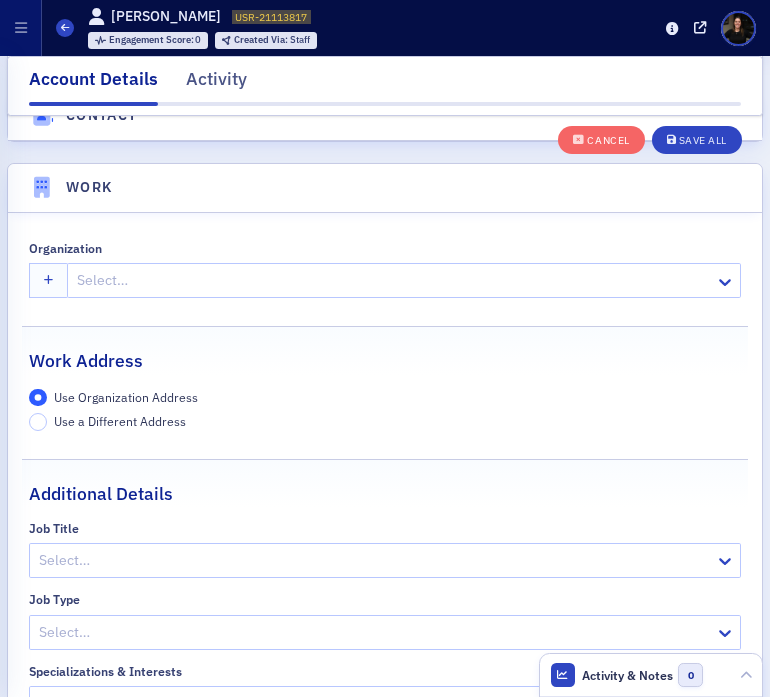 scroll, scrollTop: 2147, scrollLeft: 0, axis: vertical 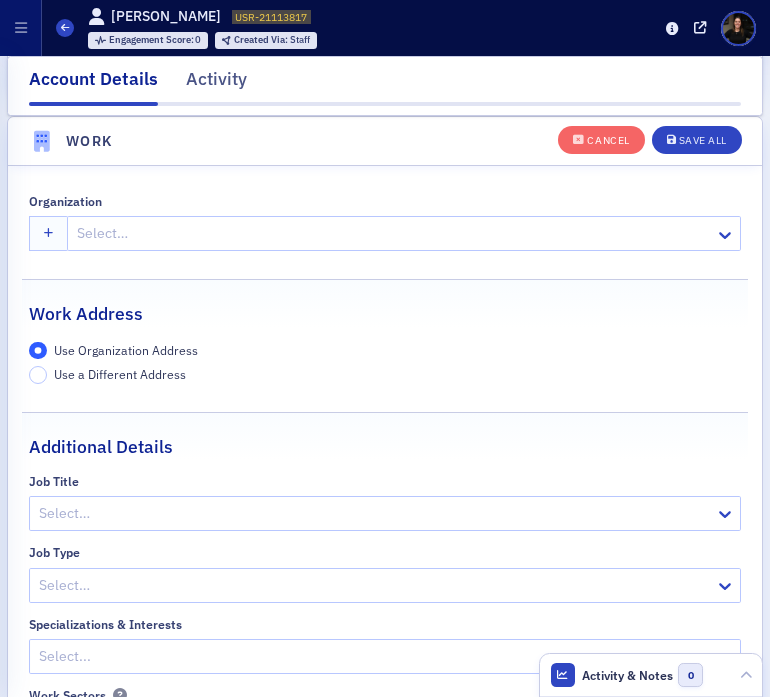click on "Select…" 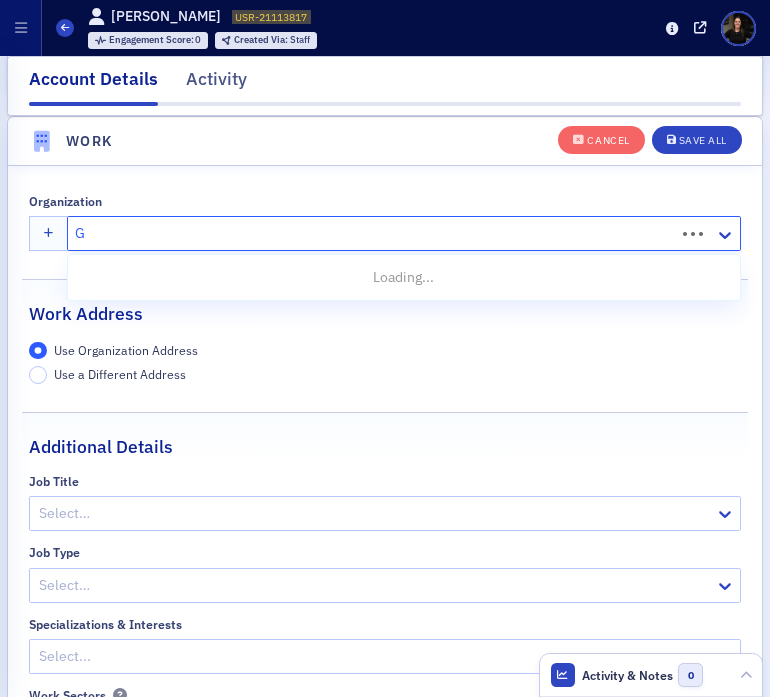 type on "GR" 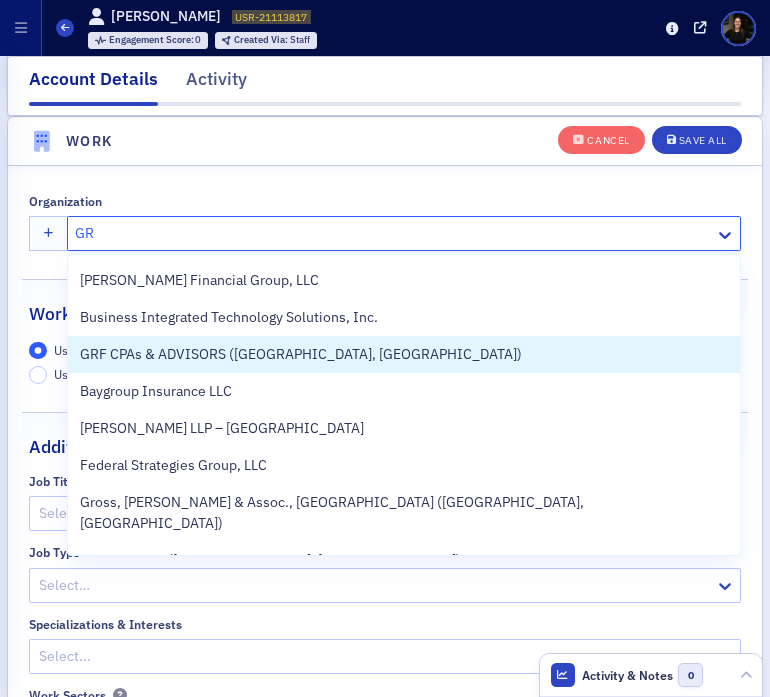 scroll, scrollTop: 149, scrollLeft: 0, axis: vertical 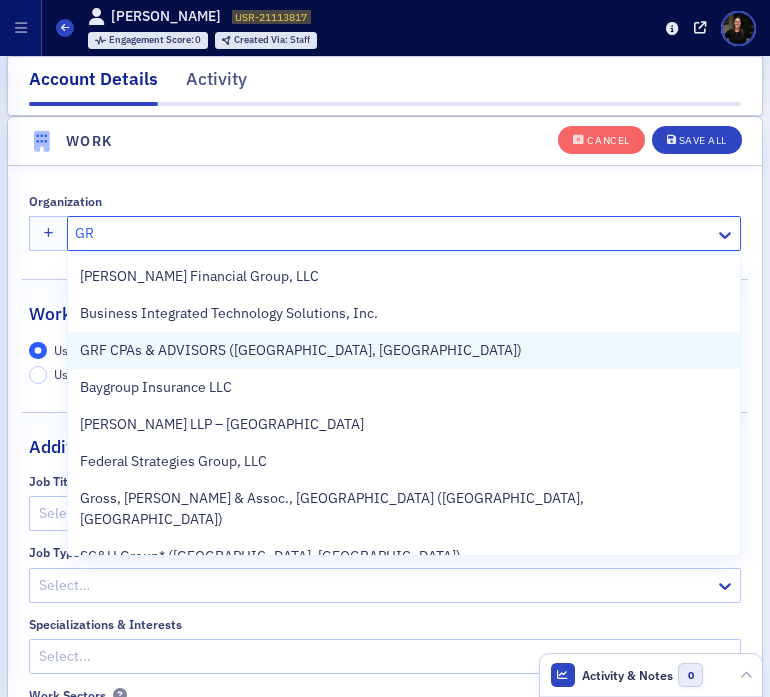 click on "GRF CPAs & ADVISORS ([GEOGRAPHIC_DATA], [GEOGRAPHIC_DATA])" at bounding box center (404, 350) 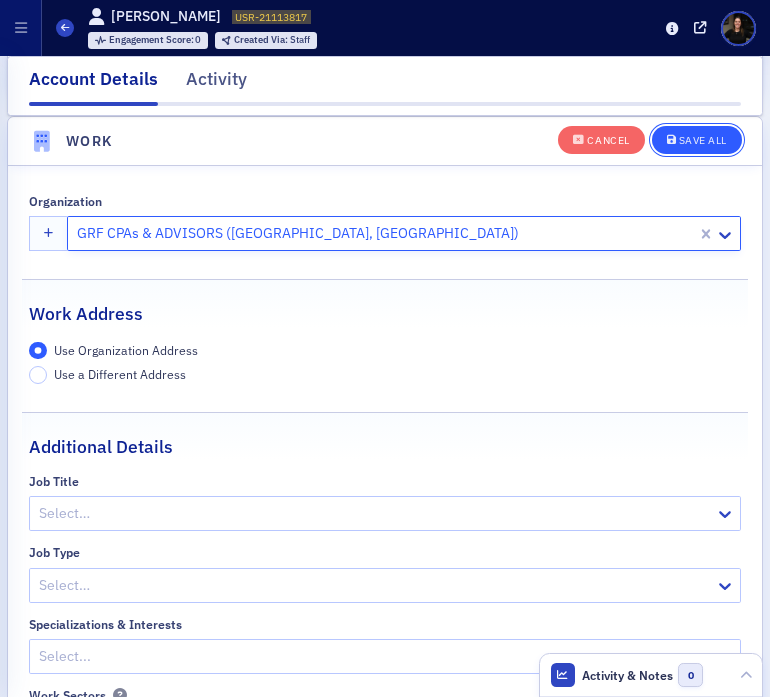 click on "Save All" 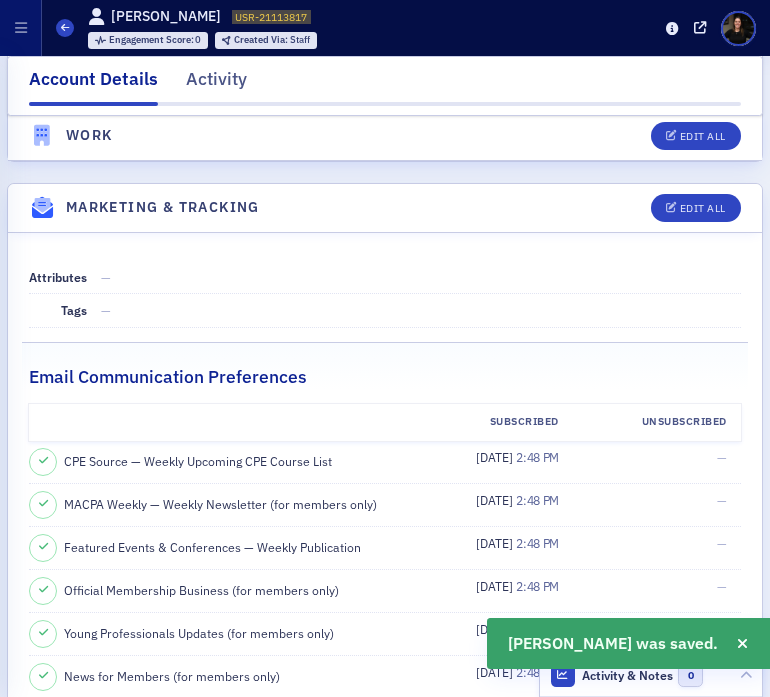 click on "Users Cole Keech USR-21113817 21113817 Engagement Score :  0 Created Via :  Staff" 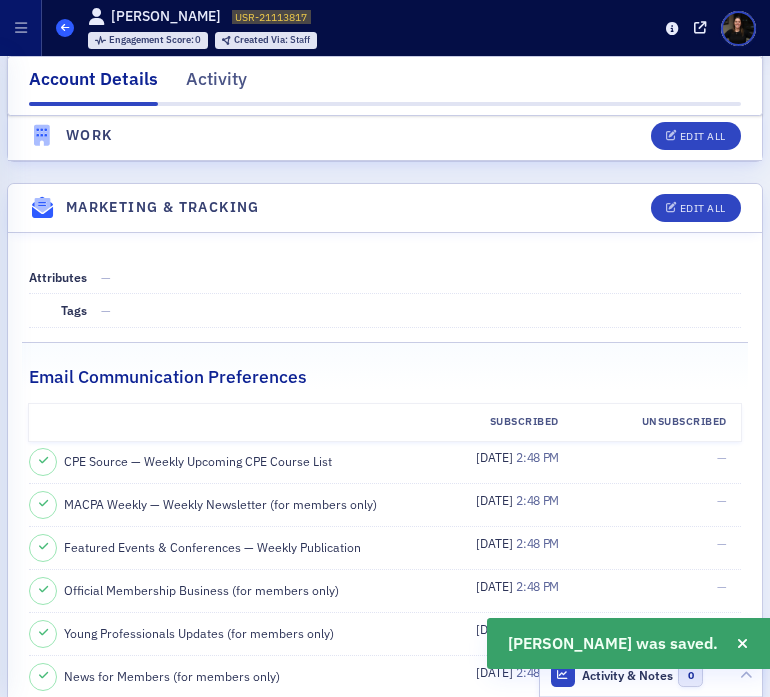 click 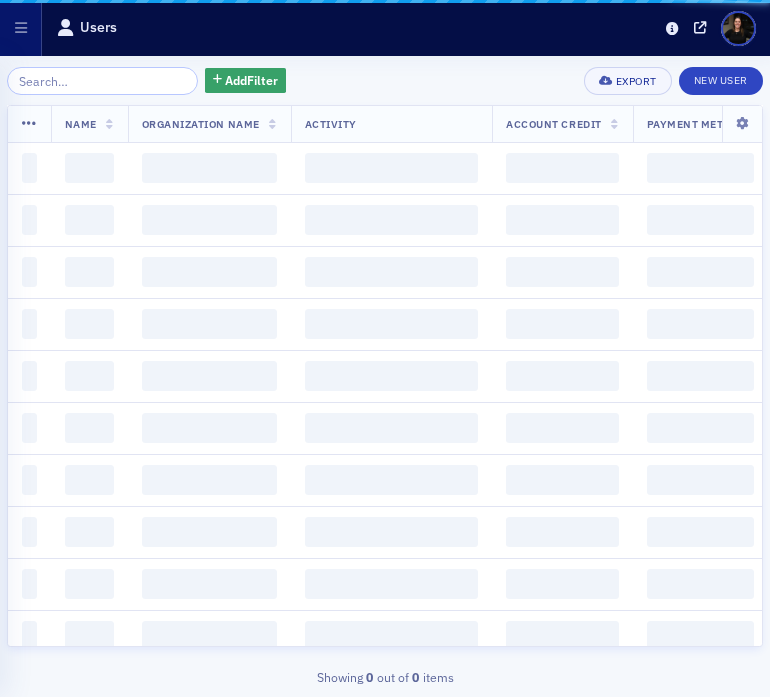 scroll, scrollTop: 0, scrollLeft: 0, axis: both 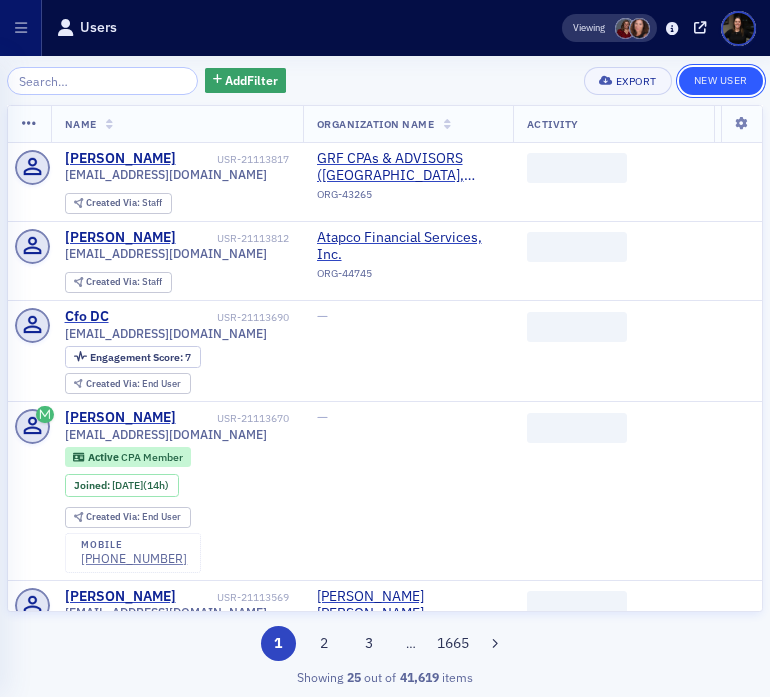 click on "New User" 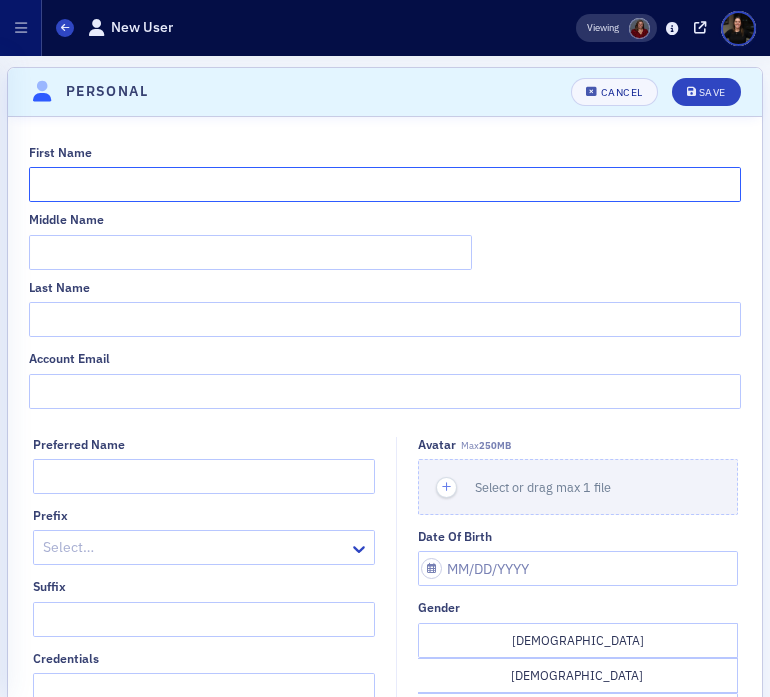 click on "First Name" 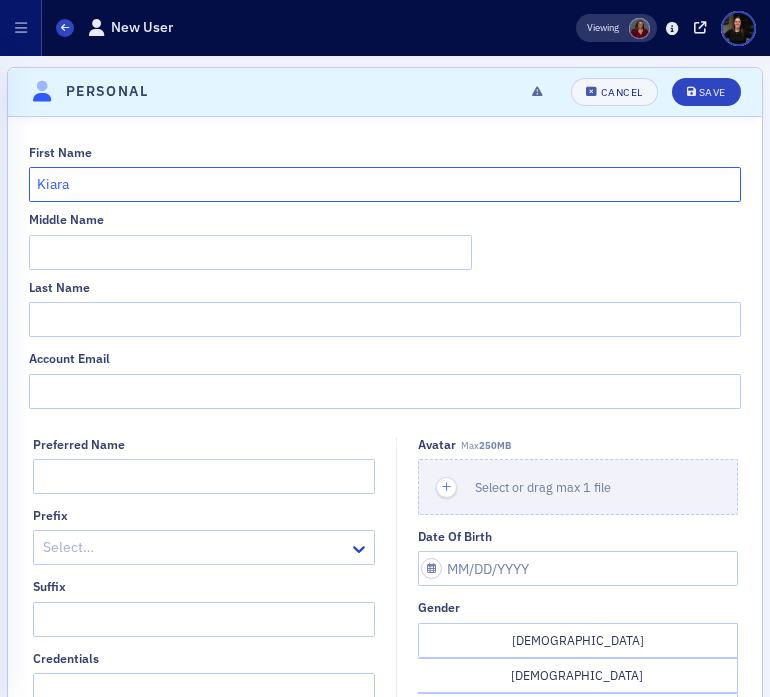 type on "Kiara" 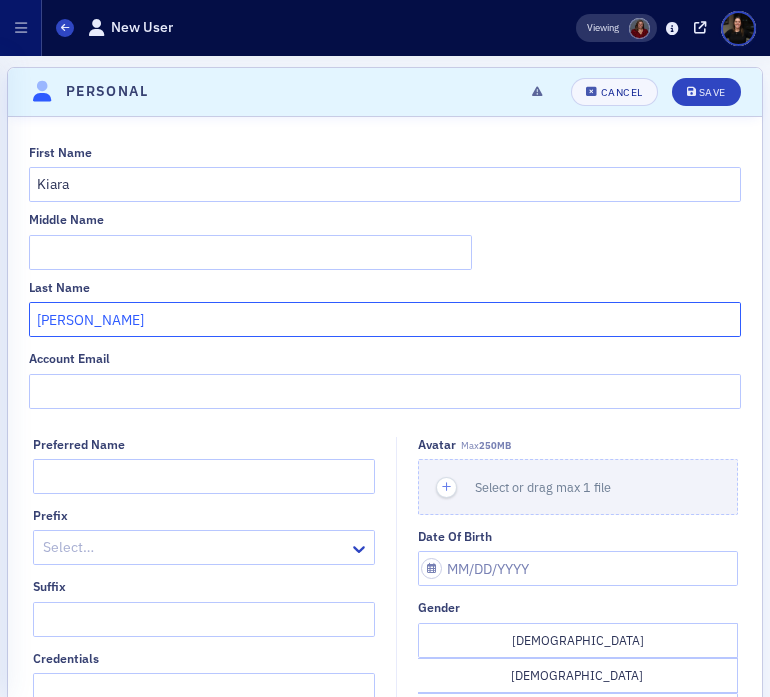type on "Smith" 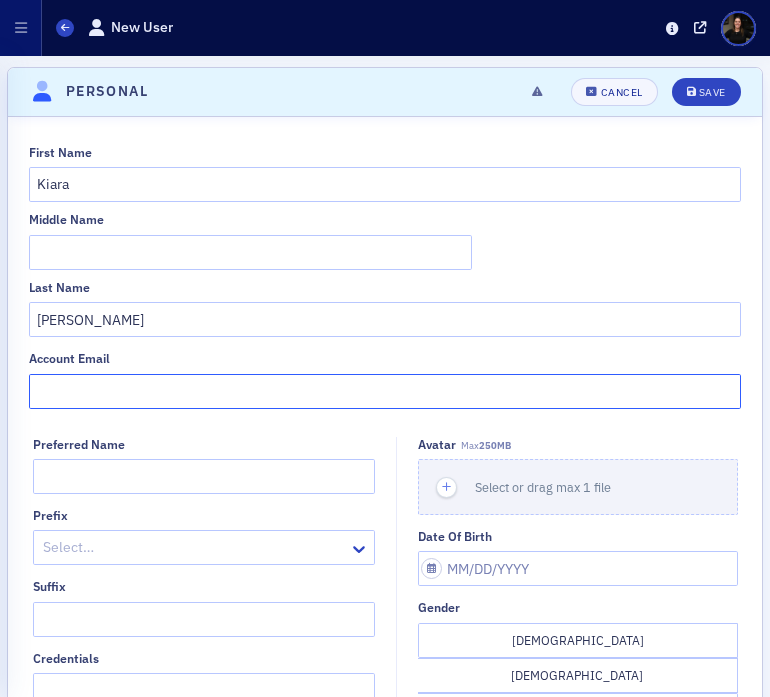 click on "Account Email" 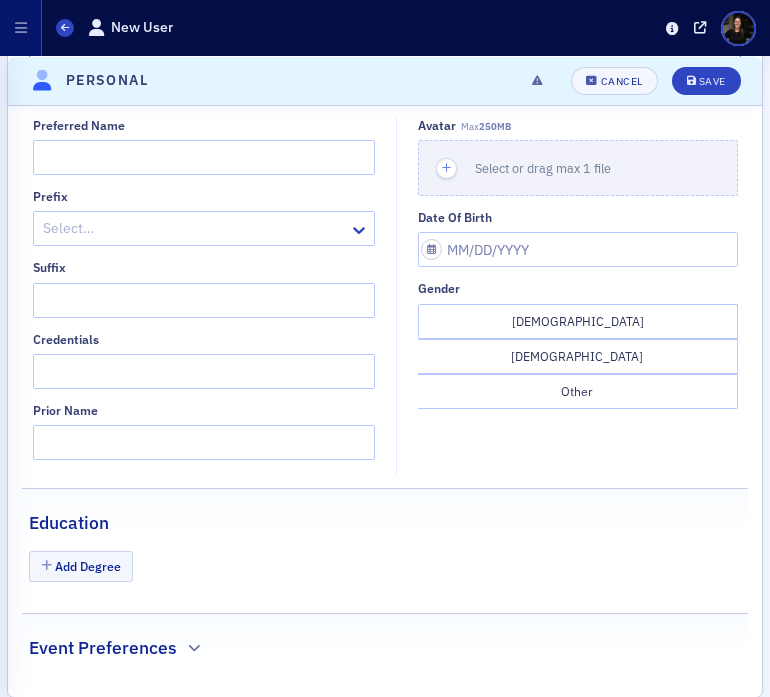 scroll, scrollTop: 351, scrollLeft: 0, axis: vertical 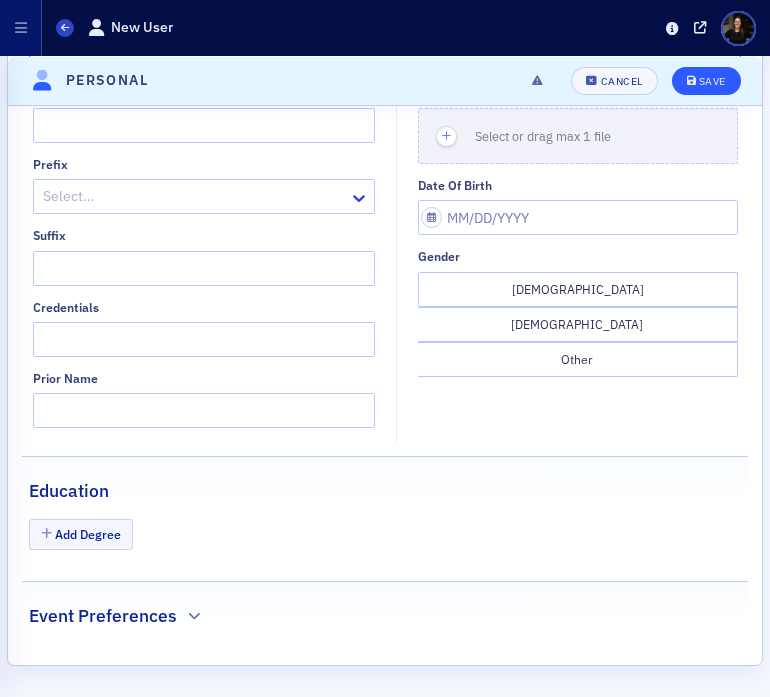 type on "[EMAIL_ADDRESS][DOMAIN_NAME]" 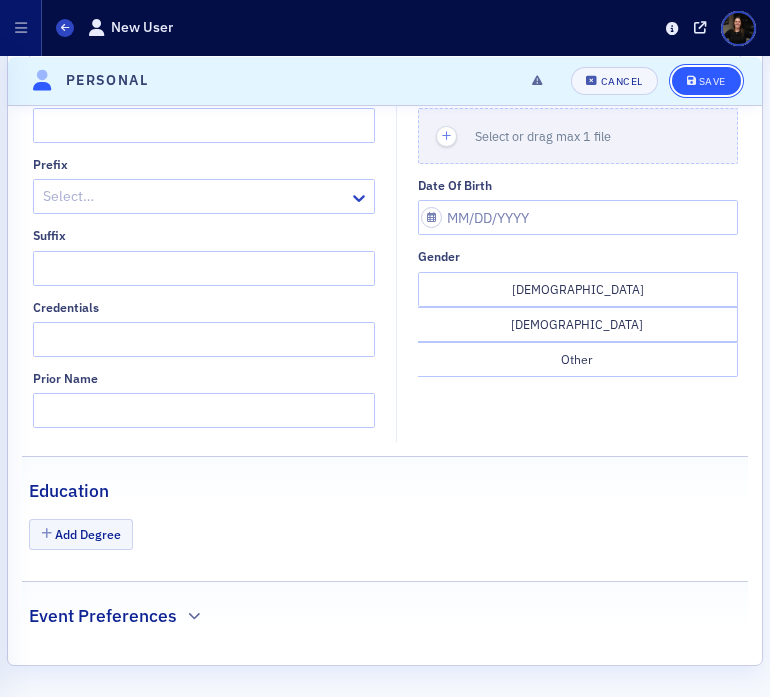 click on "Save" 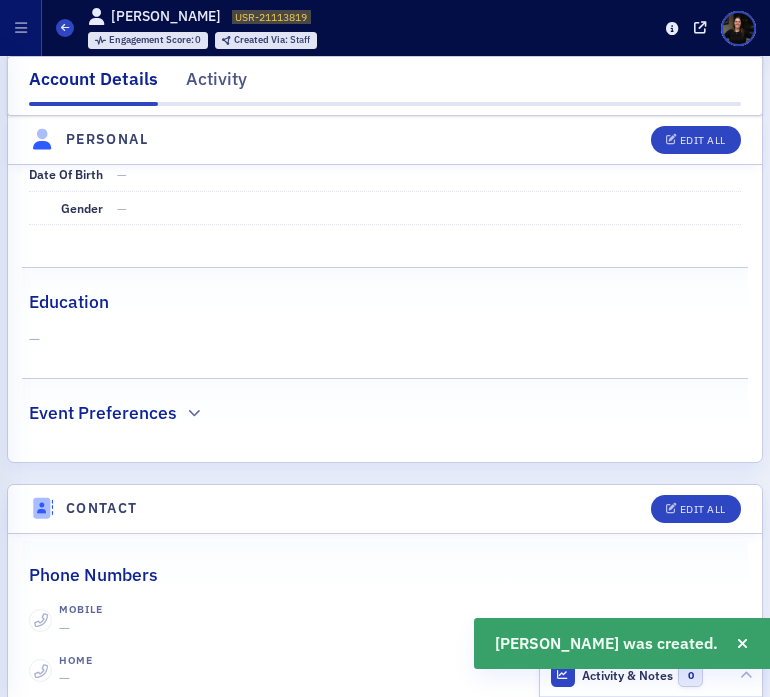 scroll, scrollTop: 704, scrollLeft: 0, axis: vertical 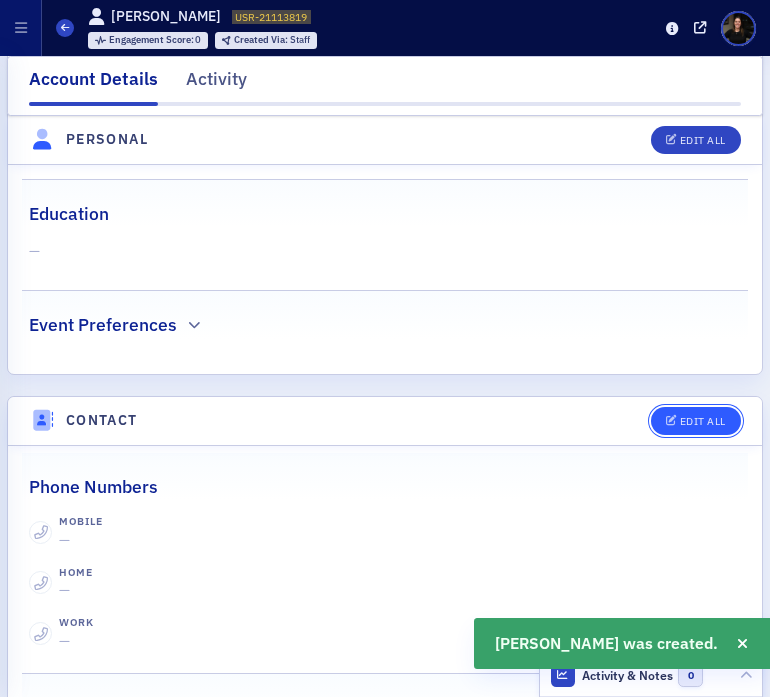 click on "Edit All" 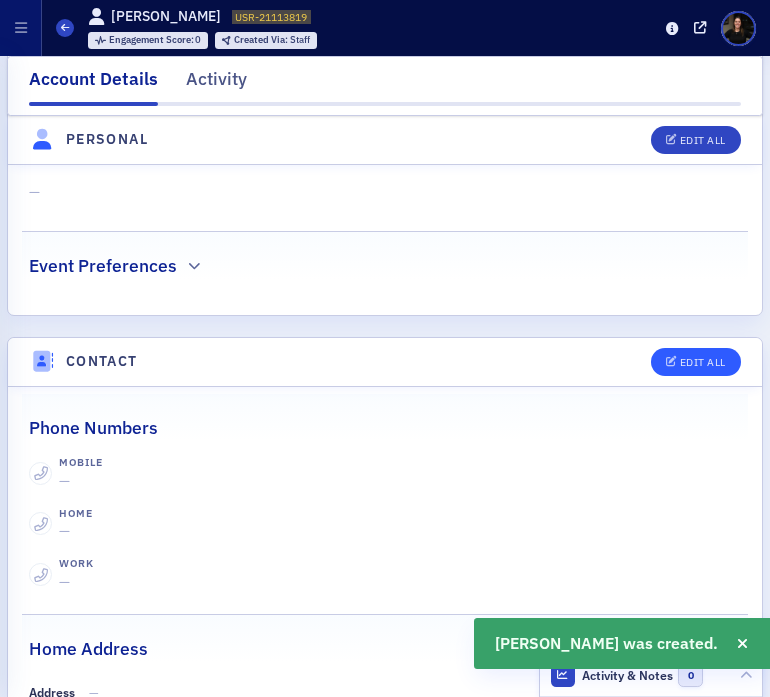 select on "US" 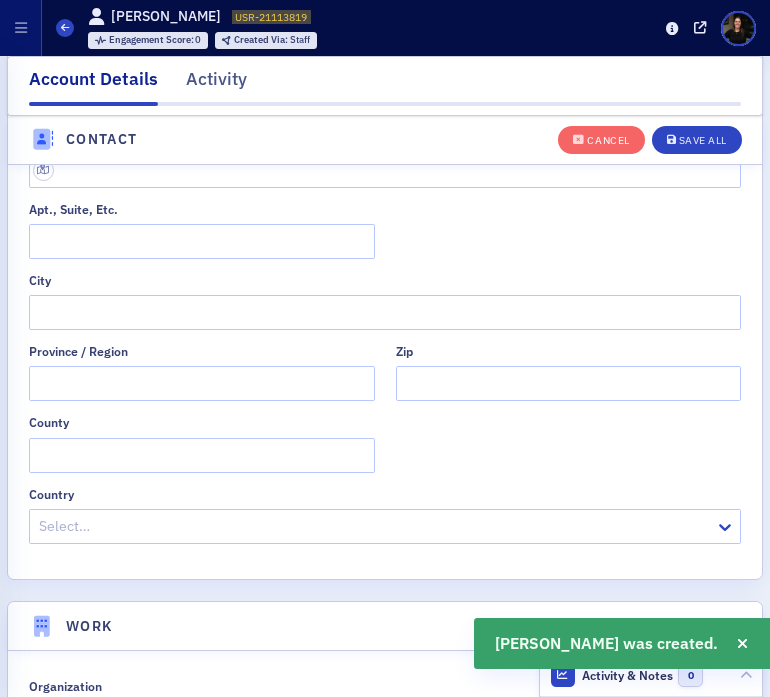 scroll, scrollTop: 2154, scrollLeft: 0, axis: vertical 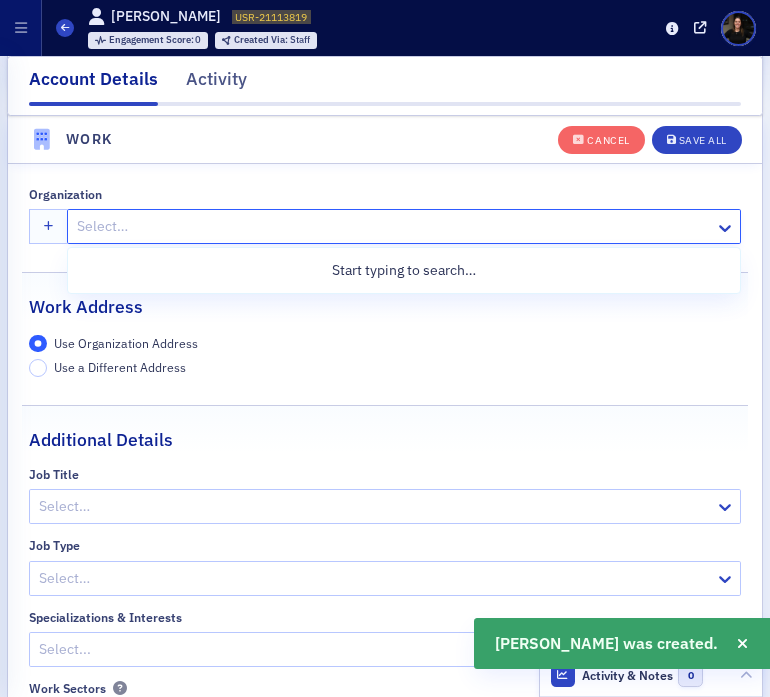 click 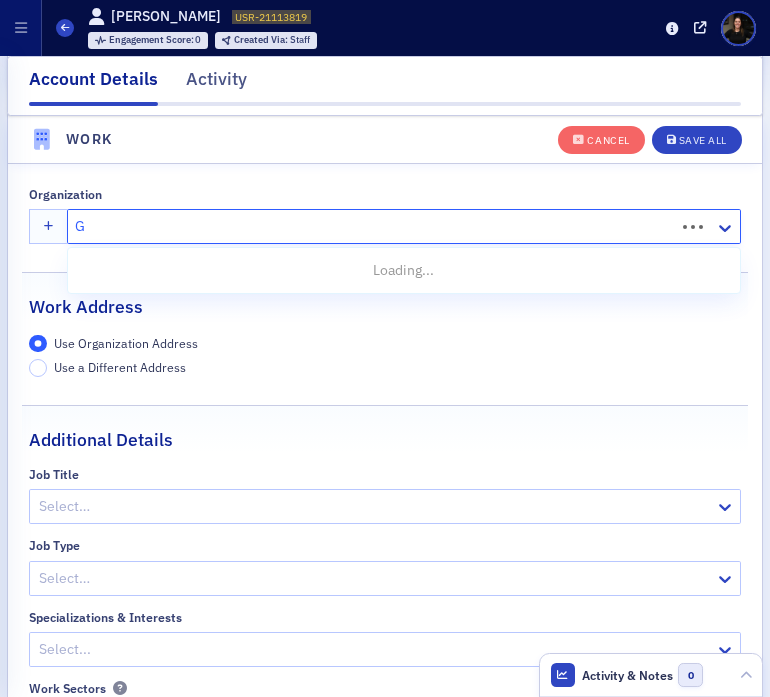 type on "GR" 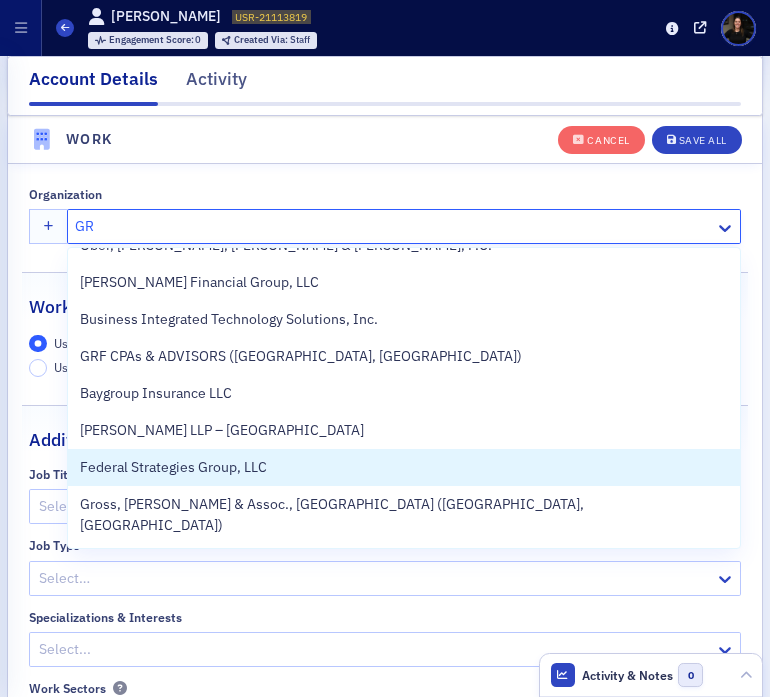 scroll, scrollTop: 135, scrollLeft: 0, axis: vertical 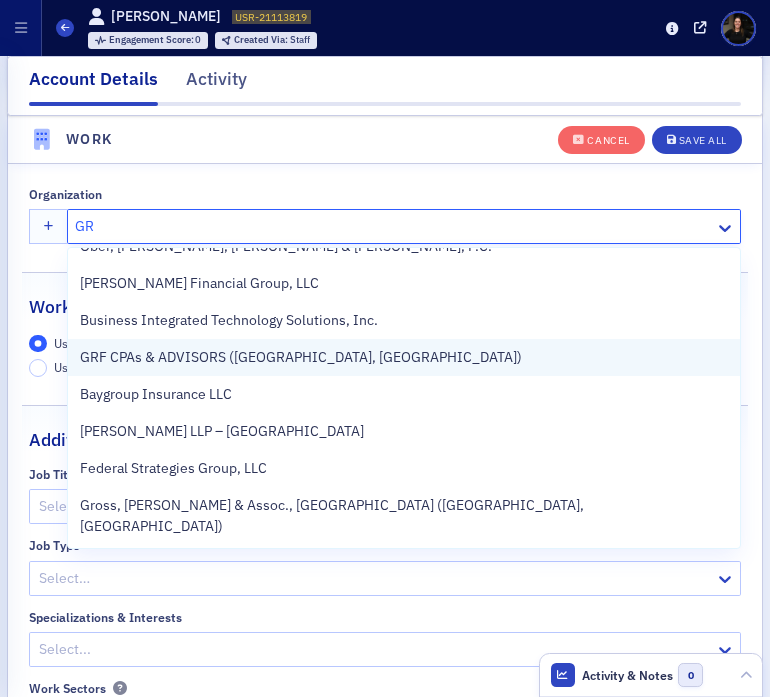 click on "GRF CPAs & ADVISORS ([GEOGRAPHIC_DATA], [GEOGRAPHIC_DATA])" at bounding box center [301, 357] 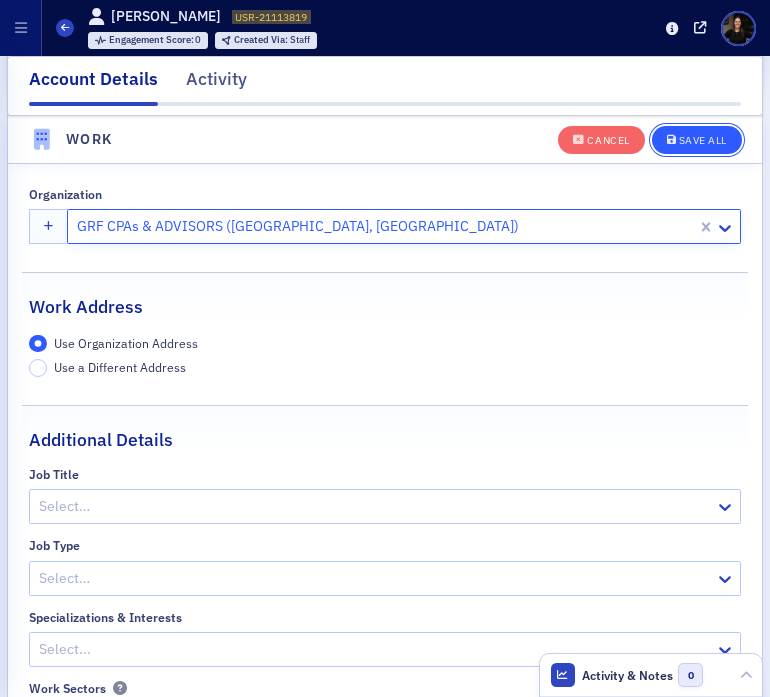 click on "Save All" 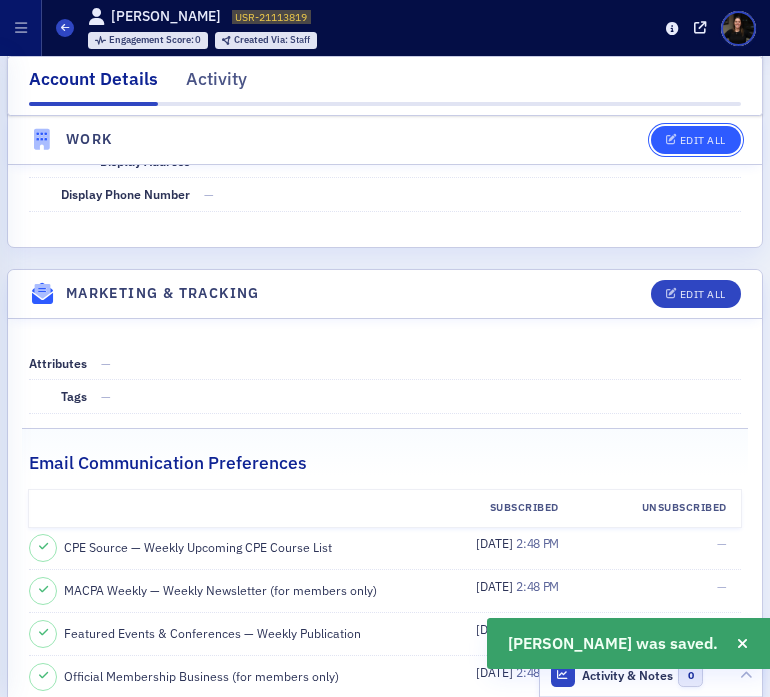 click 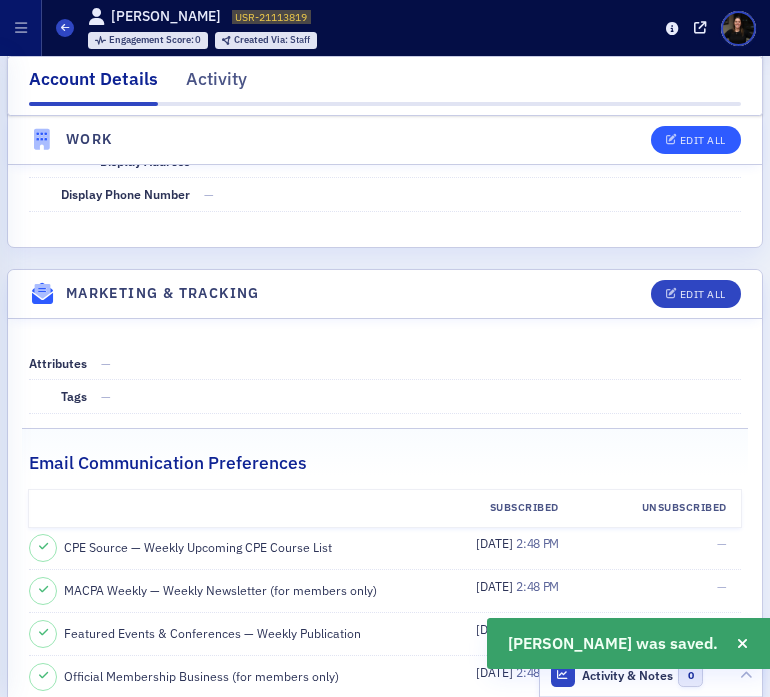 select on "US" 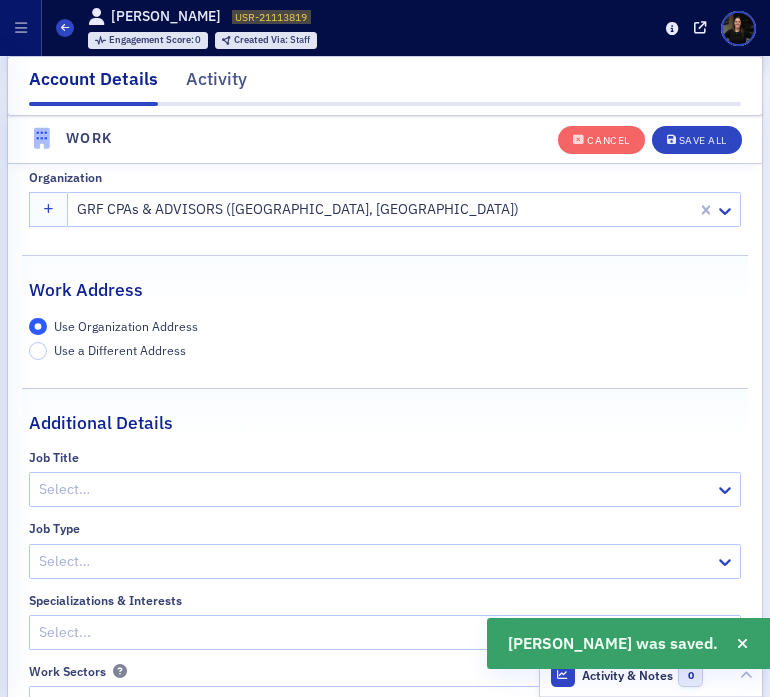 scroll, scrollTop: 2147, scrollLeft: 0, axis: vertical 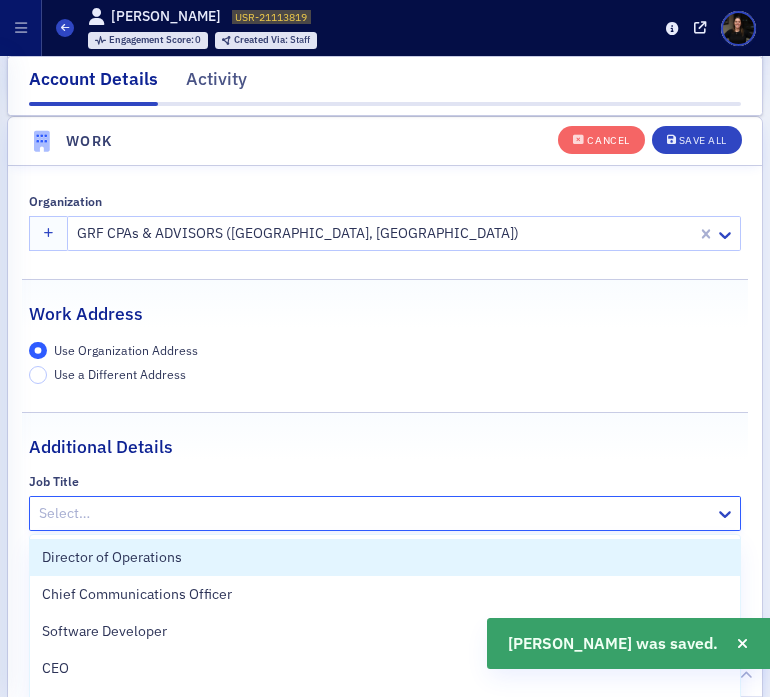 click 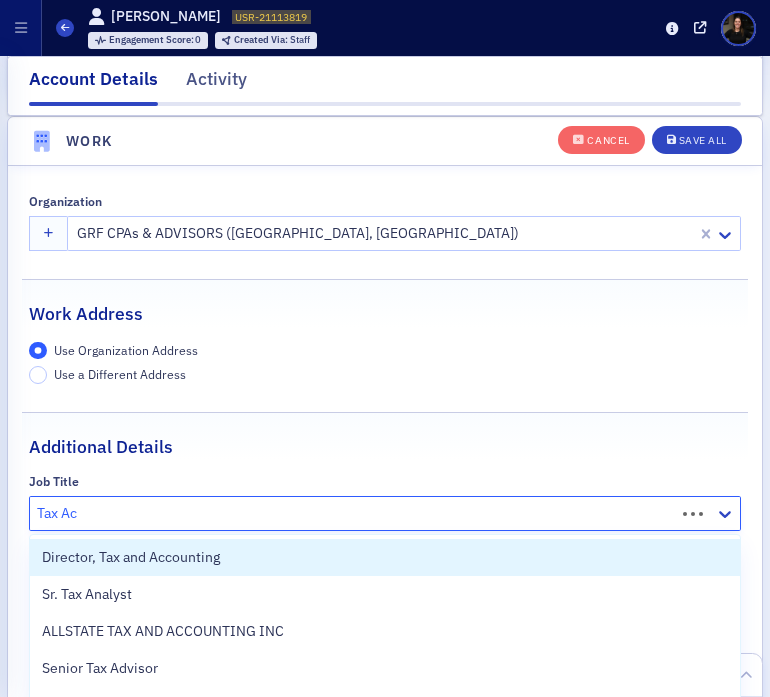 type on "Tax Acc" 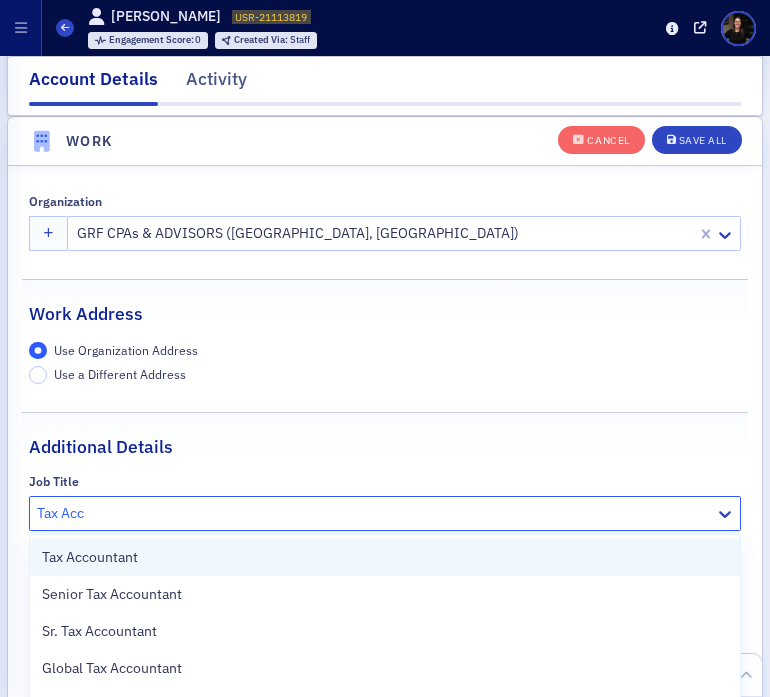 click on "Tax Accountant" at bounding box center (90, 557) 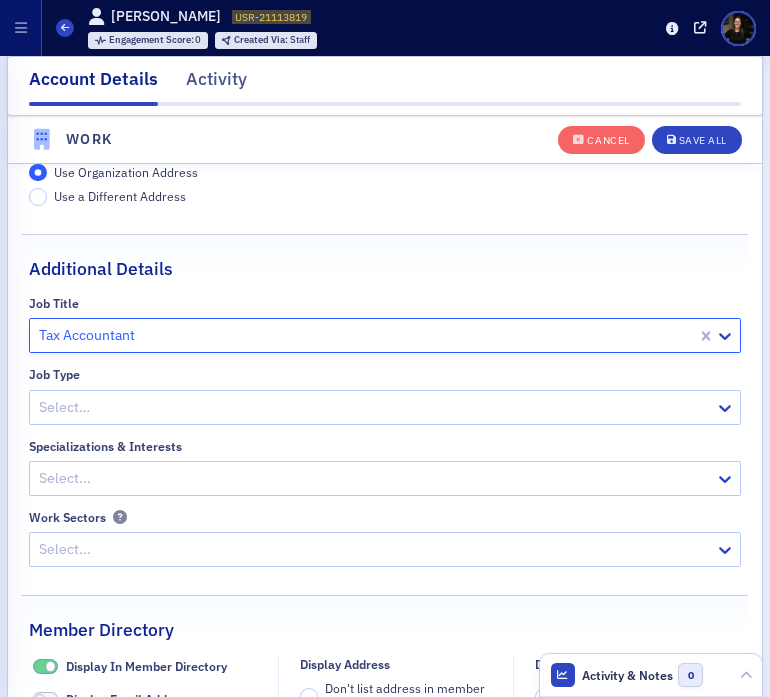 scroll, scrollTop: 2327, scrollLeft: 0, axis: vertical 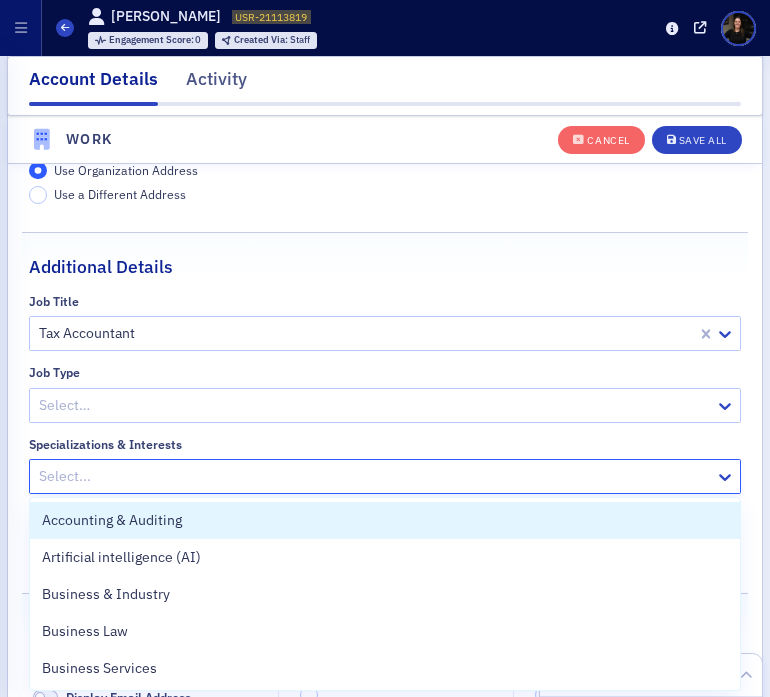 click 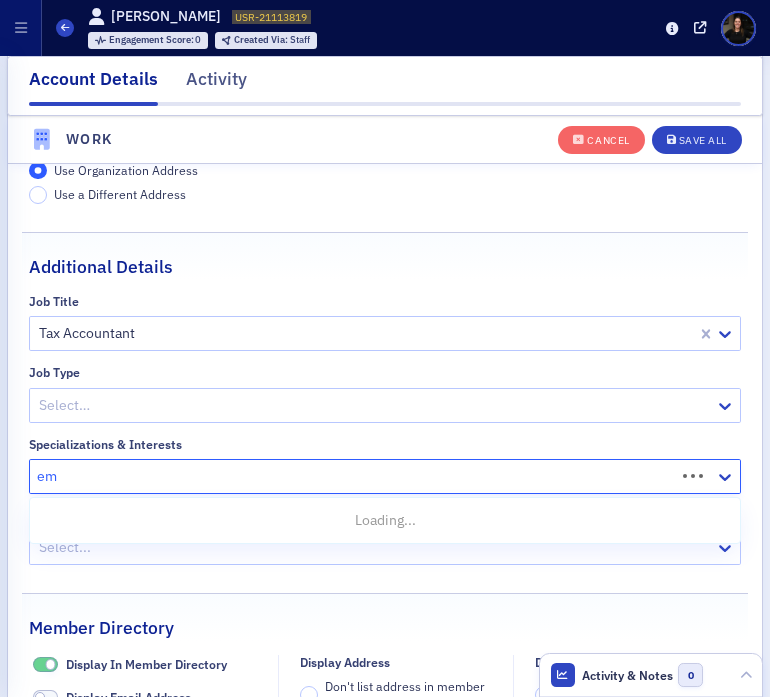 type on "e" 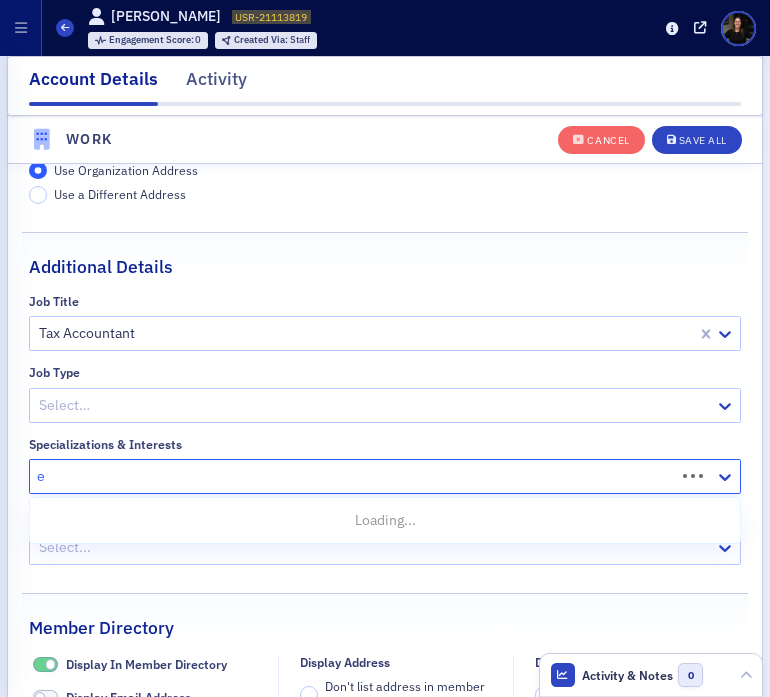 type 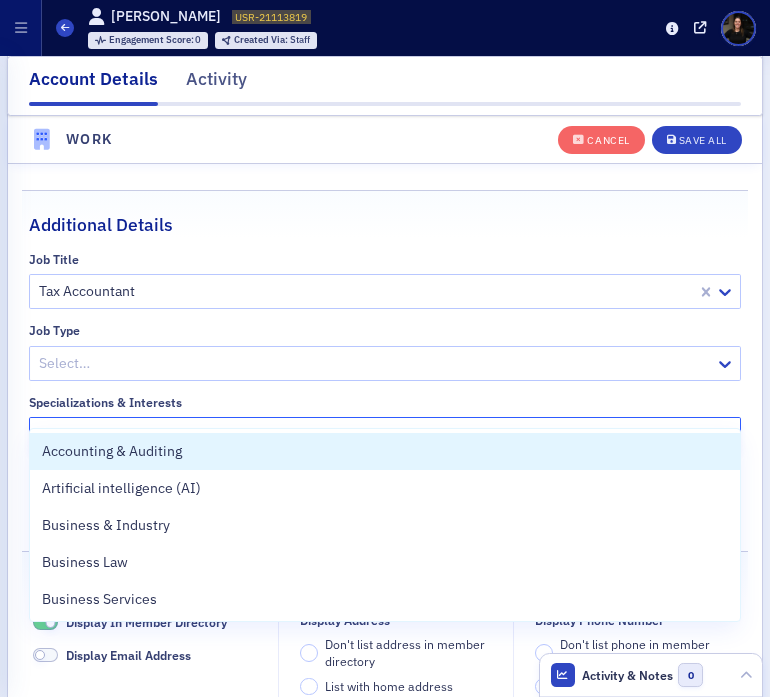 scroll, scrollTop: 2430, scrollLeft: 0, axis: vertical 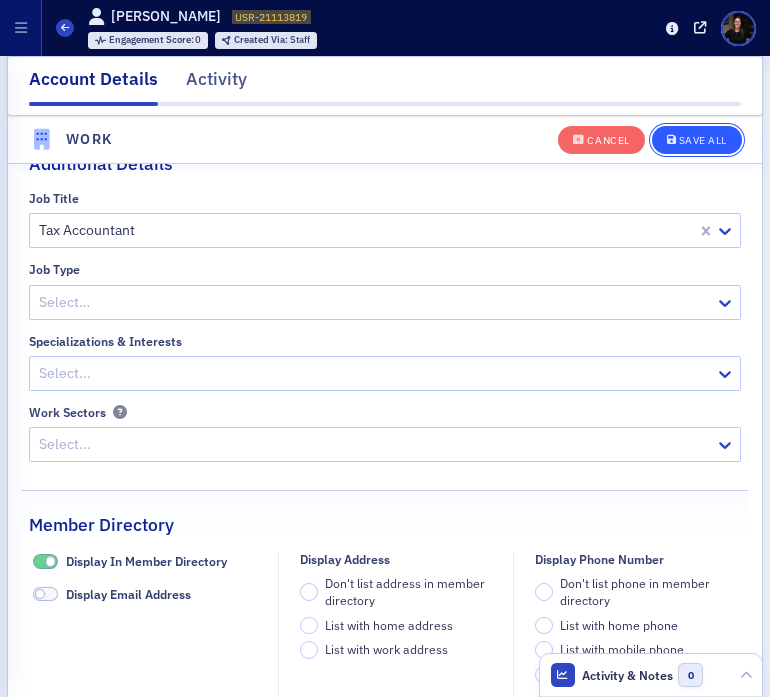 click on "Save All" 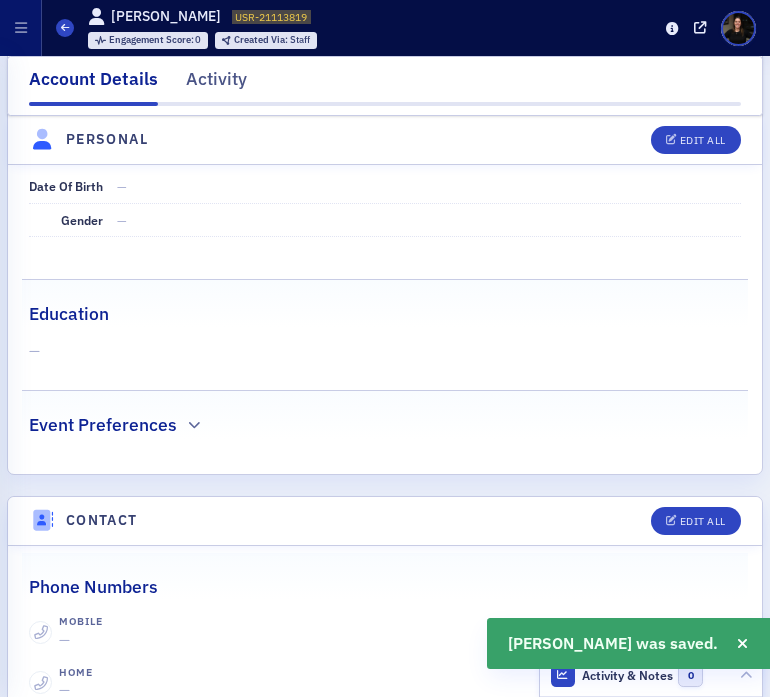 scroll, scrollTop: 336, scrollLeft: 0, axis: vertical 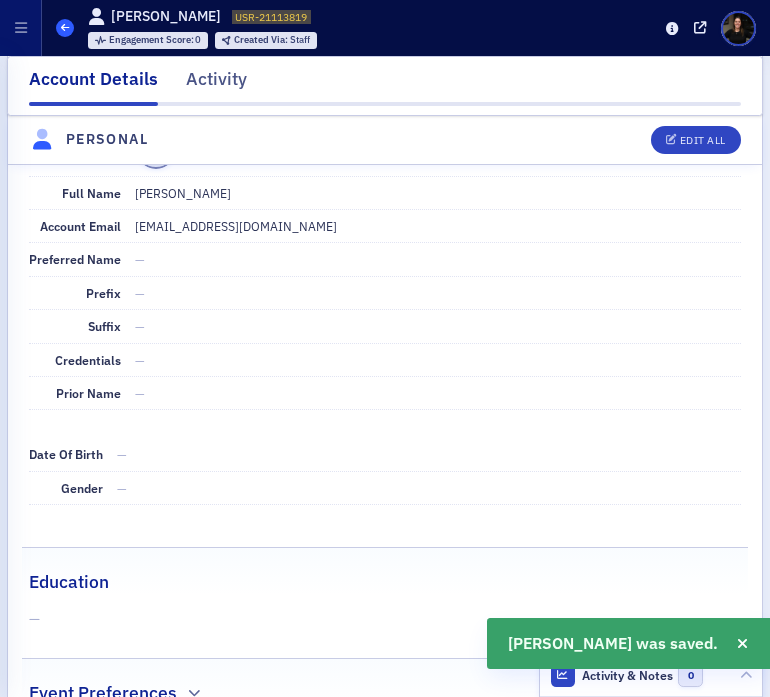 click 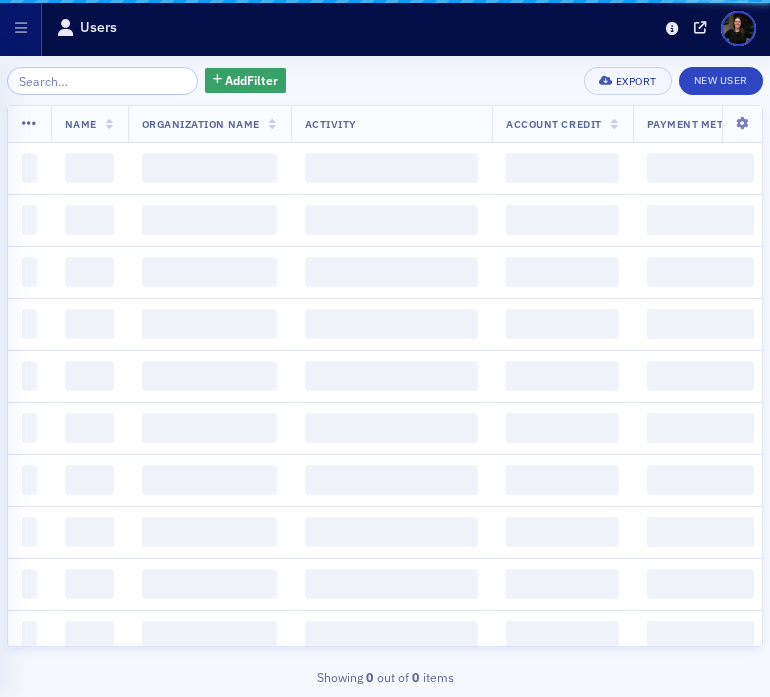 scroll, scrollTop: 0, scrollLeft: 0, axis: both 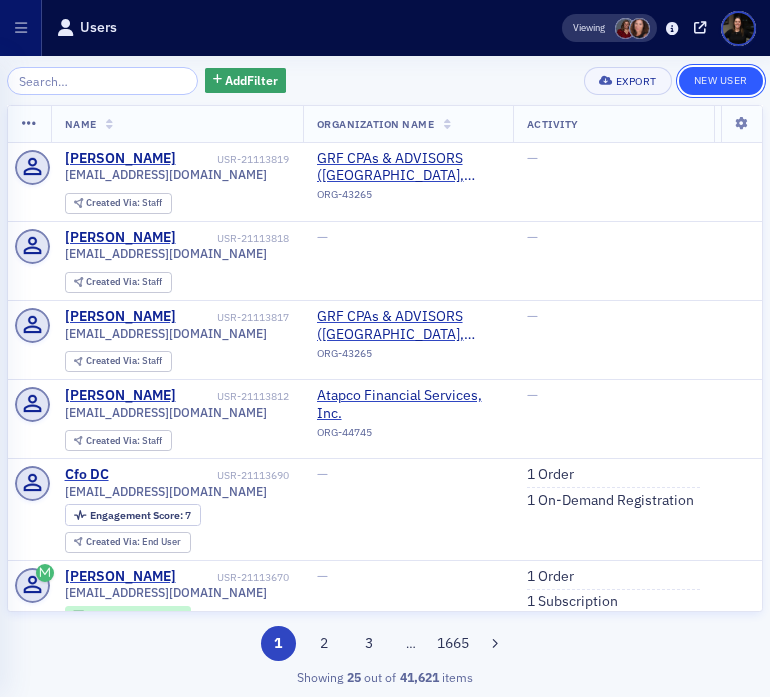click on "New User" 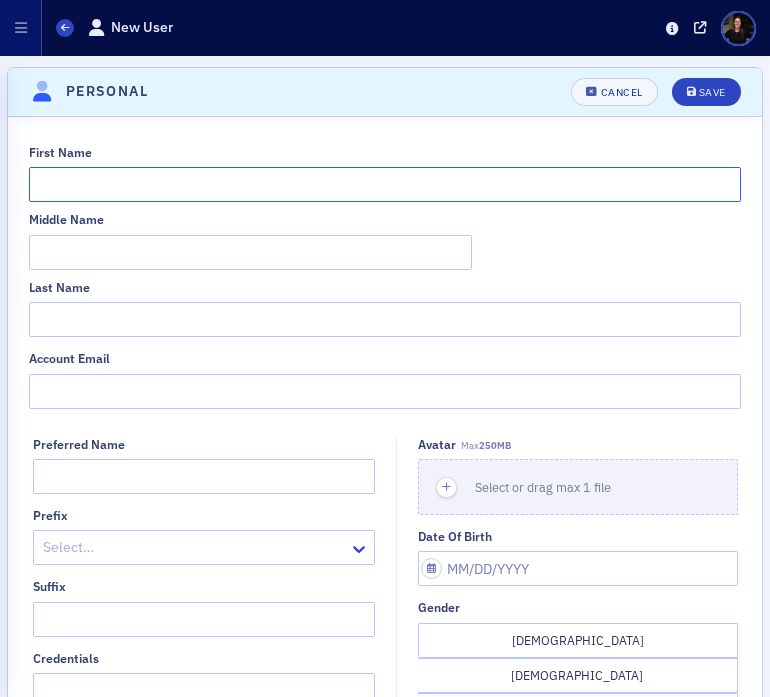 click on "First Name" 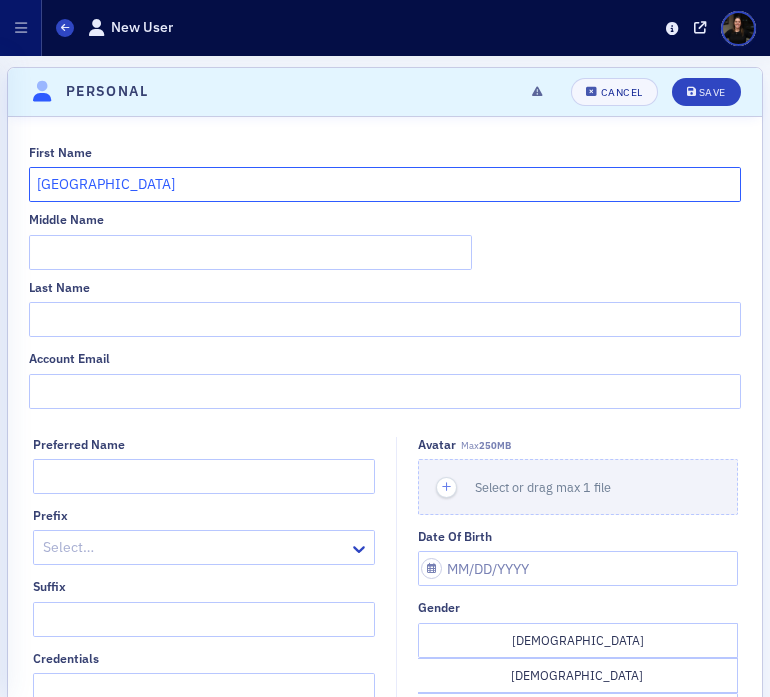 type on "Sydney" 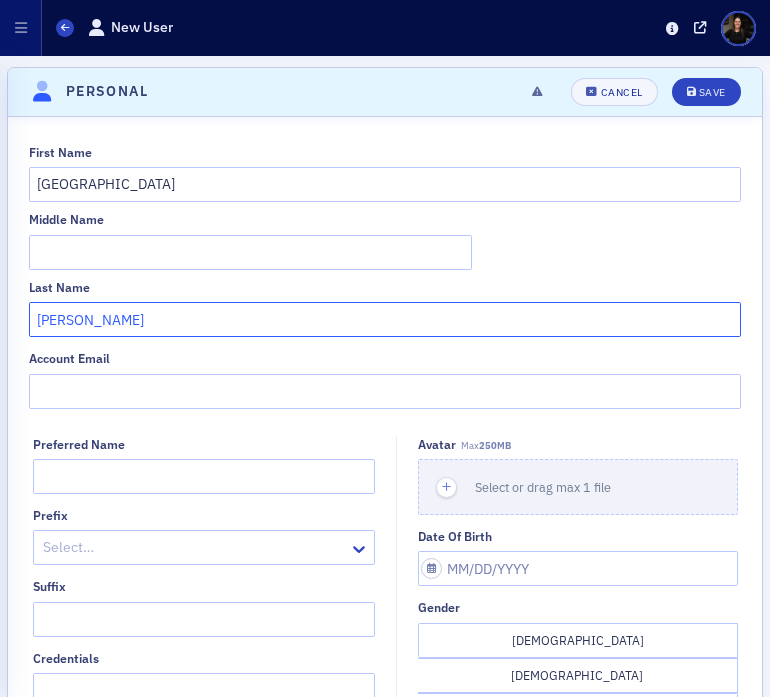 type on "Strean" 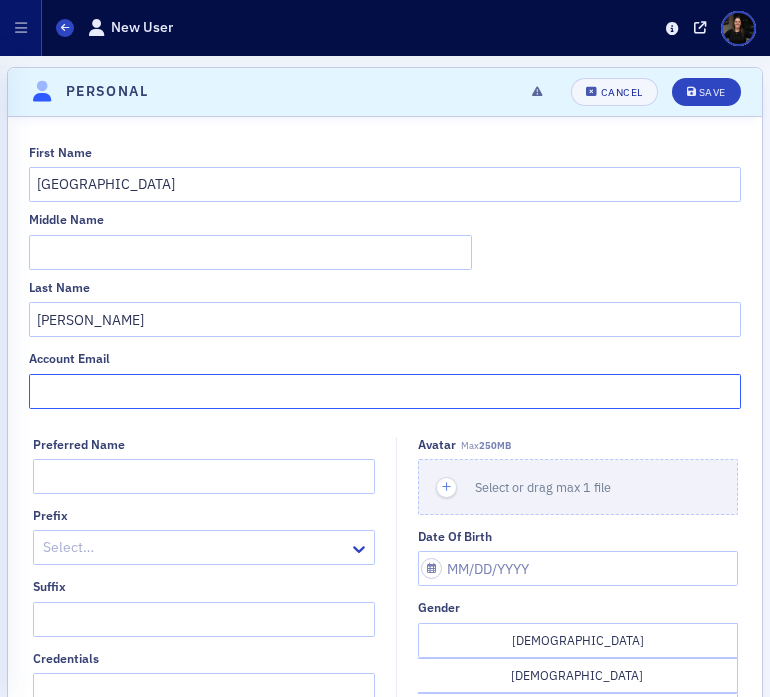 click on "Account Email" 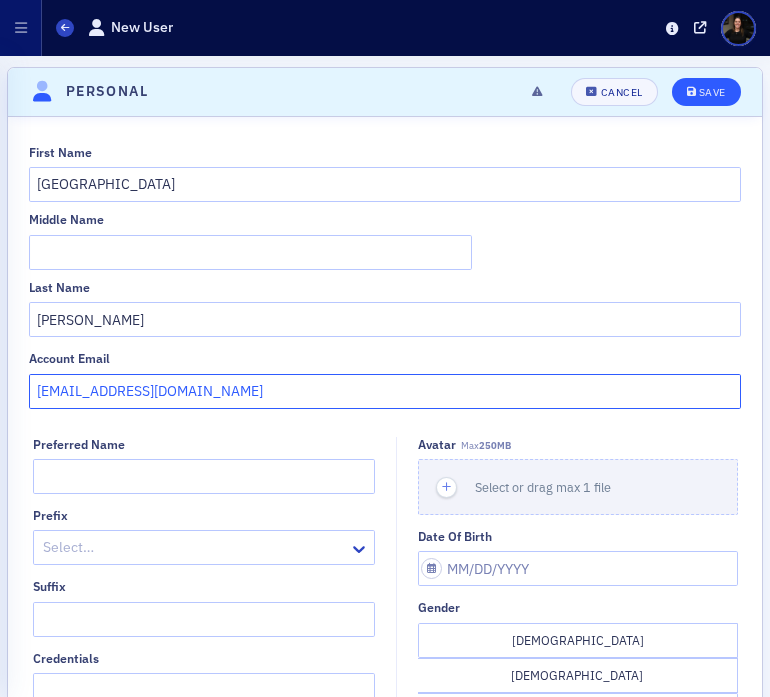 type on "sstrean@grfcpa.com" 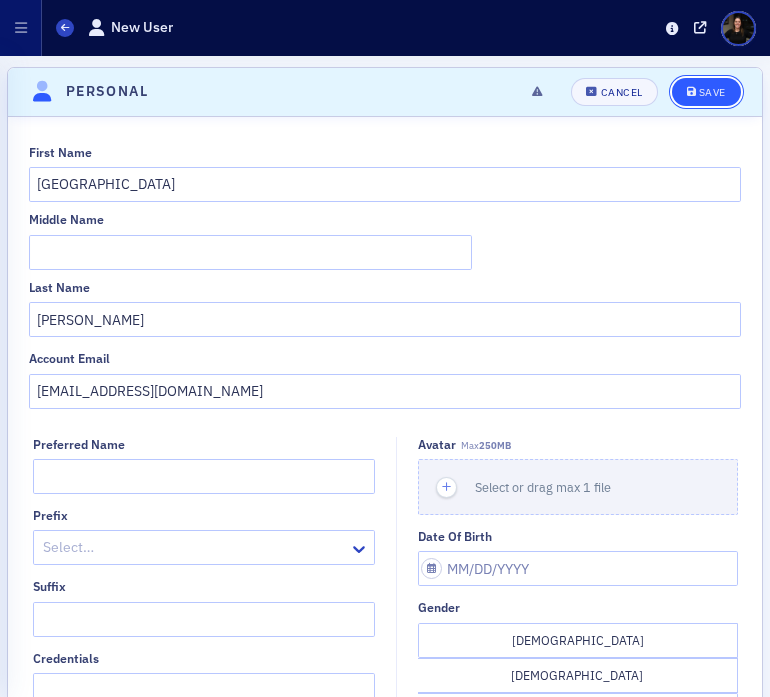 click on "Save" 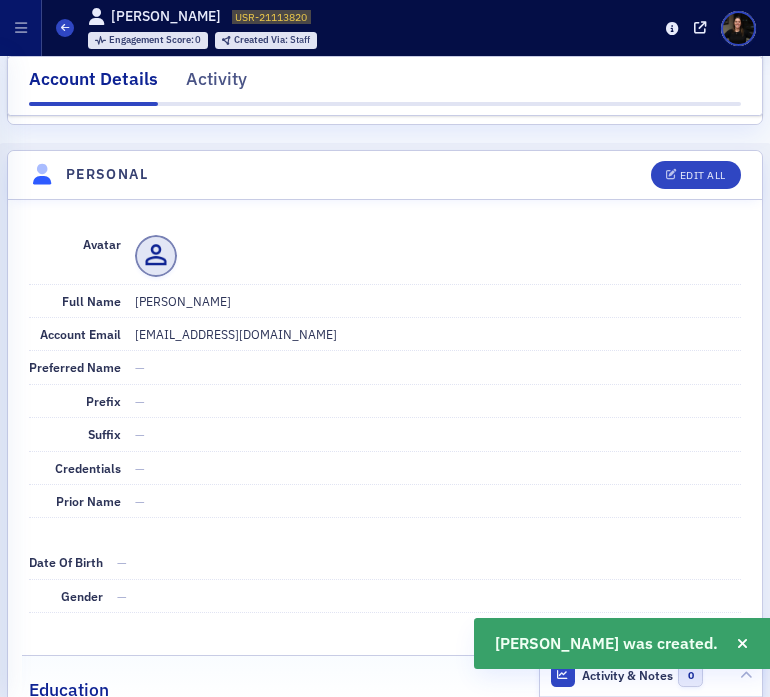 scroll, scrollTop: 311, scrollLeft: 0, axis: vertical 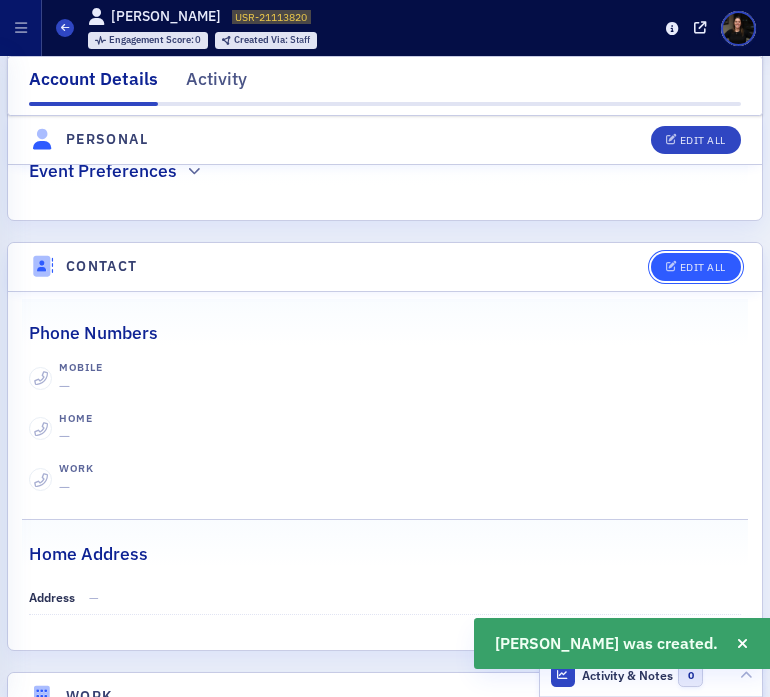 click on "Edit All" 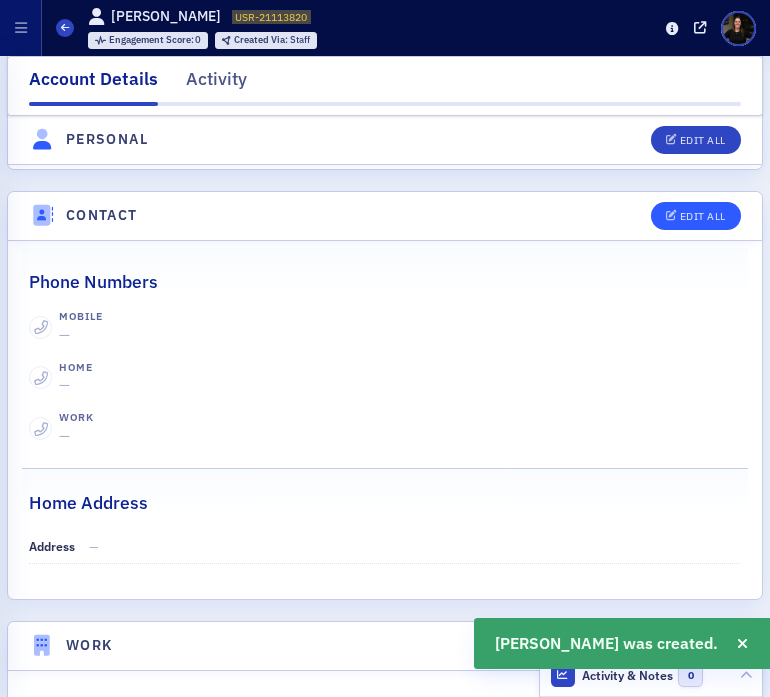 select on "US" 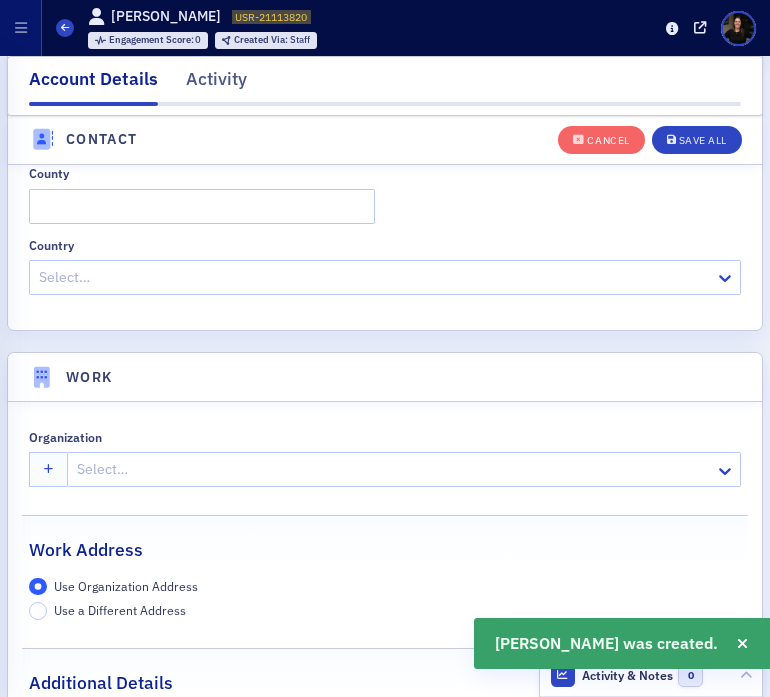 scroll, scrollTop: 1928, scrollLeft: 0, axis: vertical 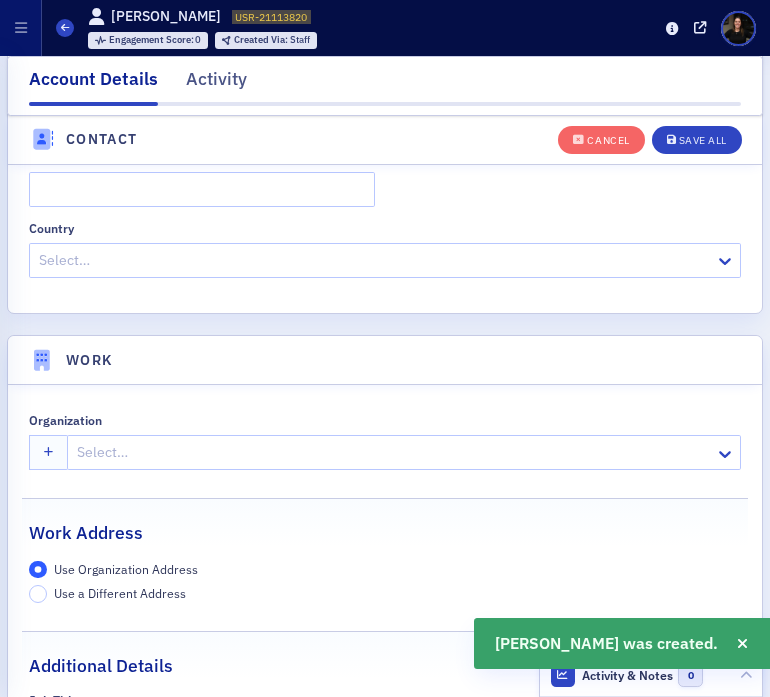 click 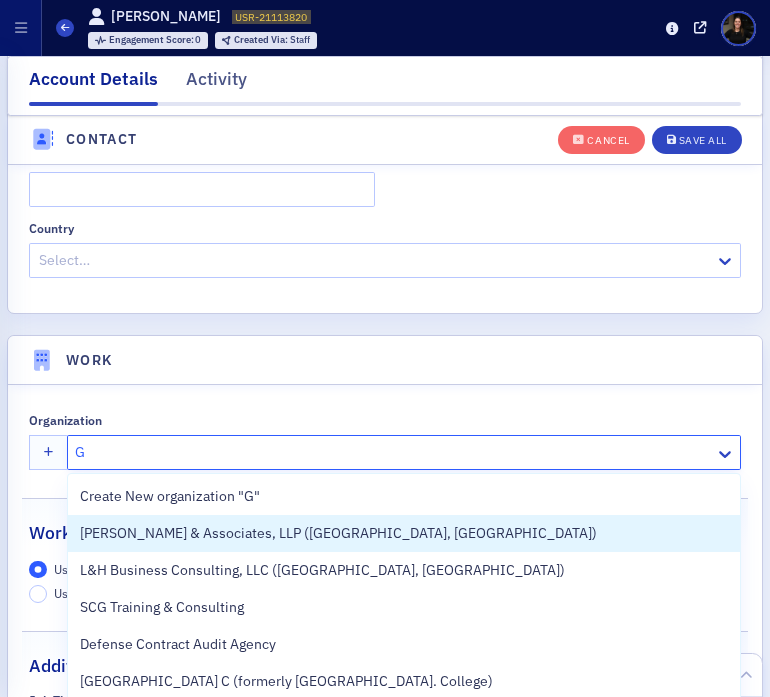 type on "GR" 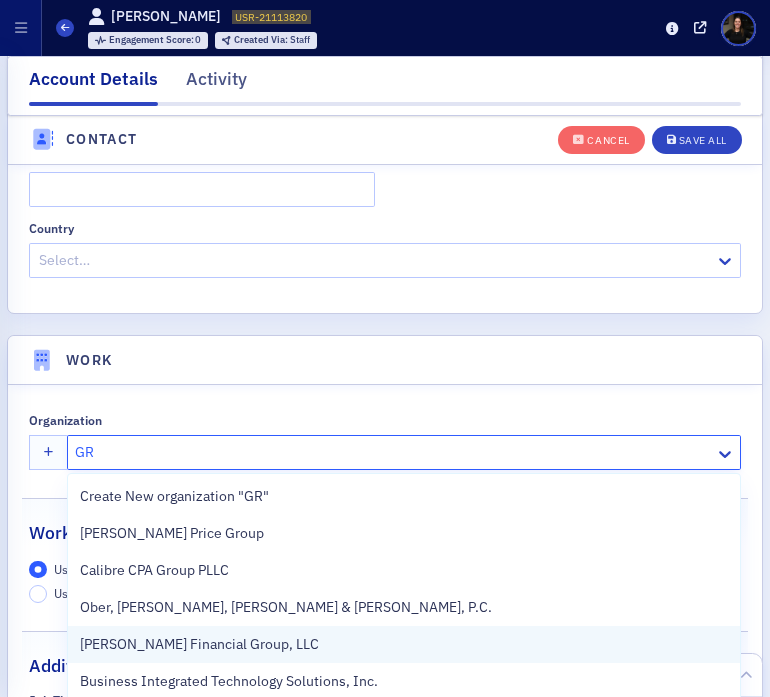 scroll, scrollTop: 87, scrollLeft: 0, axis: vertical 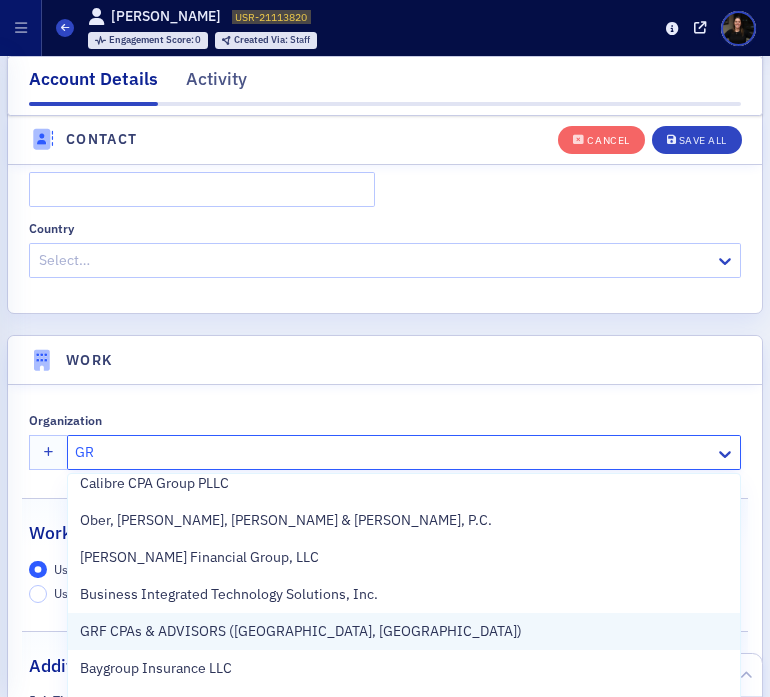 click on "GRF CPAs & ADVISORS ([GEOGRAPHIC_DATA], [GEOGRAPHIC_DATA])" at bounding box center (301, 631) 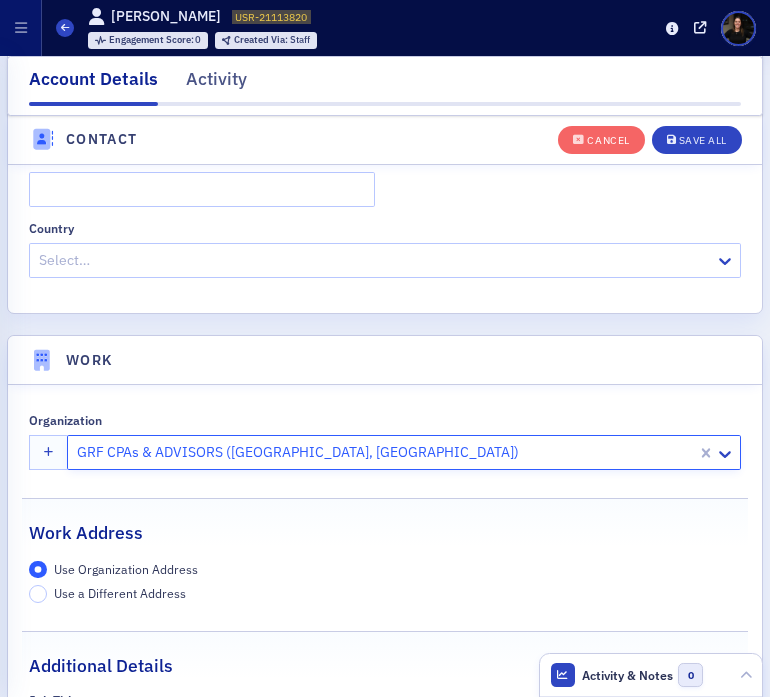 click on "Cancel Save All" 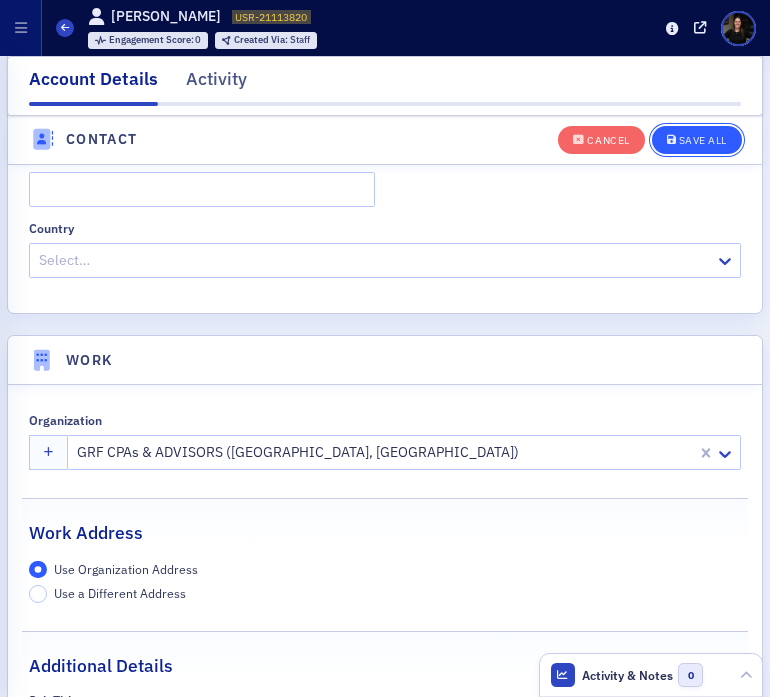 click on "Save All" 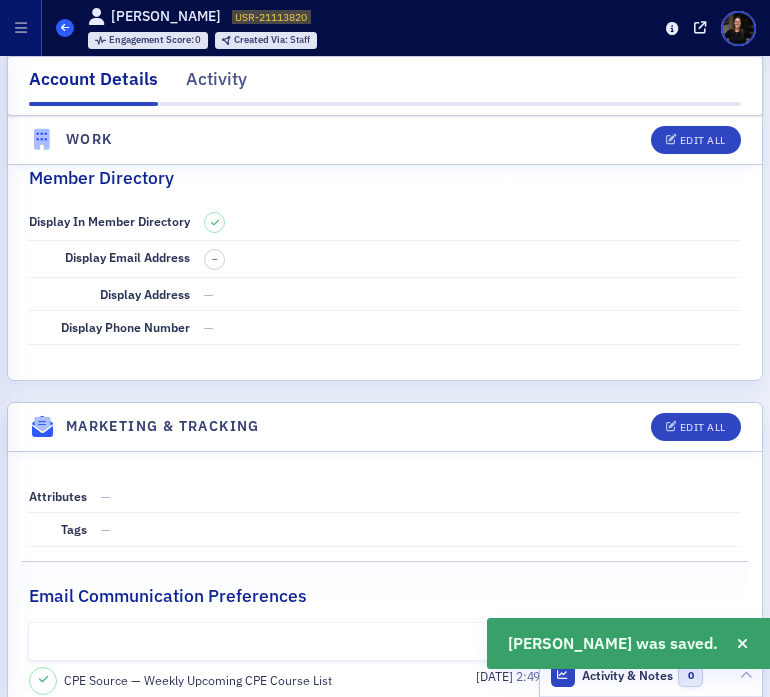 click 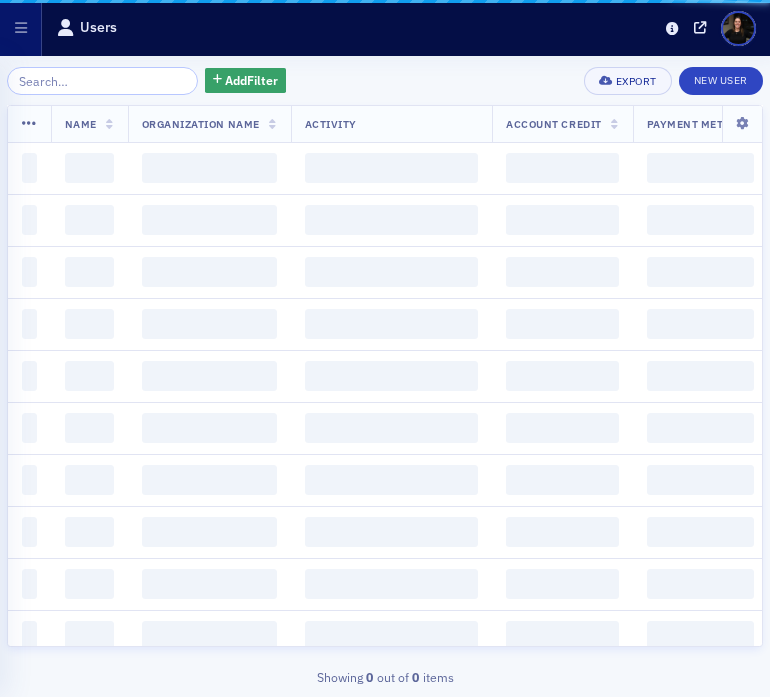 scroll, scrollTop: 0, scrollLeft: 0, axis: both 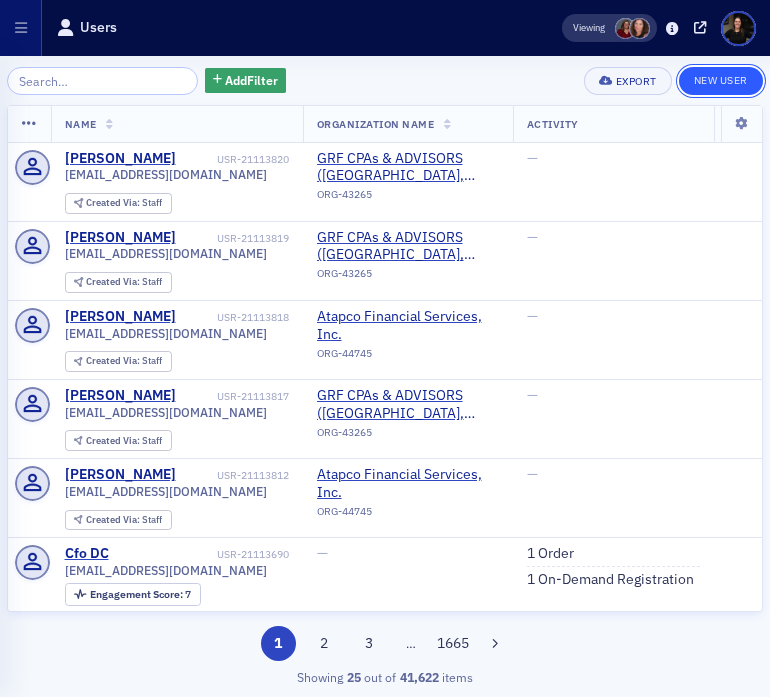 click on "New User" 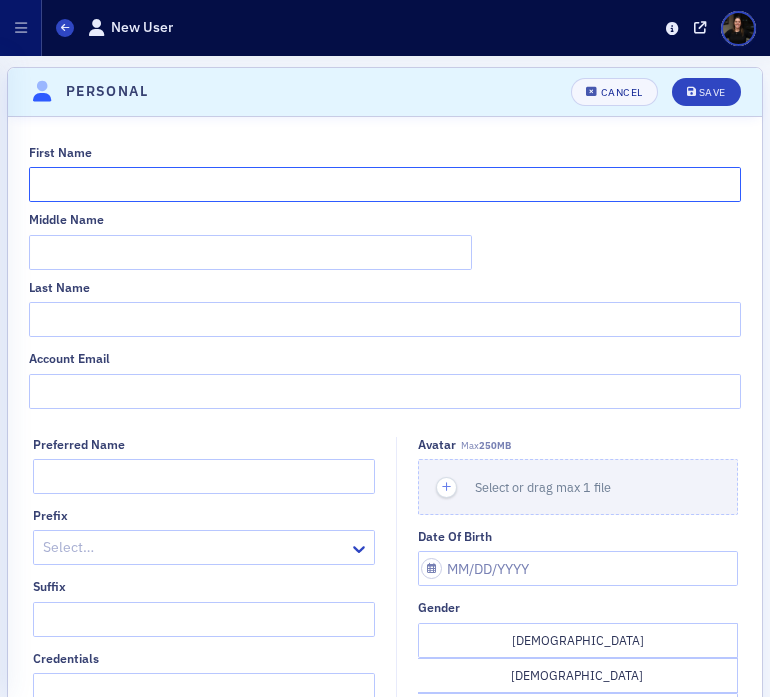 click on "First Name" 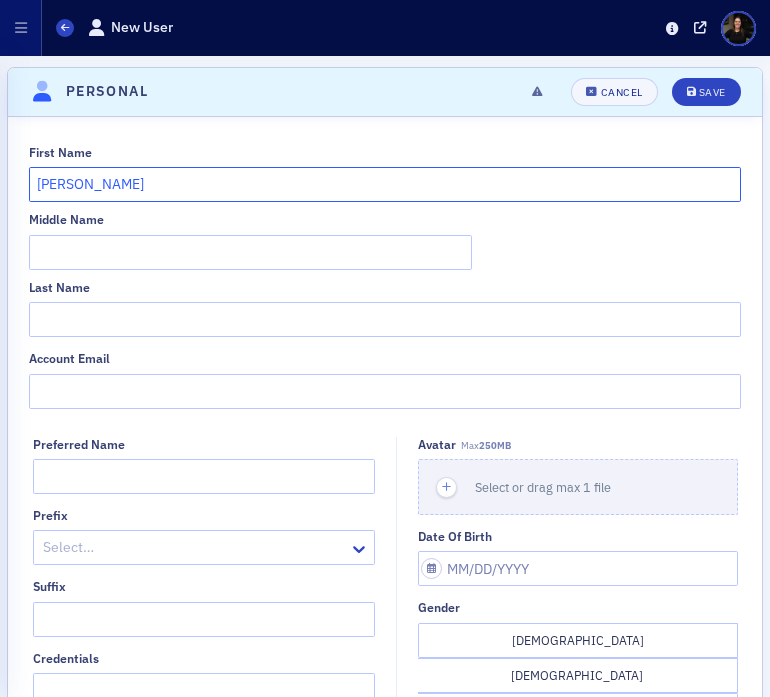 type on "Dylan" 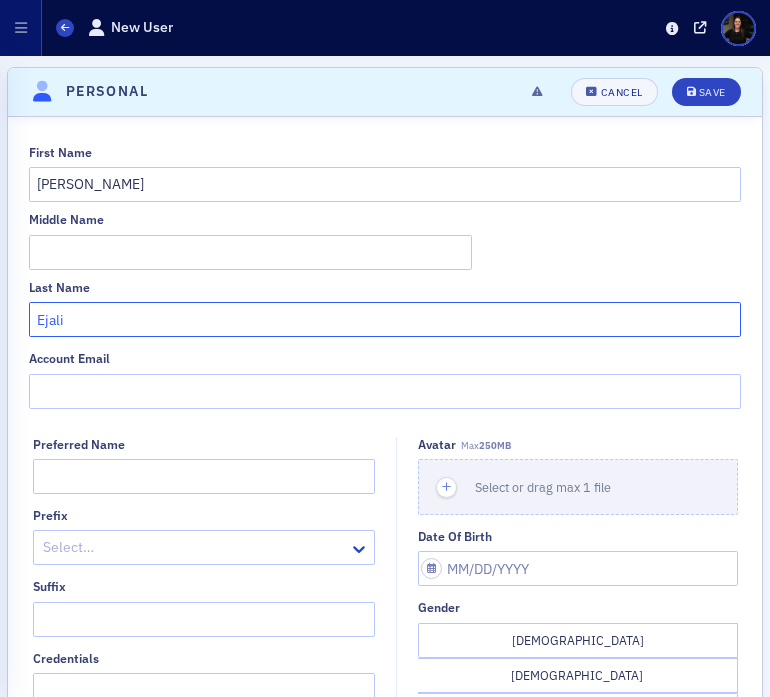 type on "Ejali" 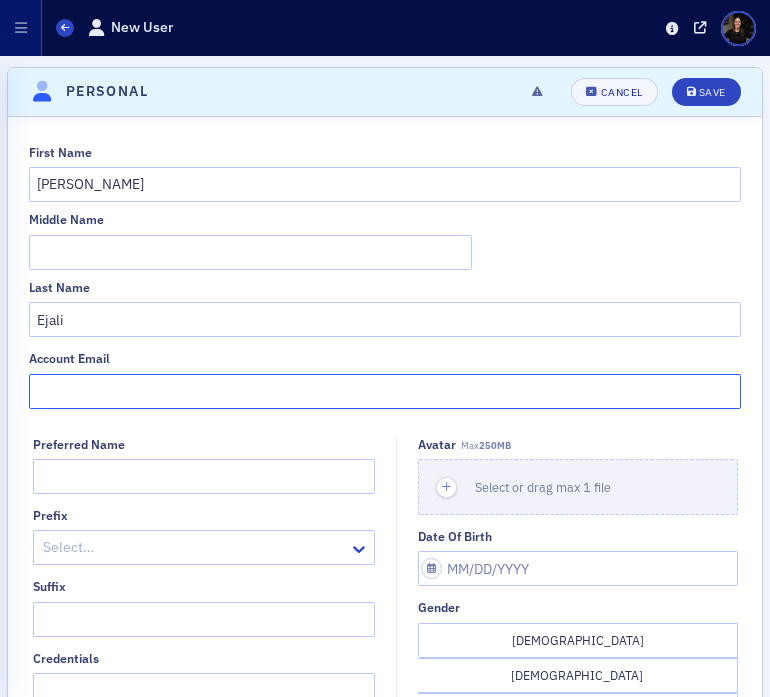 paste on "dejlali@grfcpa.com" 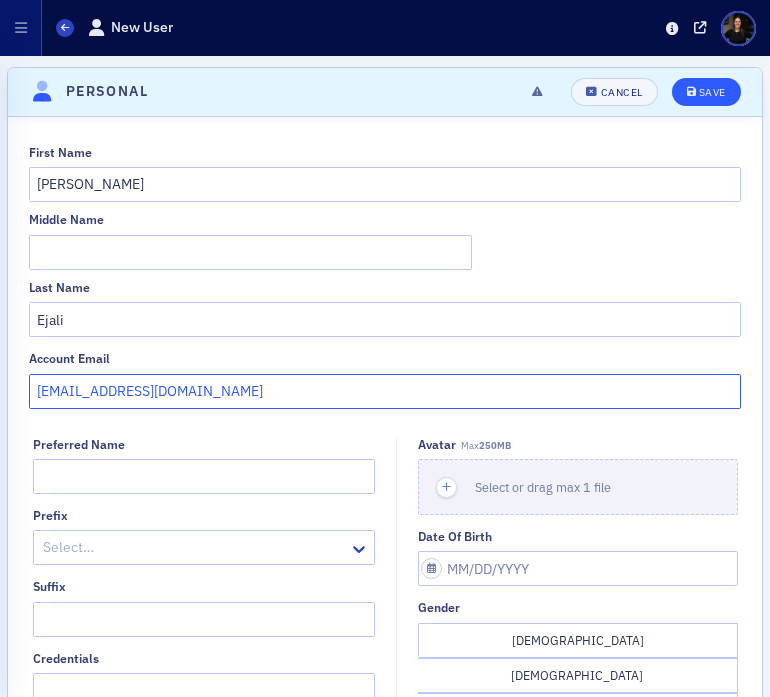 type on "dejlali@grfcpa.com" 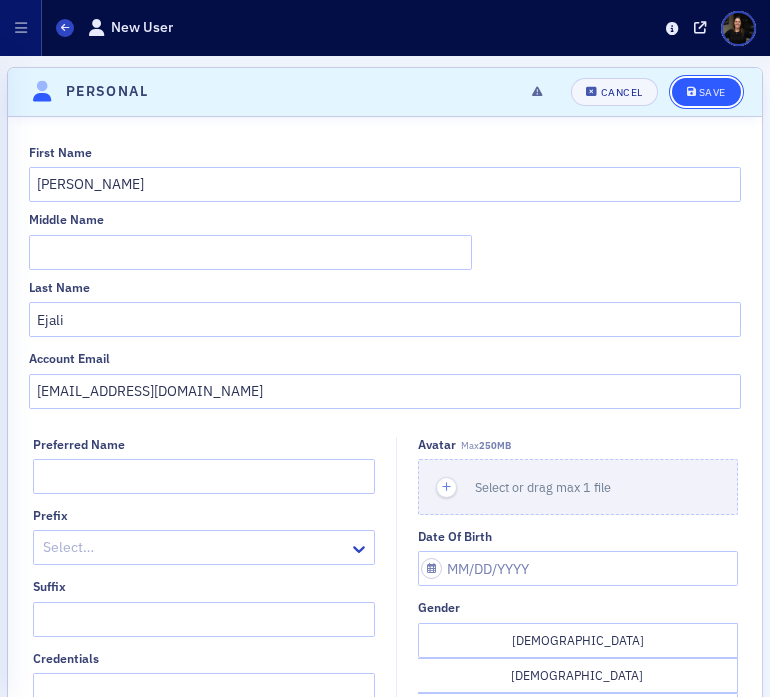 click 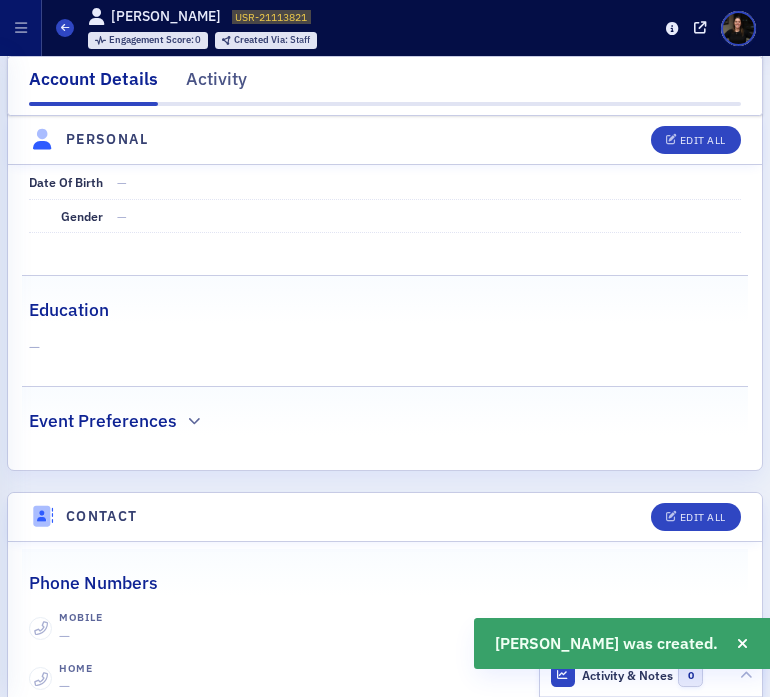 scroll, scrollTop: 969, scrollLeft: 0, axis: vertical 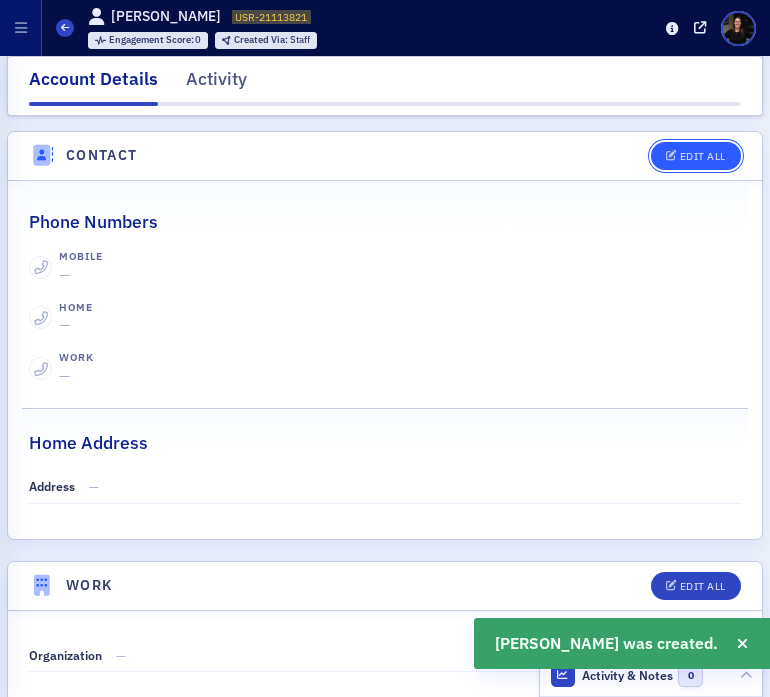 click on "Edit All" 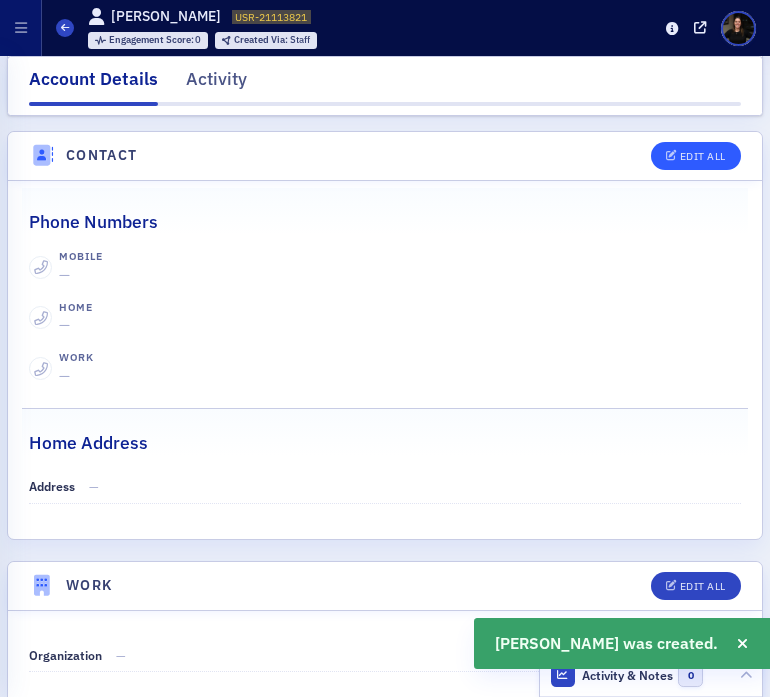 select on "US" 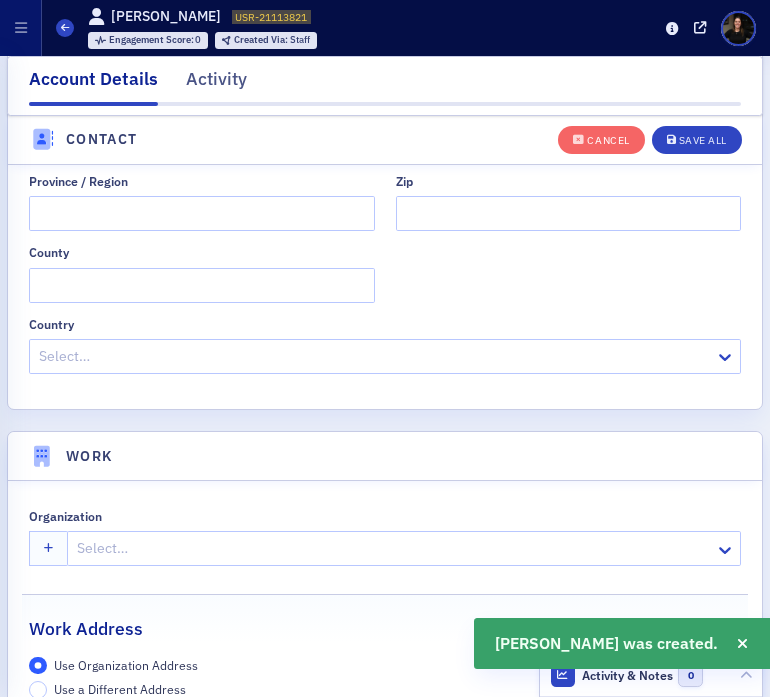 scroll, scrollTop: 1849, scrollLeft: 0, axis: vertical 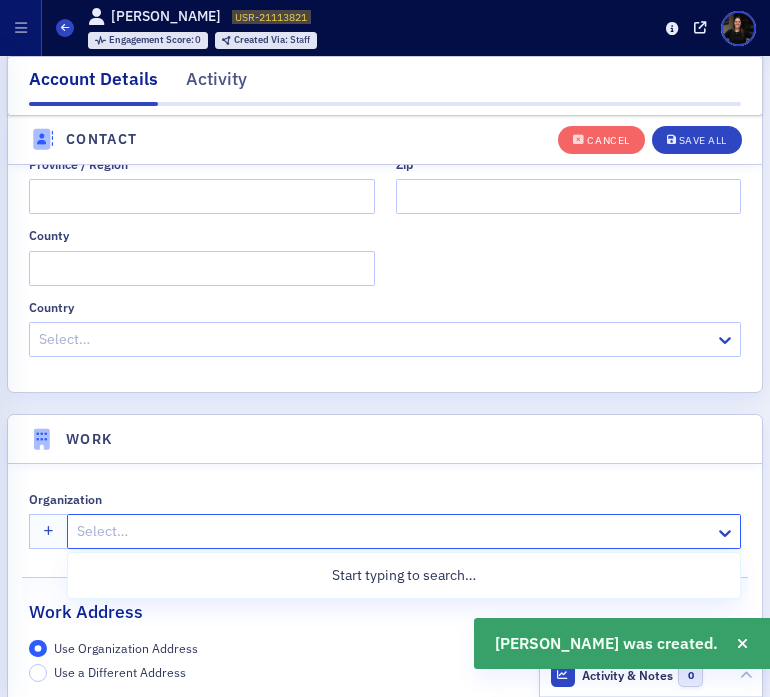 click 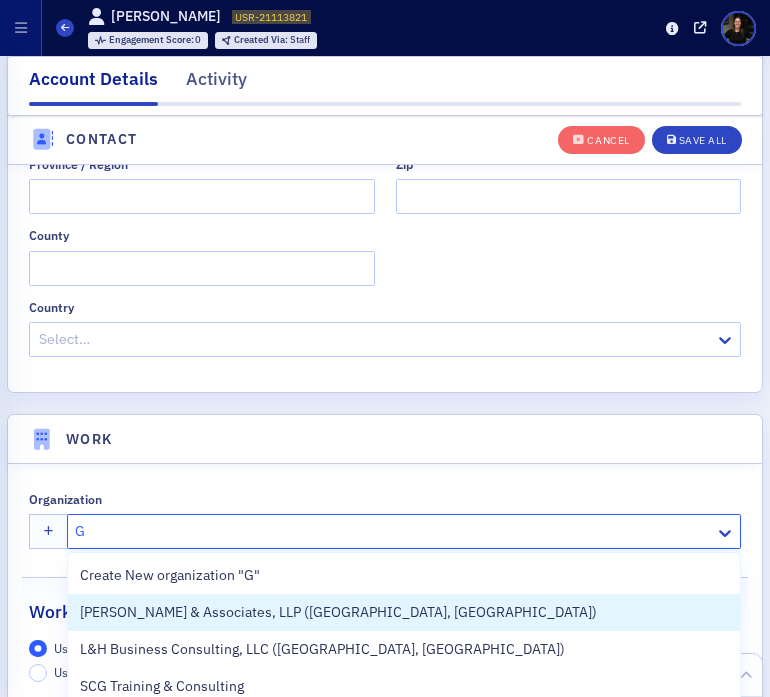 type on "GR" 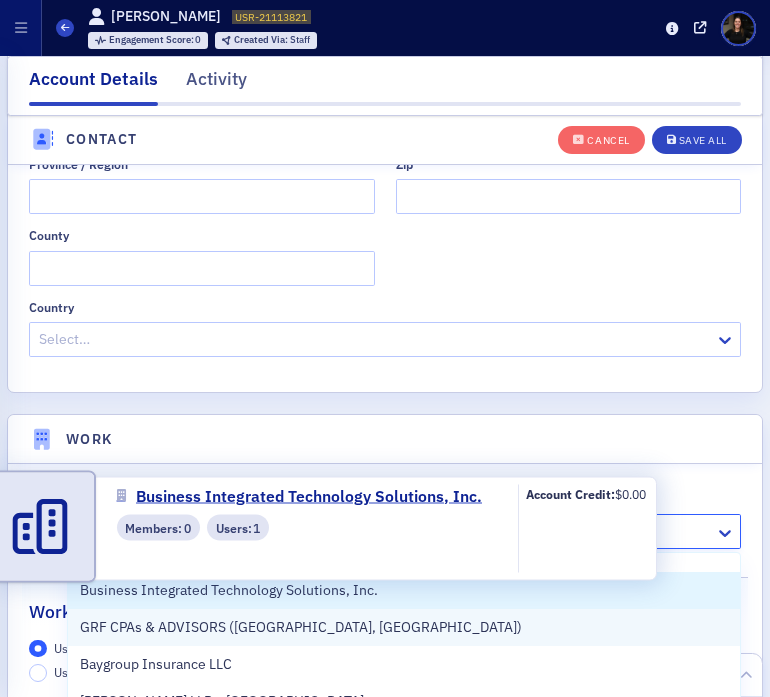 scroll, scrollTop: 172, scrollLeft: 0, axis: vertical 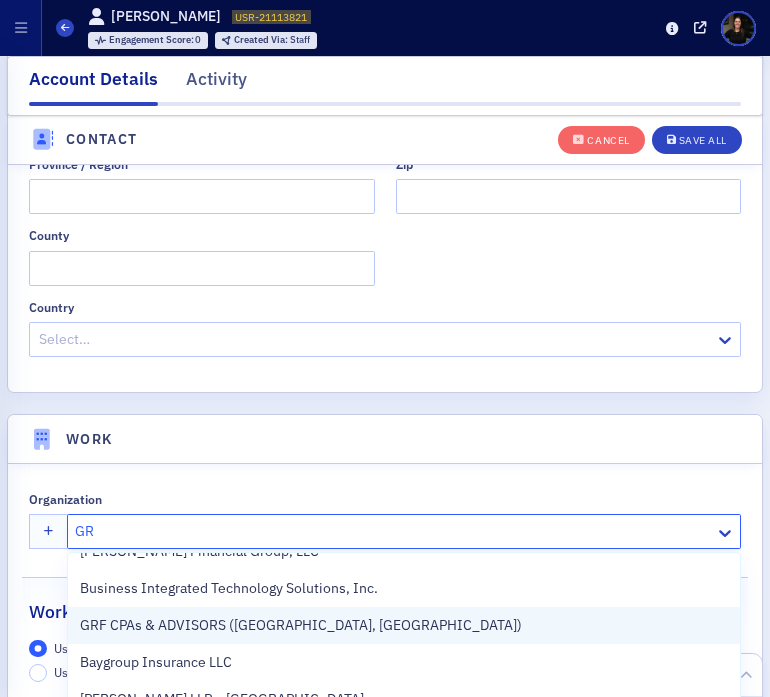 click on "GRF CPAs & ADVISORS (Bethesda, MD)" at bounding box center [301, 625] 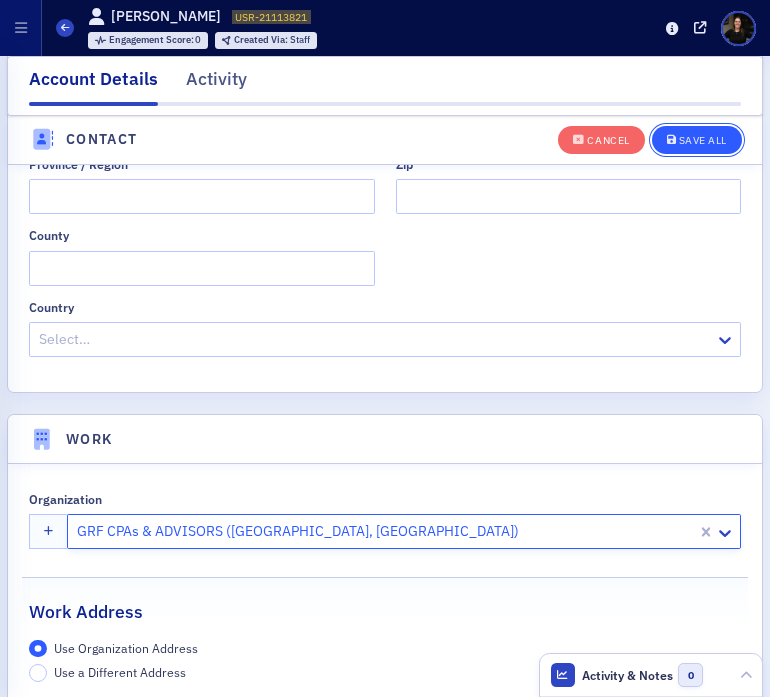 click on "Save All" 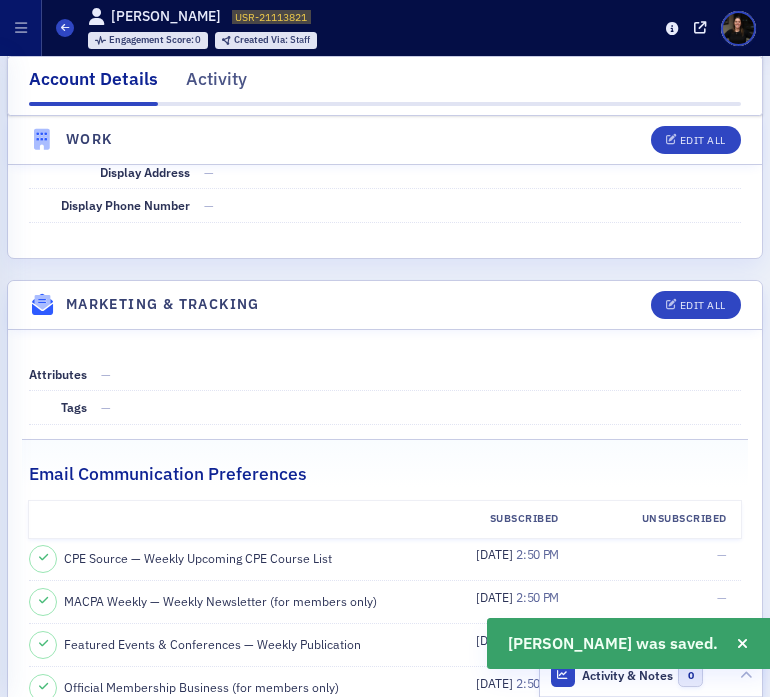scroll, scrollTop: 2060, scrollLeft: 0, axis: vertical 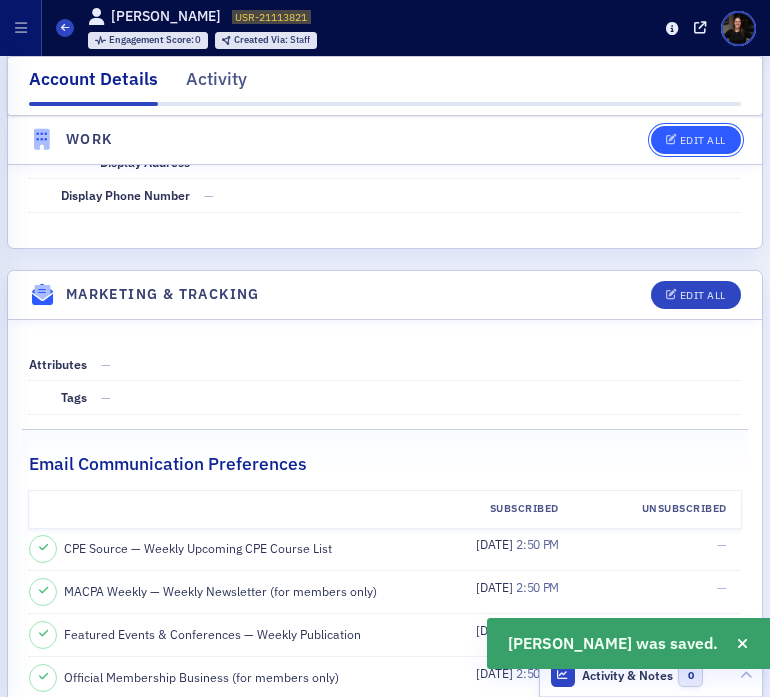 click on "Edit All" 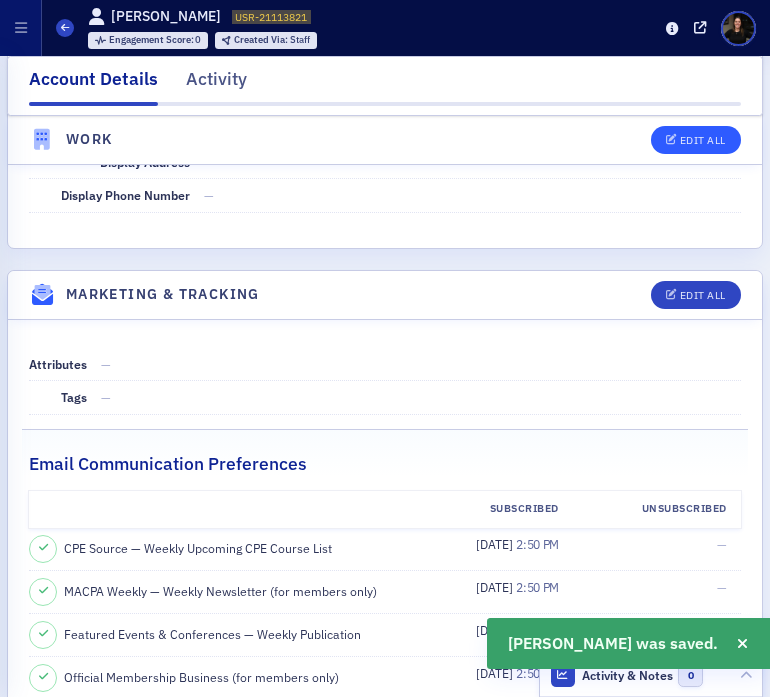 select on "US" 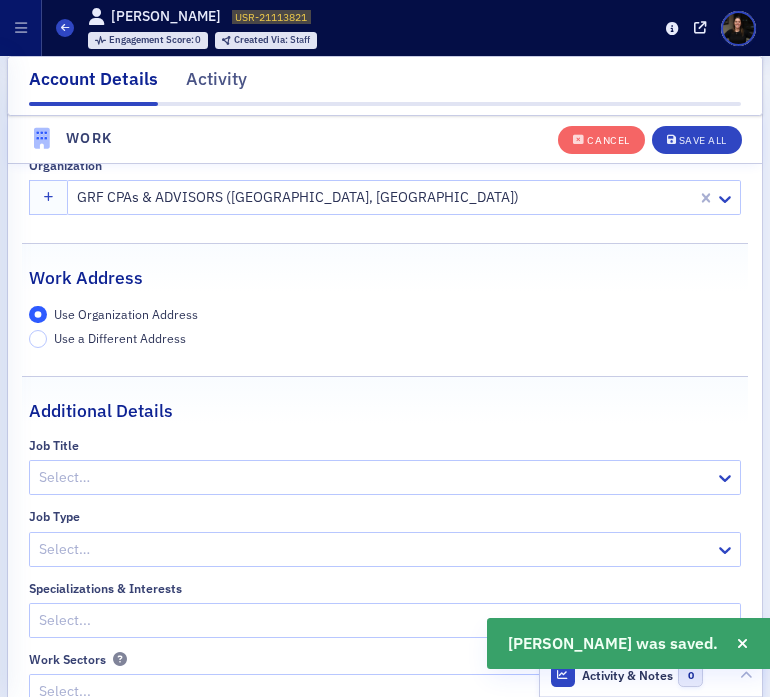 scroll, scrollTop: 2180, scrollLeft: 0, axis: vertical 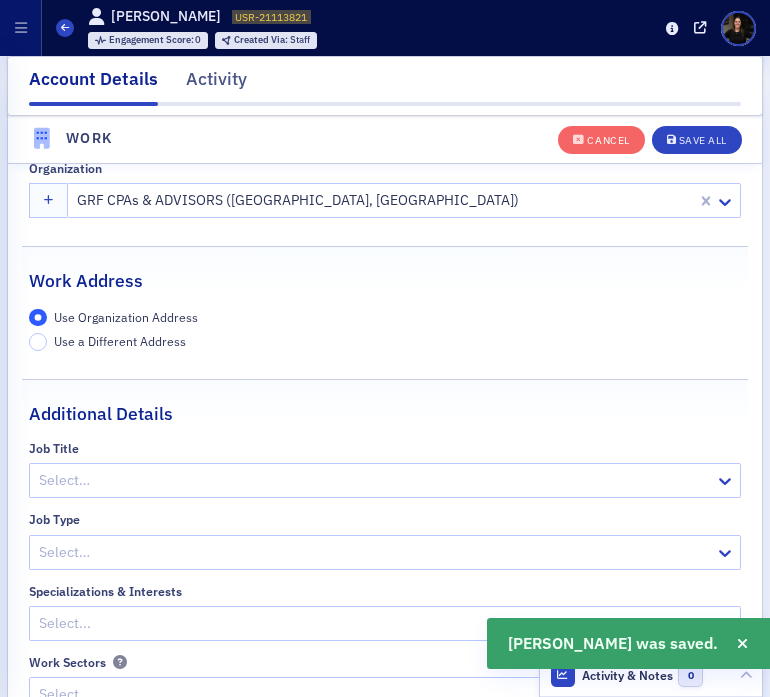 click on "Additional Details Job Title Select… Job Type Select… Specializations & Interests Select... Work Sectors Select..." 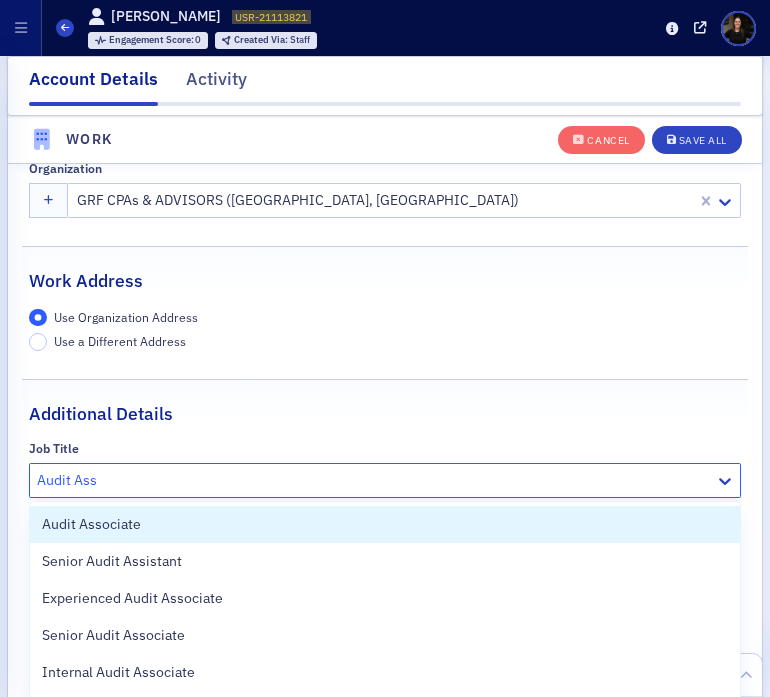 type on "Audit Asso" 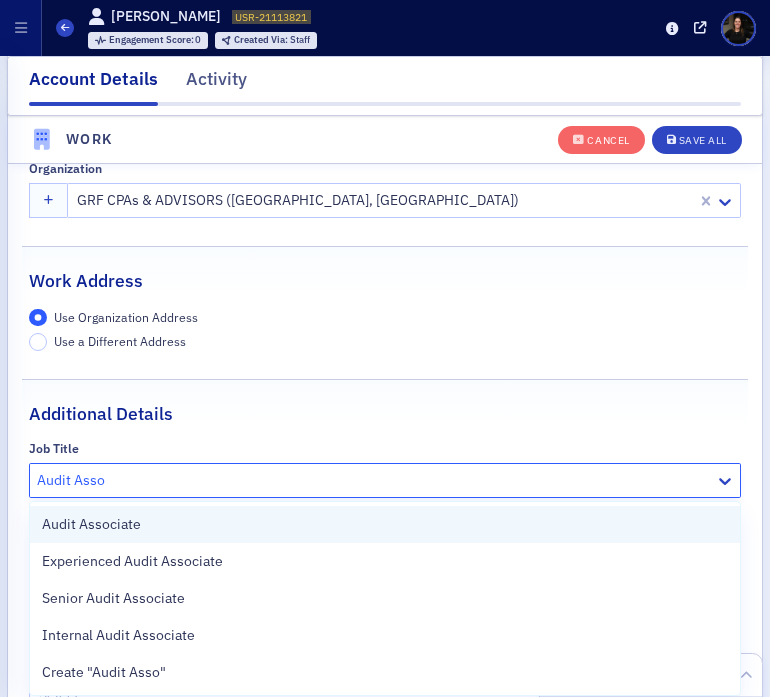 click on "Audit Associate" at bounding box center (91, 524) 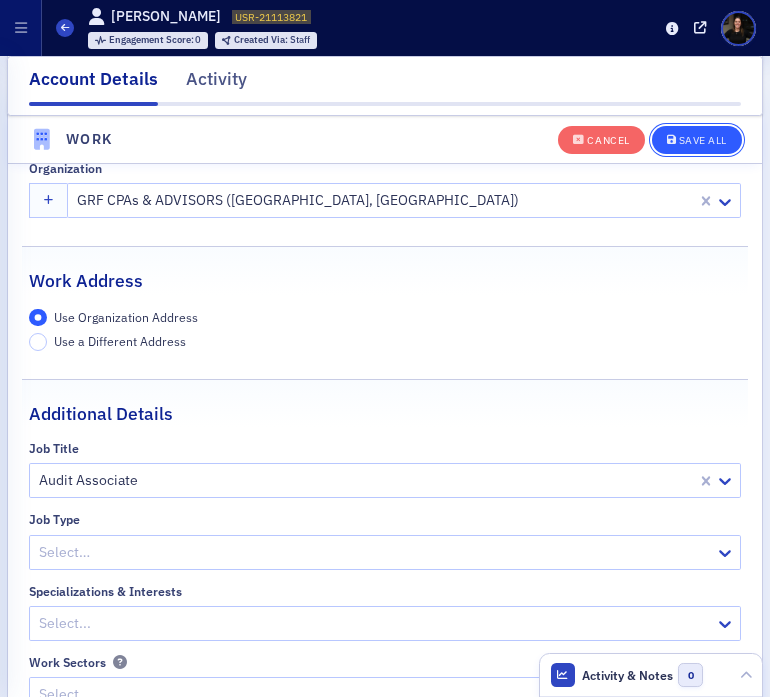 click 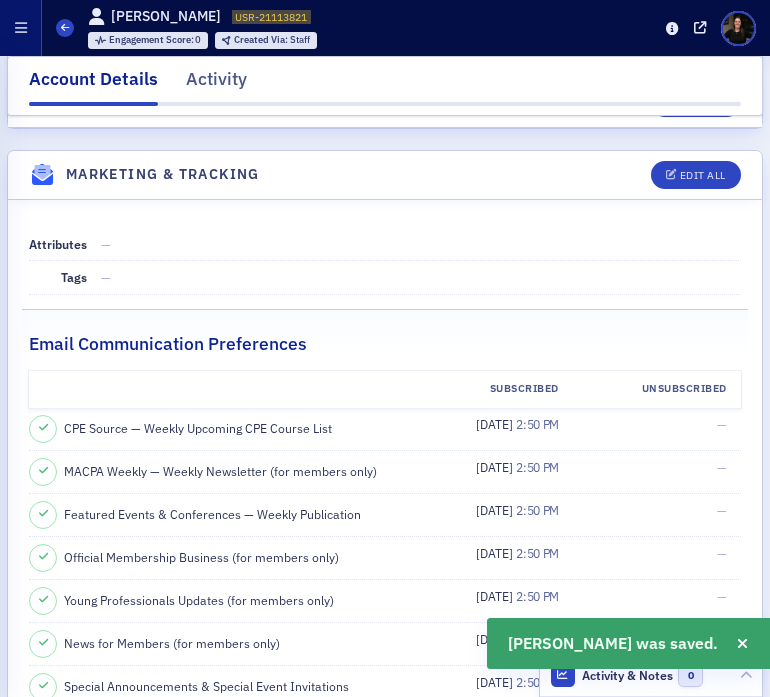 click 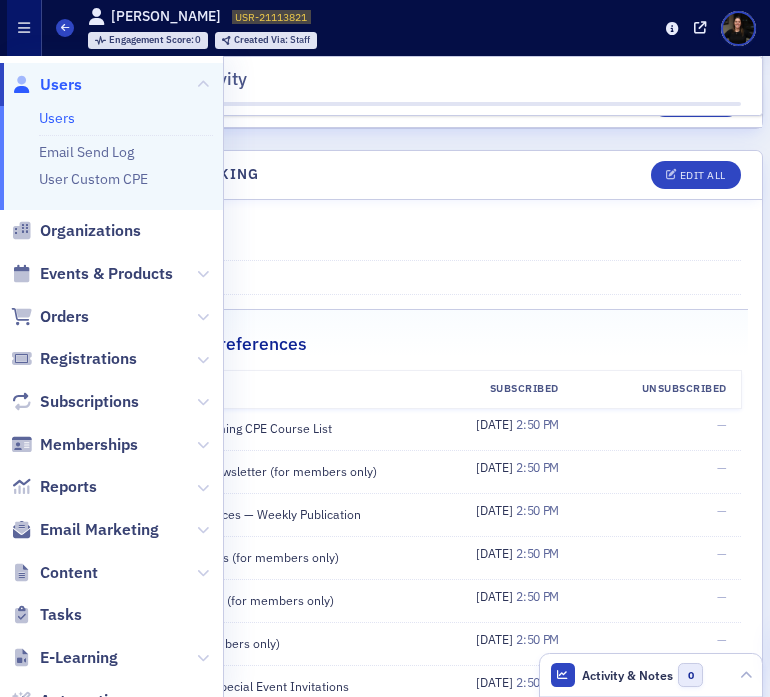 click on "Users" 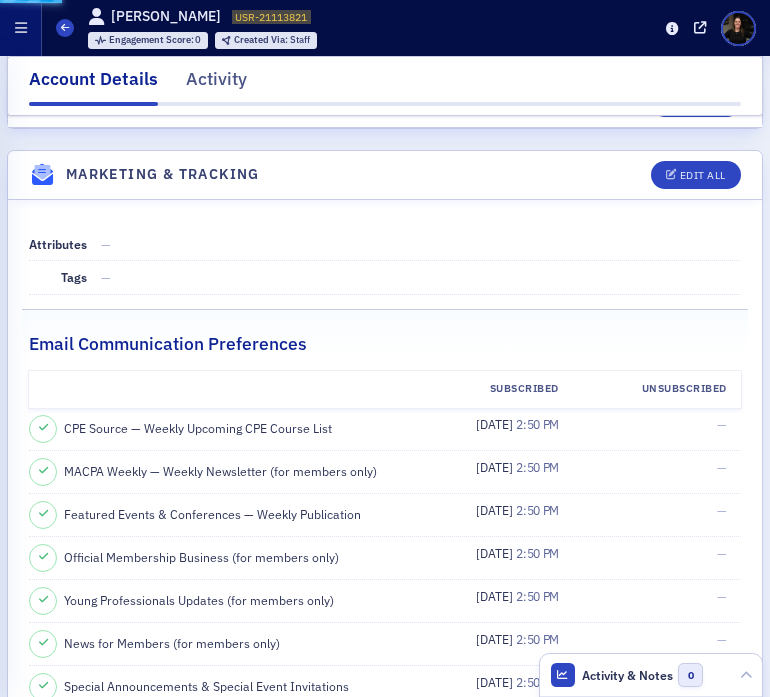 scroll, scrollTop: 0, scrollLeft: 0, axis: both 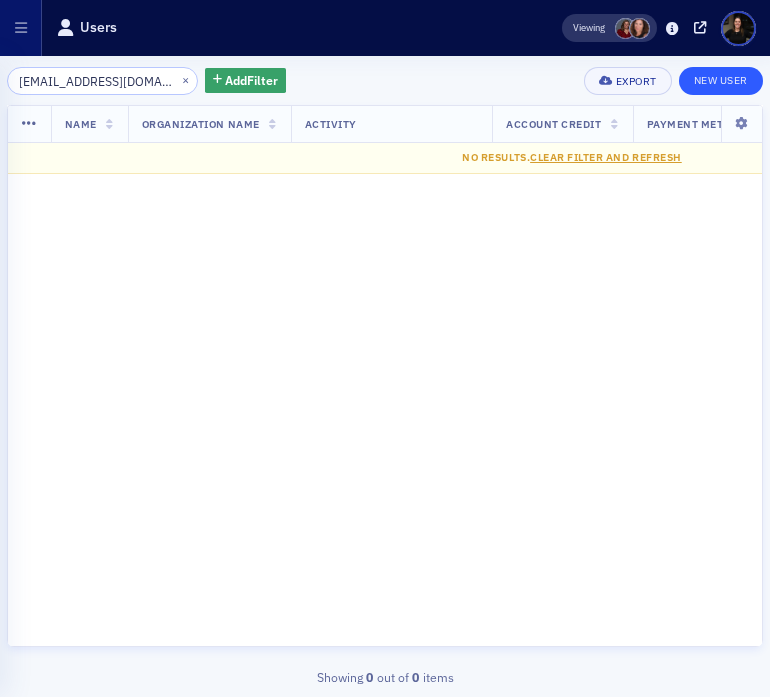 type on "kturcios@grfcpa.com" 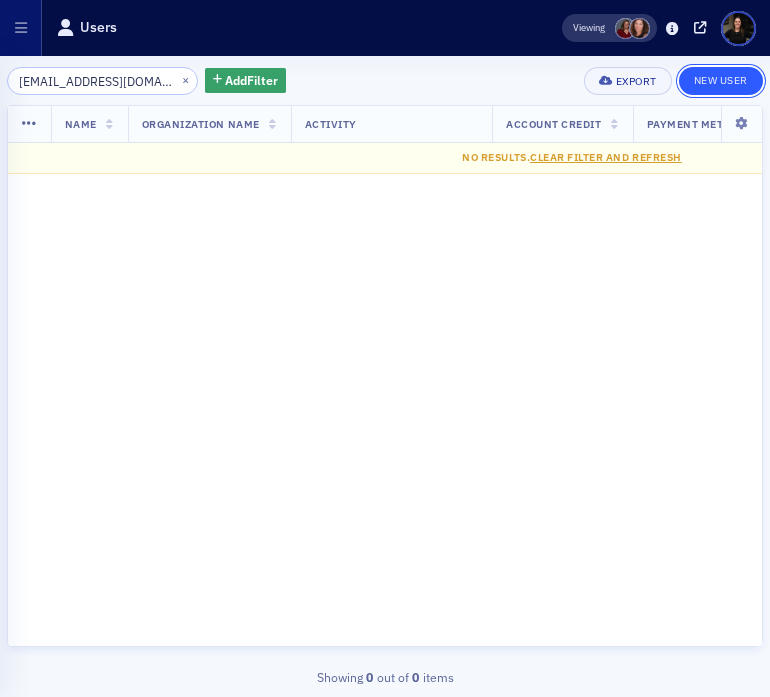 click on "New User" 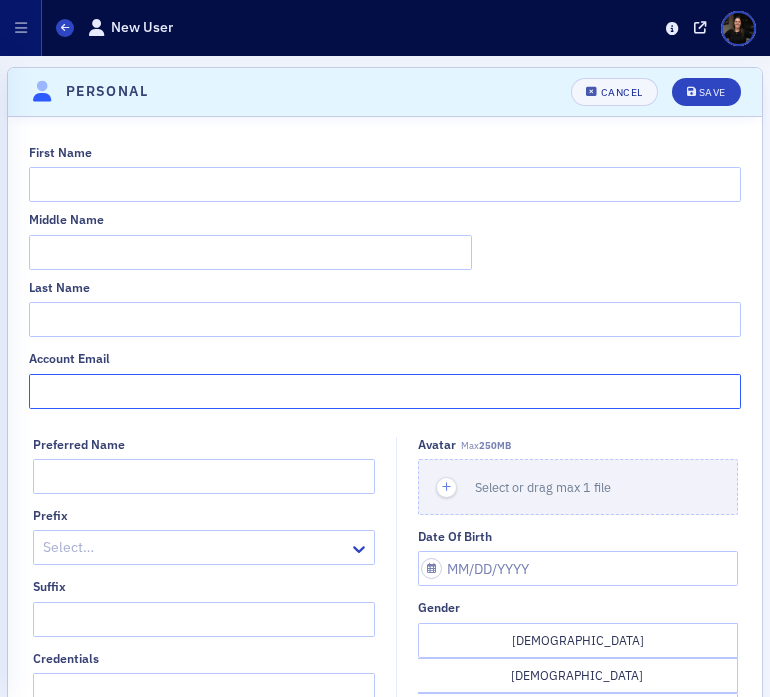 click on "Account Email" 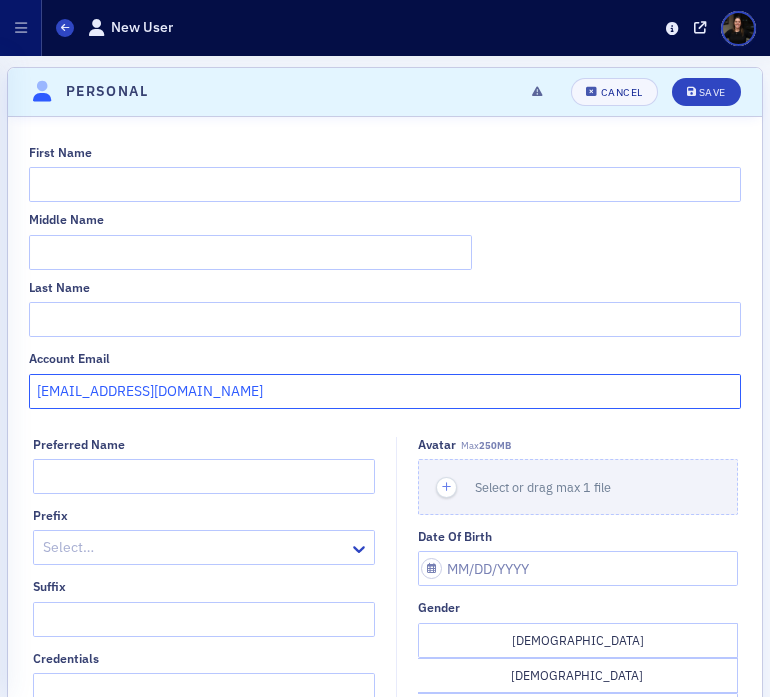 type on "kturcios@grfcpa.com" 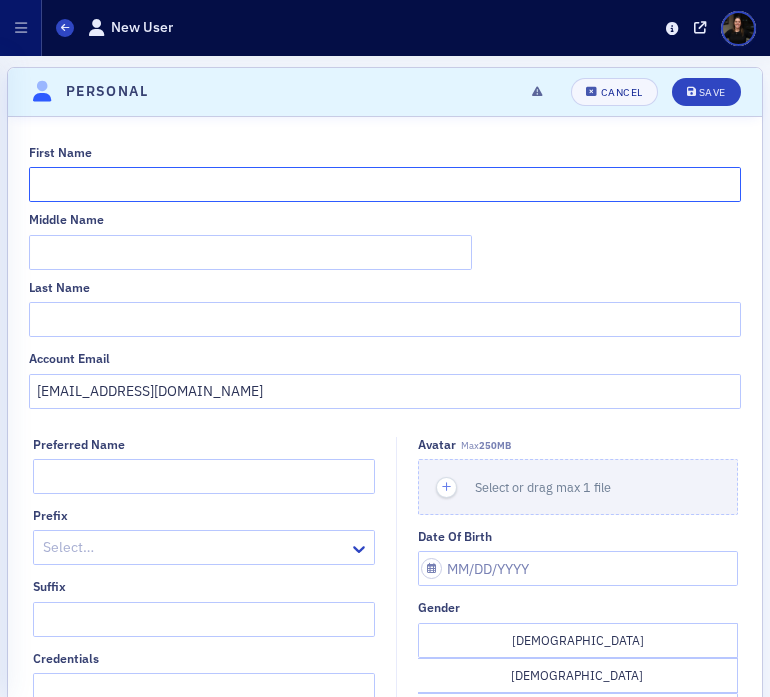 click on "First Name" 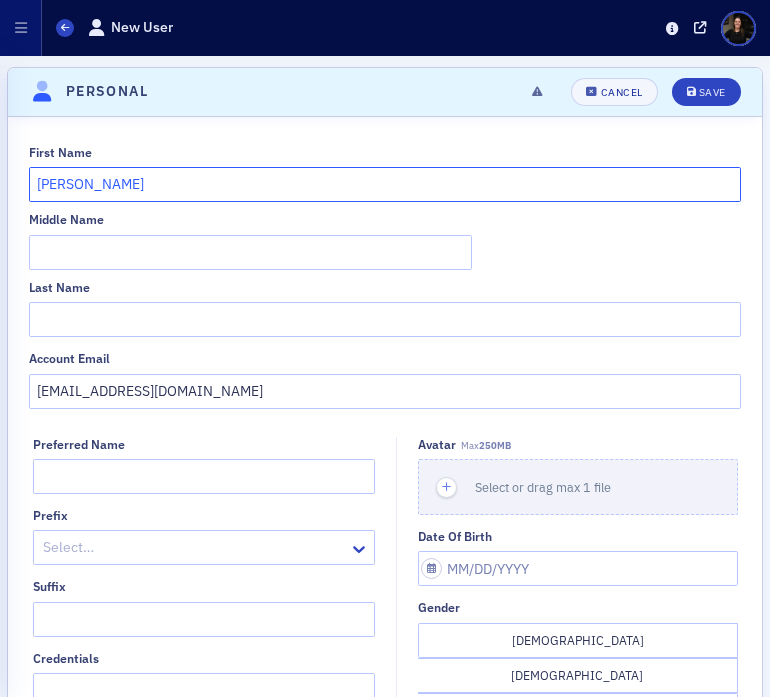 type on "Kim" 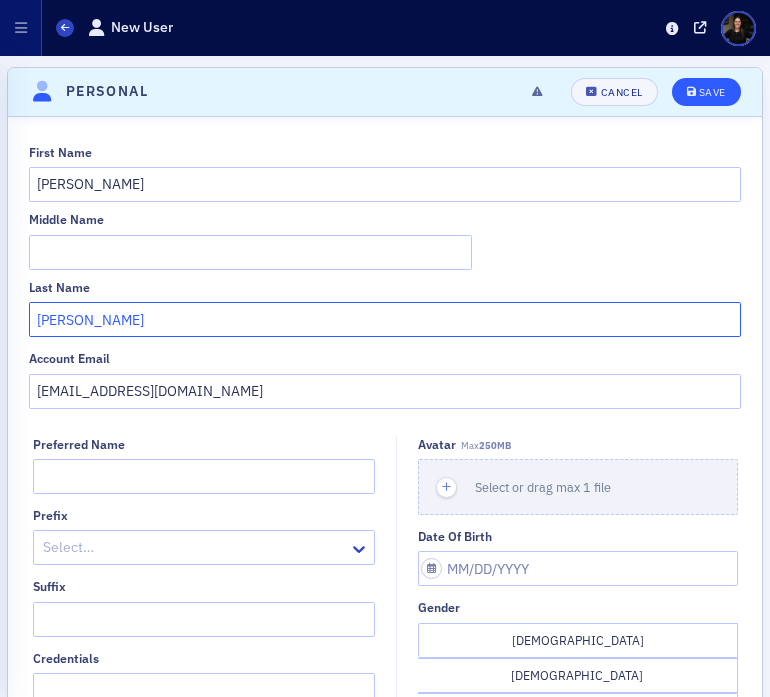 type on "Turcios" 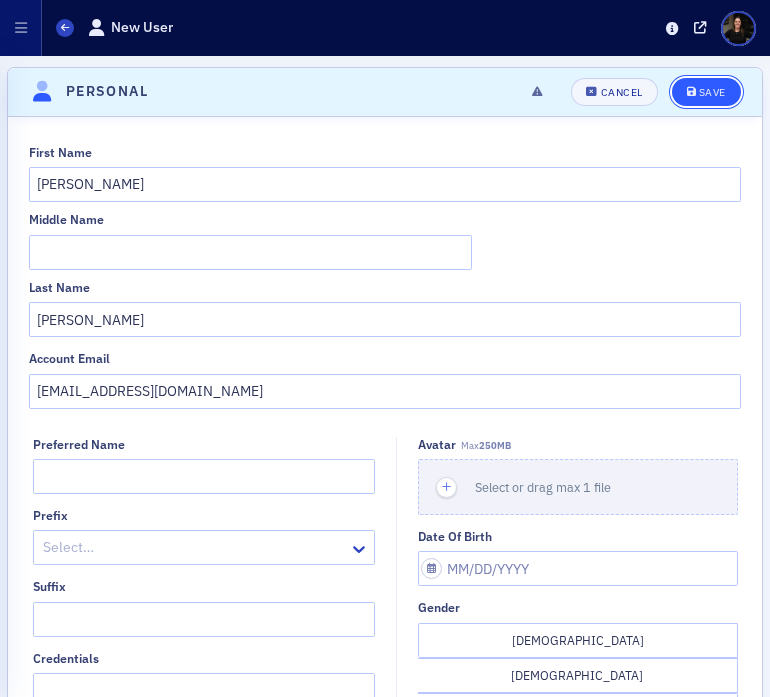 click on "Save" 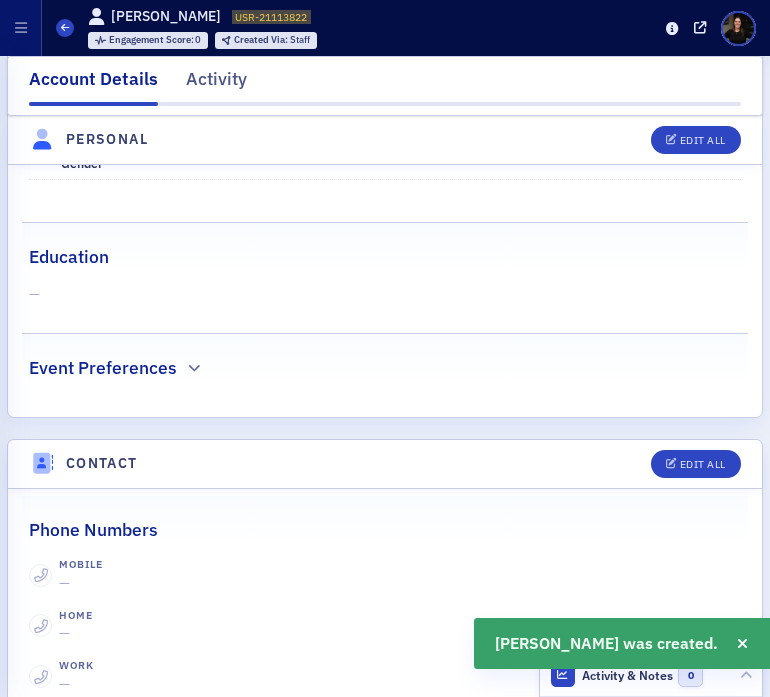scroll, scrollTop: 820, scrollLeft: 0, axis: vertical 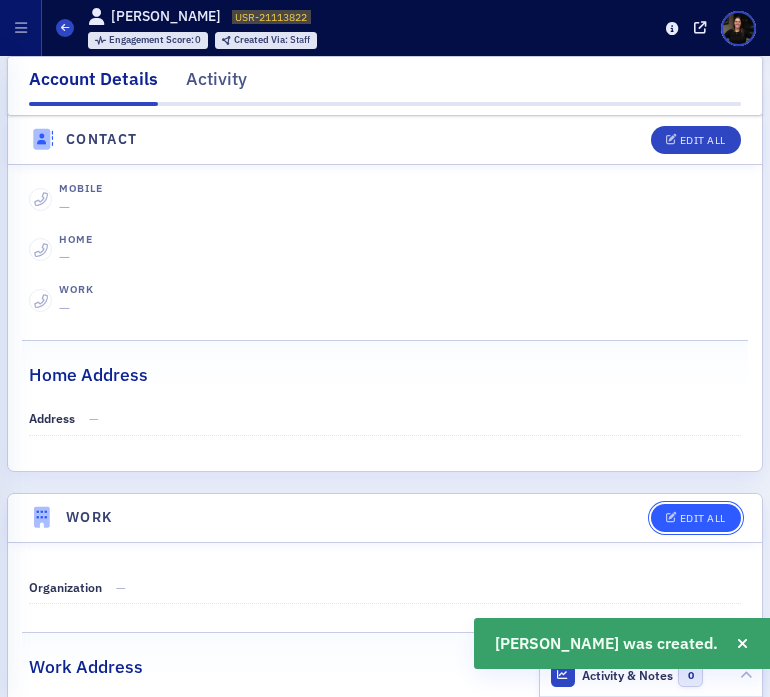 click on "Edit All" 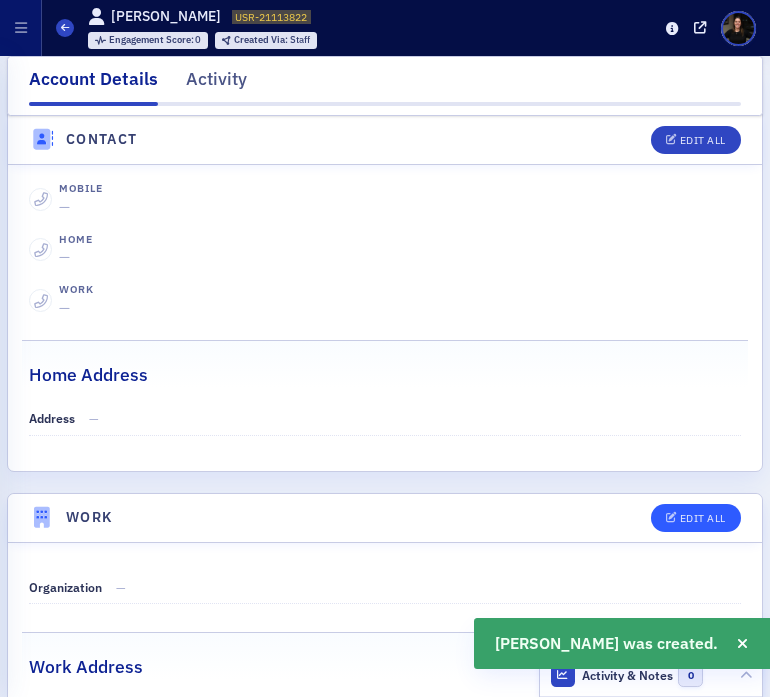 select on "US" 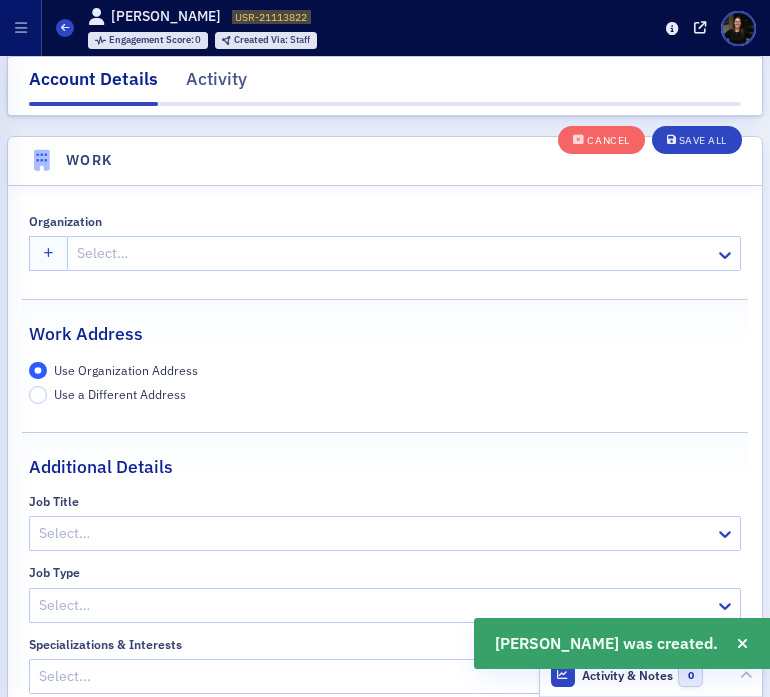 scroll, scrollTop: 2147, scrollLeft: 0, axis: vertical 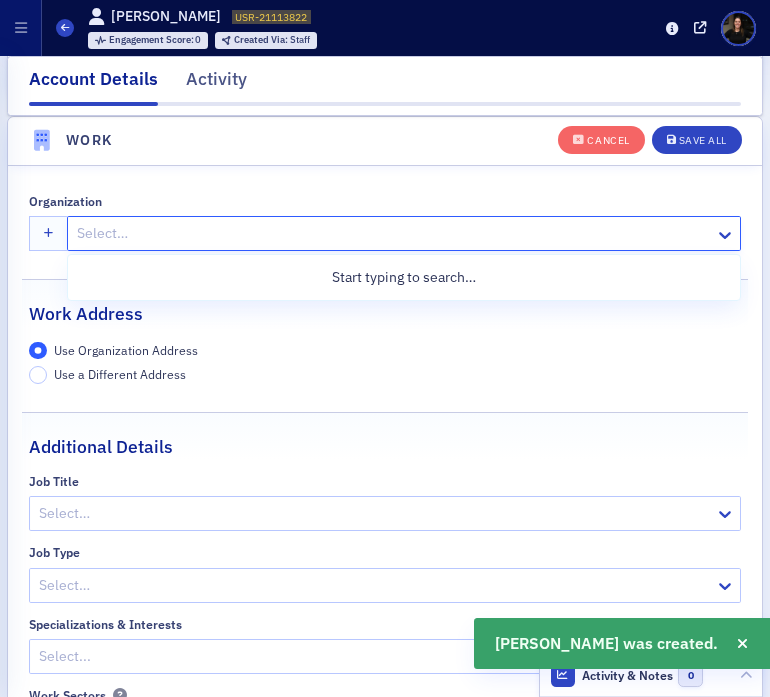 click 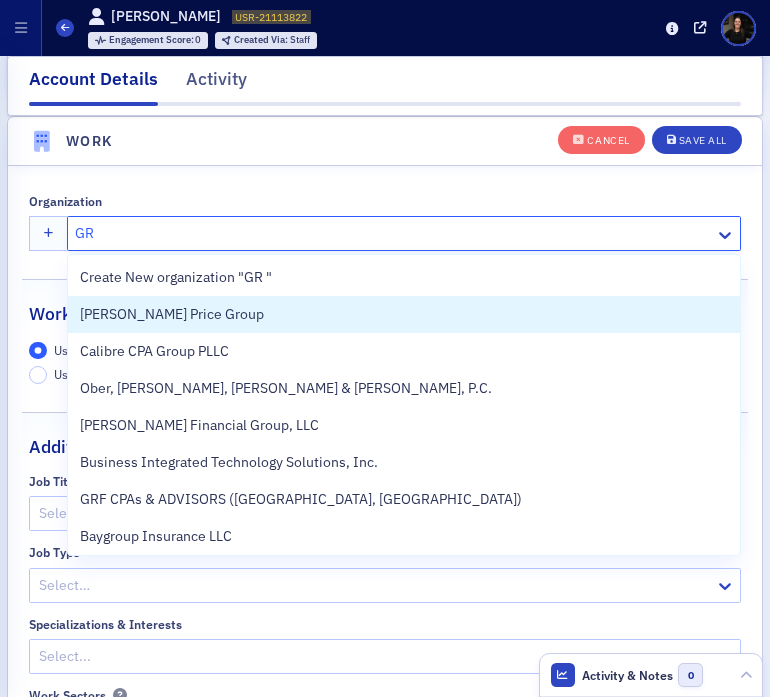 type on "GR &" 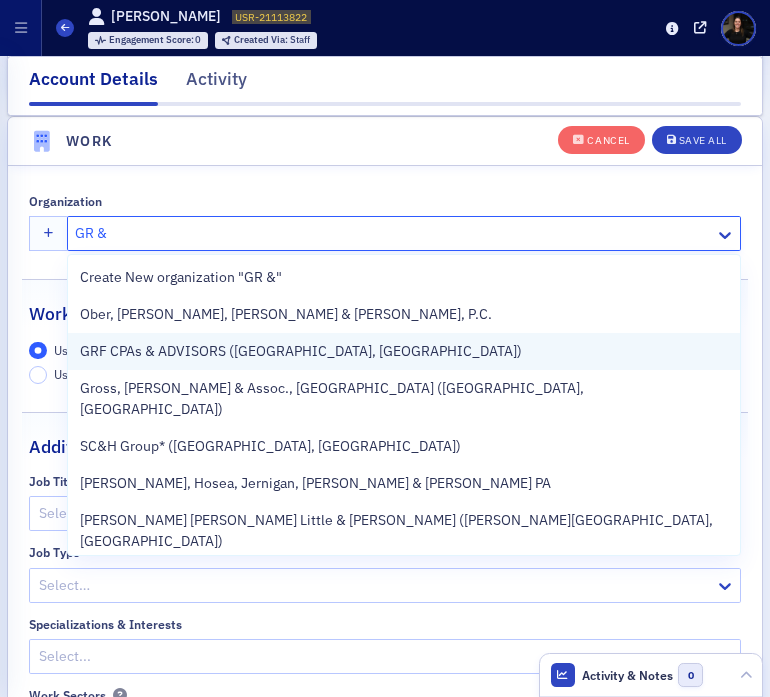 click on "GRF CPAs & ADVISORS ([GEOGRAPHIC_DATA], [GEOGRAPHIC_DATA])" at bounding box center [301, 351] 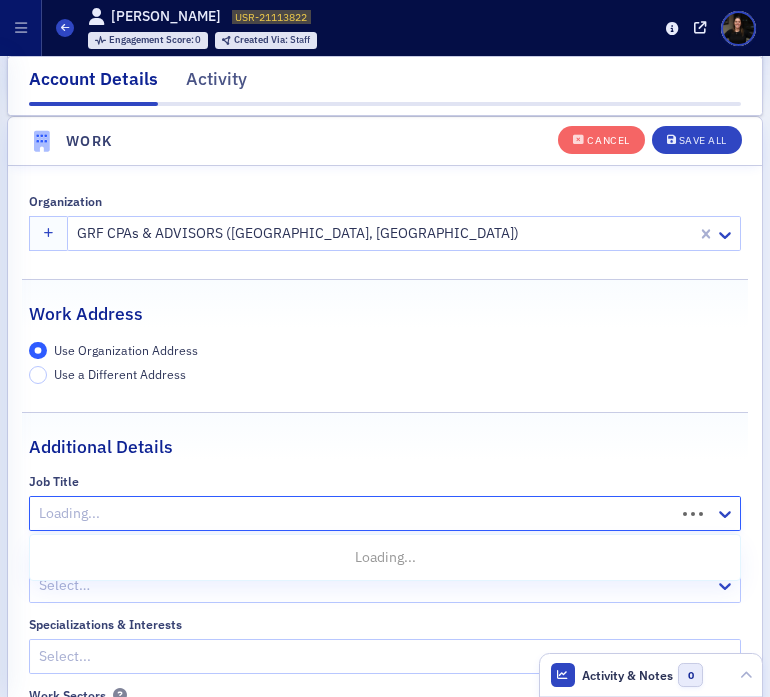 click 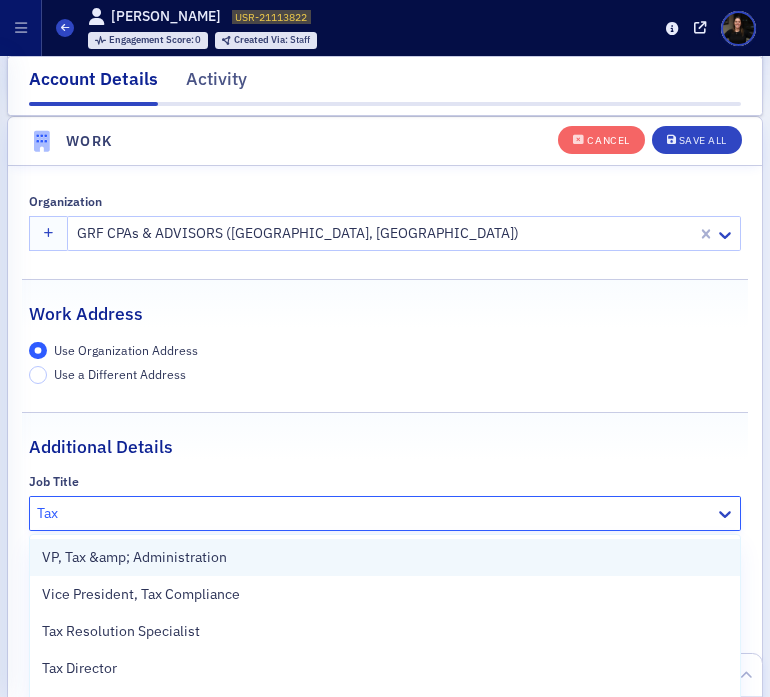 type on "Tax a" 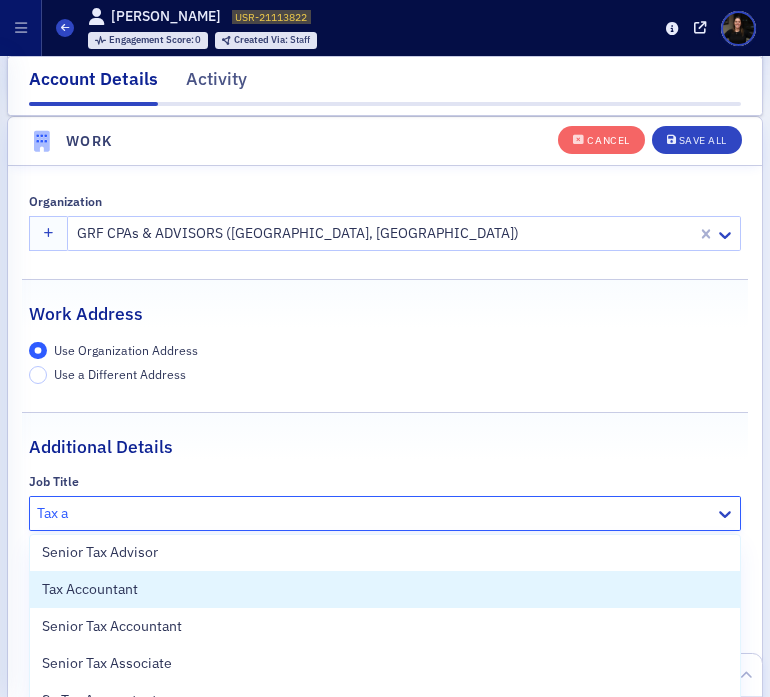 scroll, scrollTop: 125, scrollLeft: 0, axis: vertical 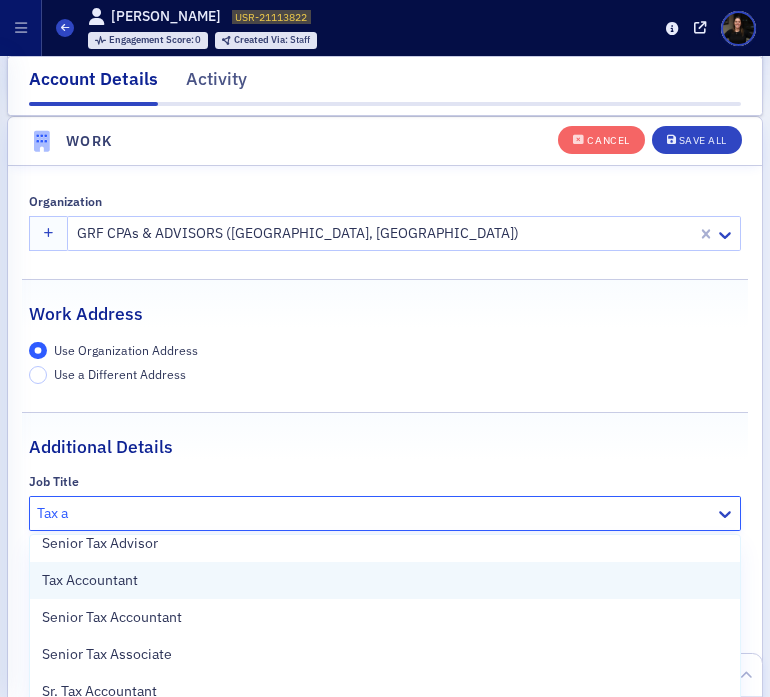 click on "Tax Accountant" at bounding box center (90, 580) 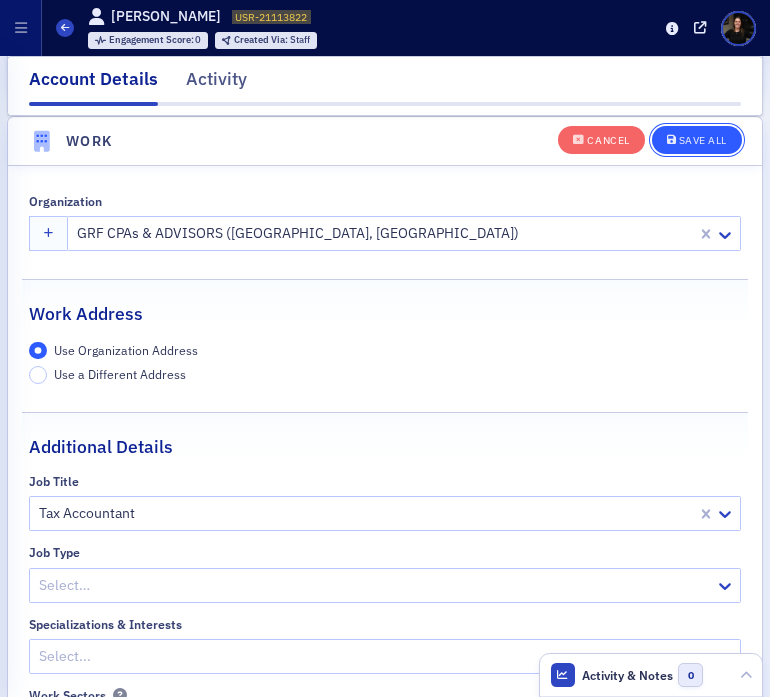 click on "Save All" 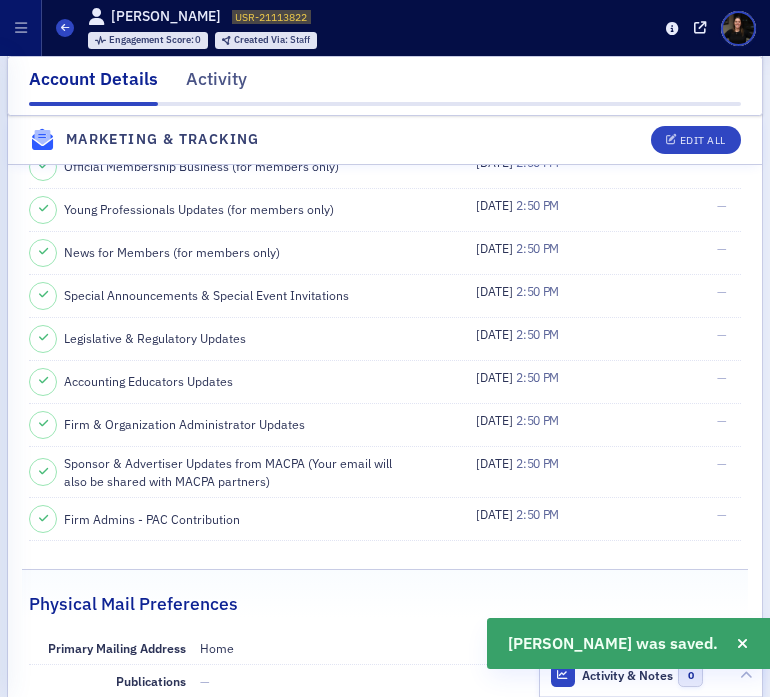 scroll, scrollTop: 2584, scrollLeft: 0, axis: vertical 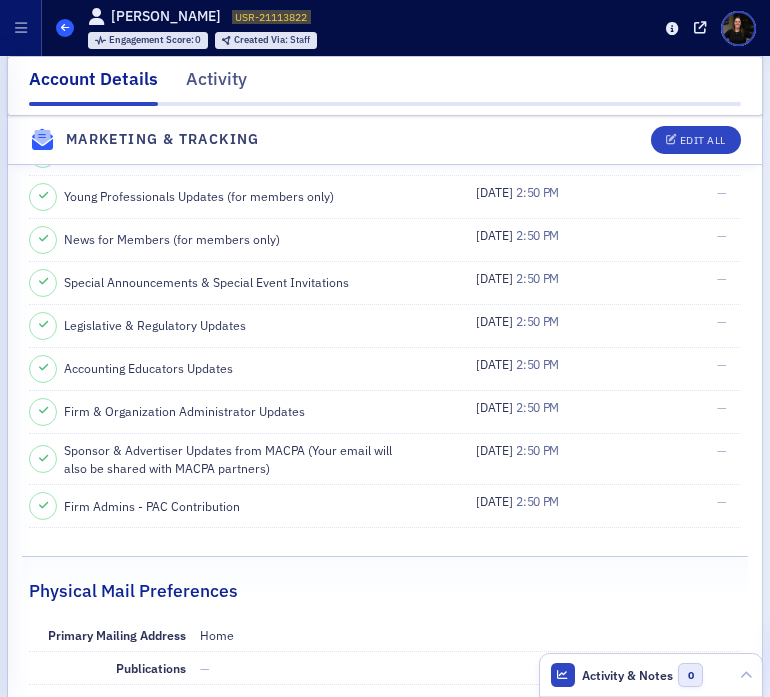click 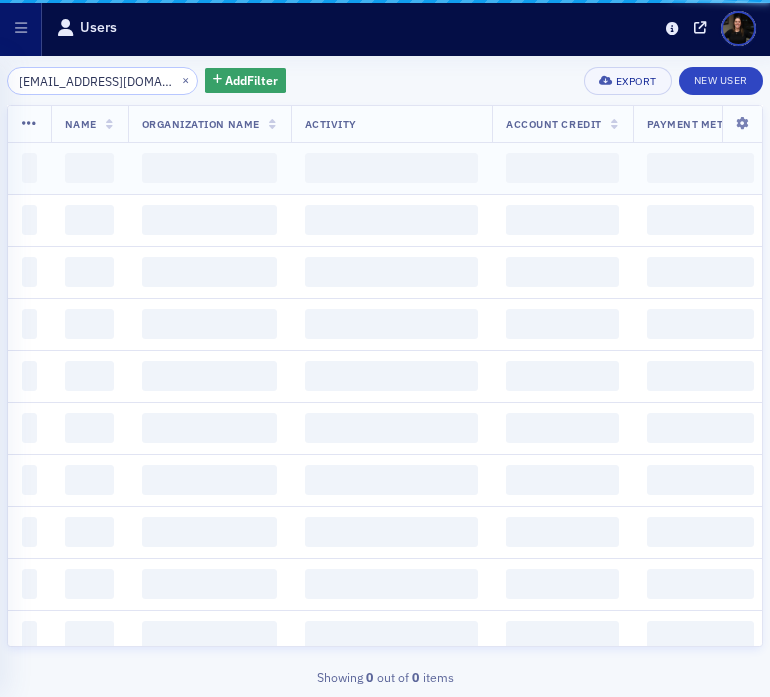 scroll, scrollTop: 0, scrollLeft: 0, axis: both 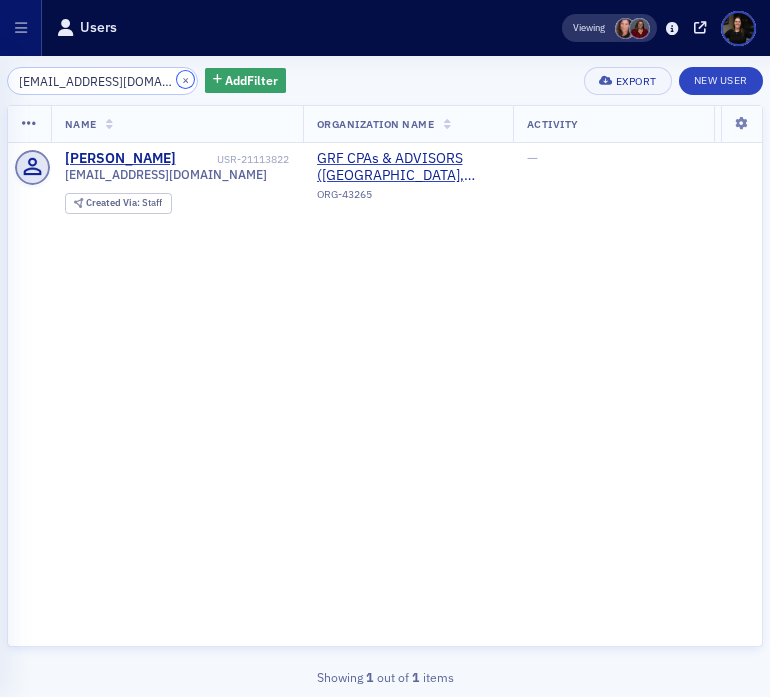click on "×" 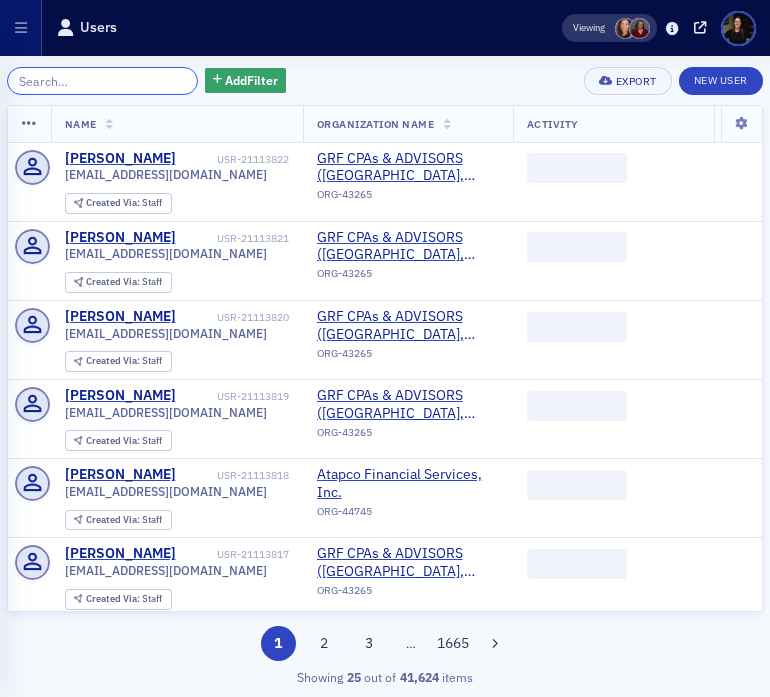 click 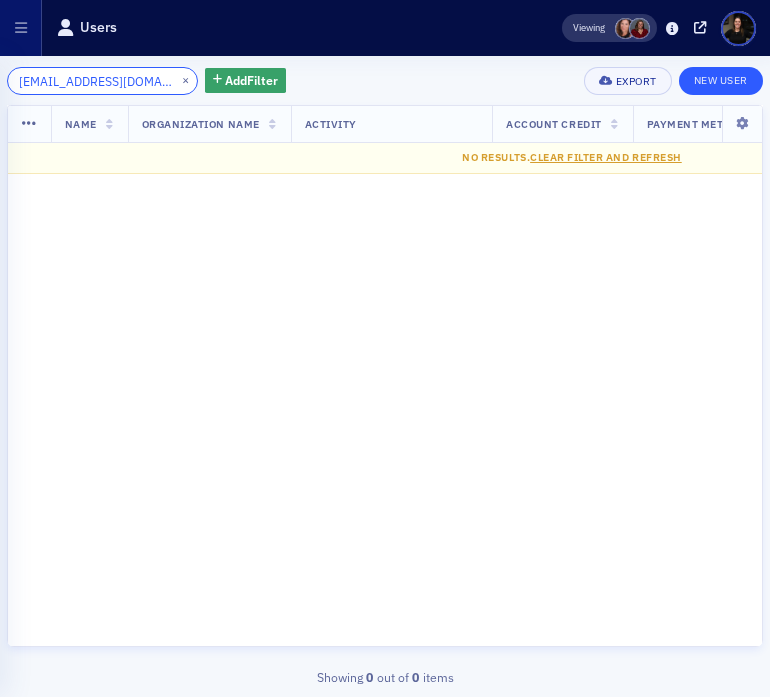 type on "[EMAIL_ADDRESS][DOMAIN_NAME]" 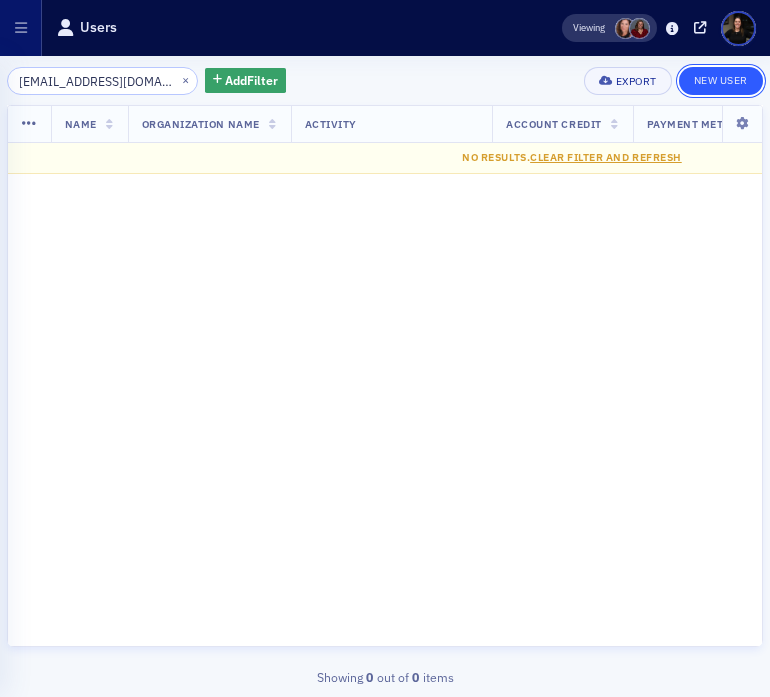 click on "New User" 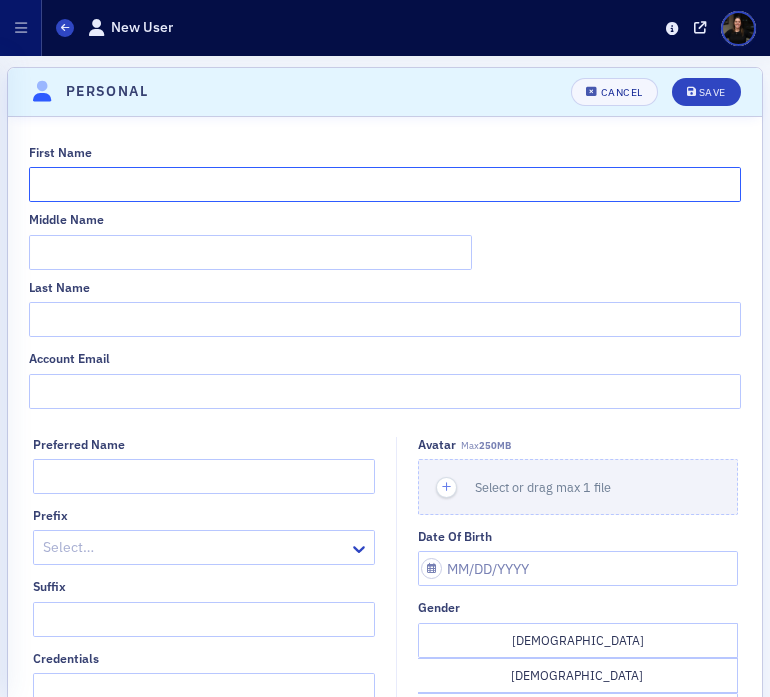 click on "First Name" 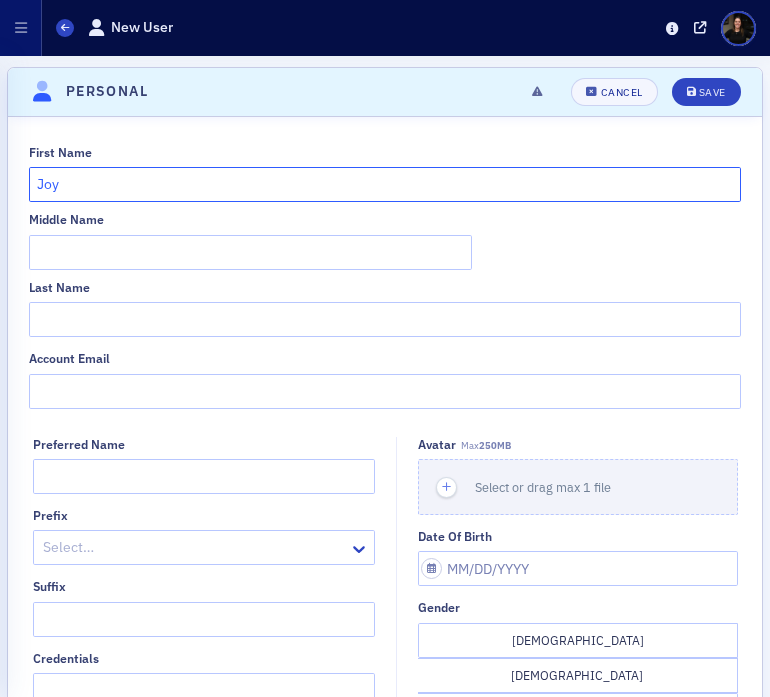type on "Joy" 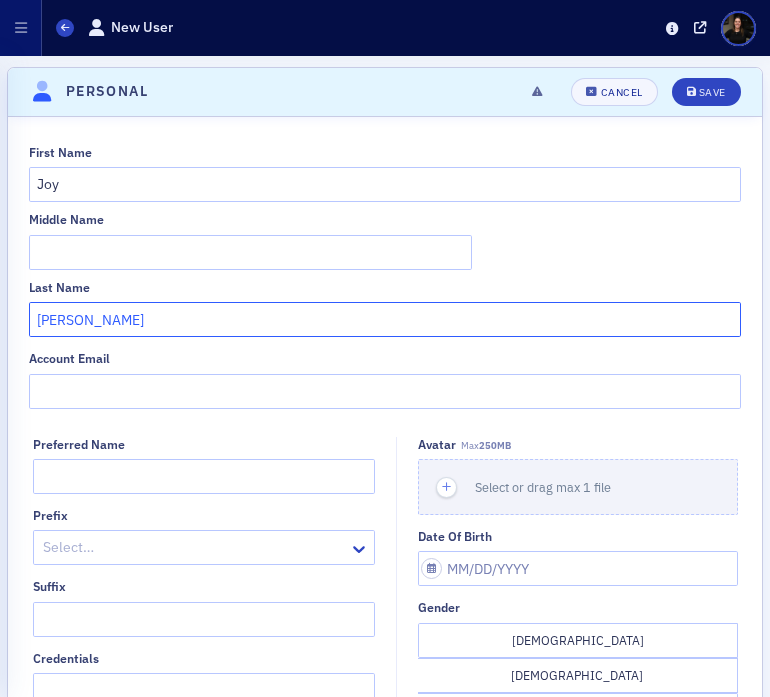 type on "Jang" 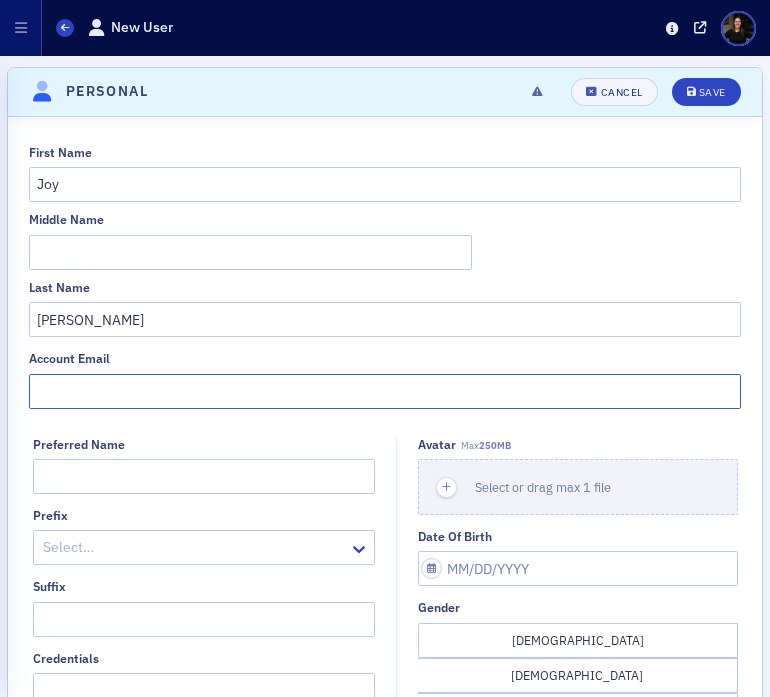 paste on "[EMAIL_ADDRESS][DOMAIN_NAME]" 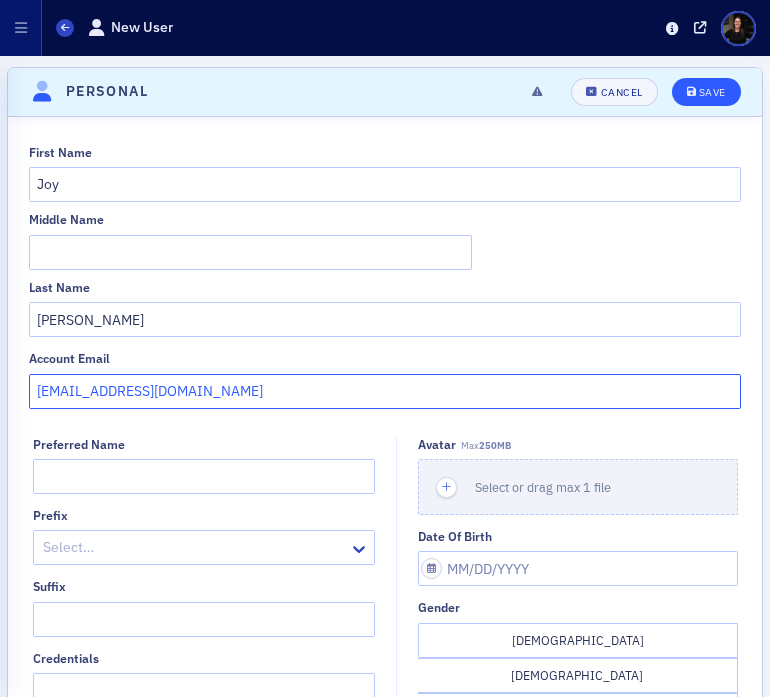 type on "[EMAIL_ADDRESS][DOMAIN_NAME]" 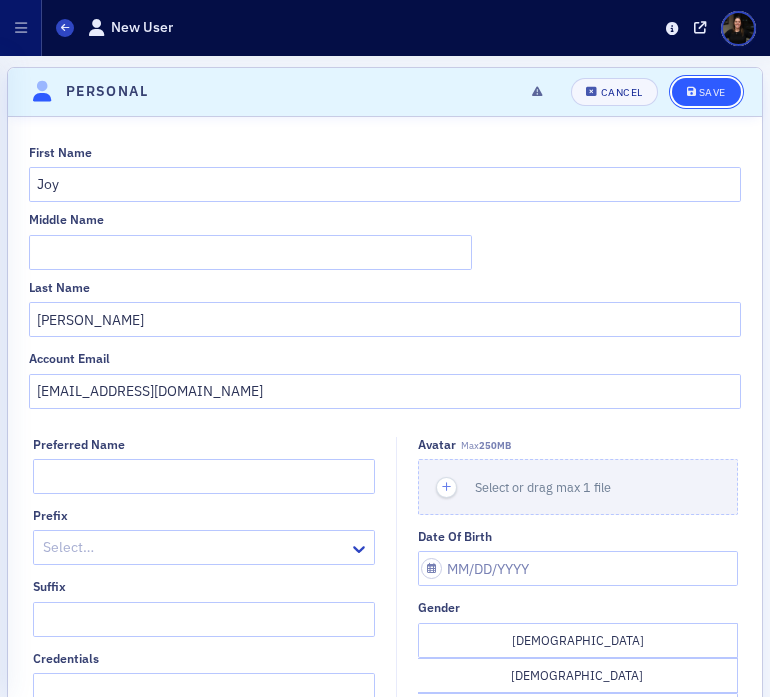 click on "Save" 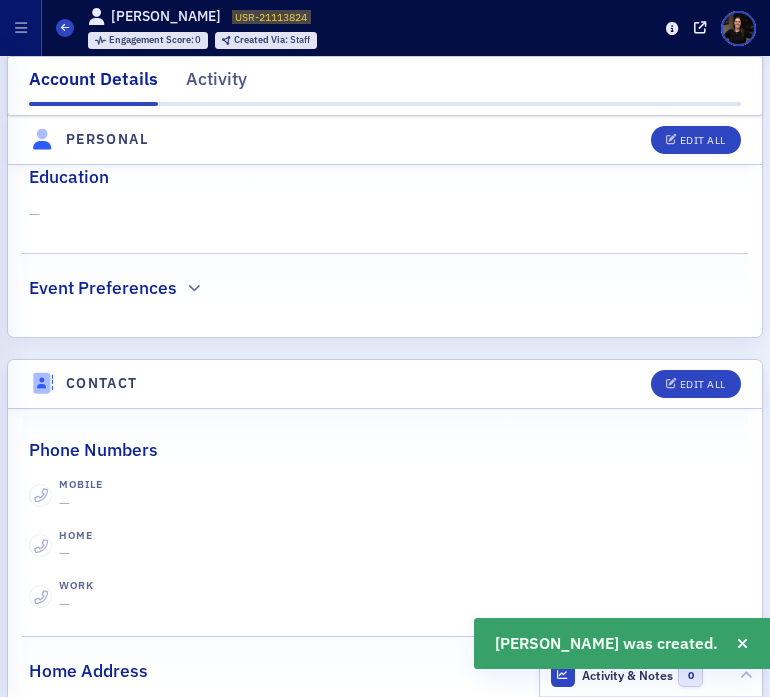 scroll, scrollTop: 812, scrollLeft: 0, axis: vertical 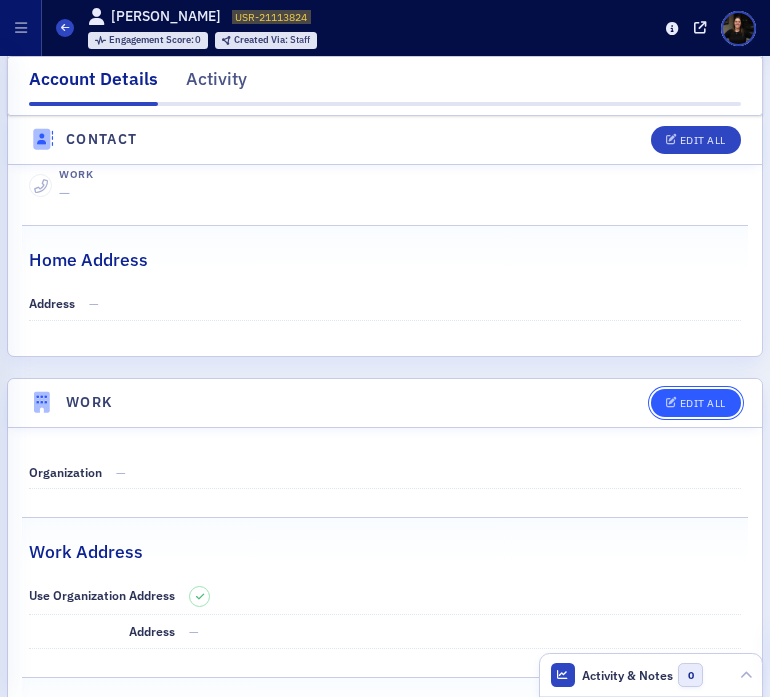 click on "Edit All" 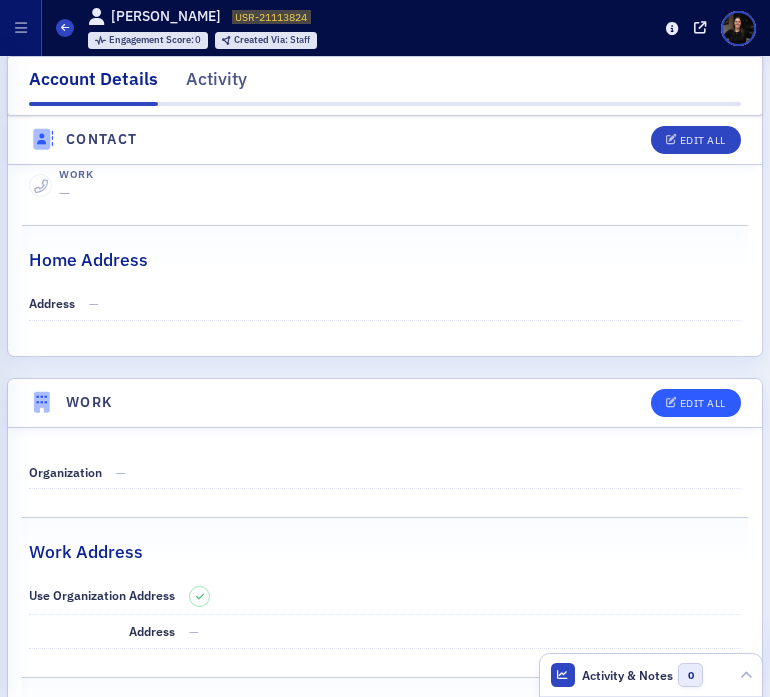 select on "US" 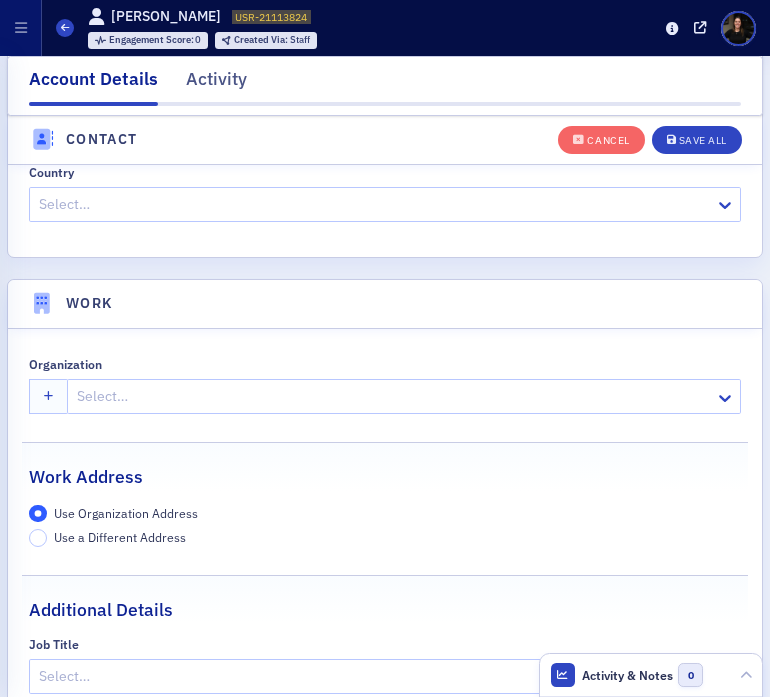 scroll, scrollTop: 2147, scrollLeft: 0, axis: vertical 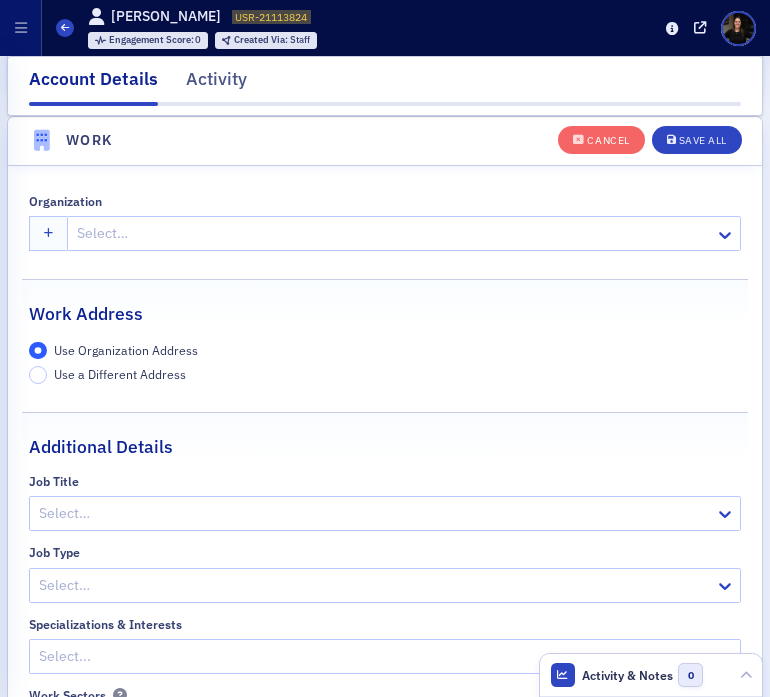 click on "Select…" 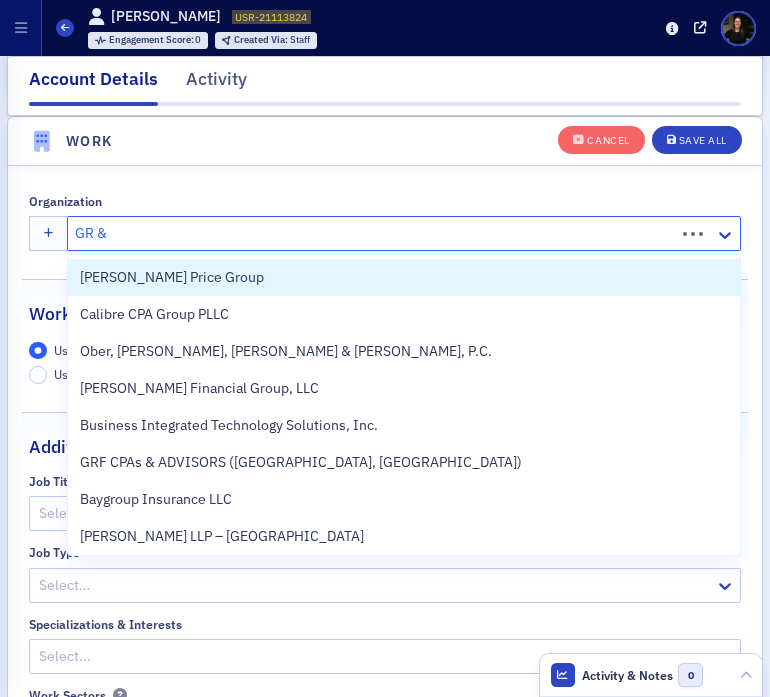 type on "GR & F" 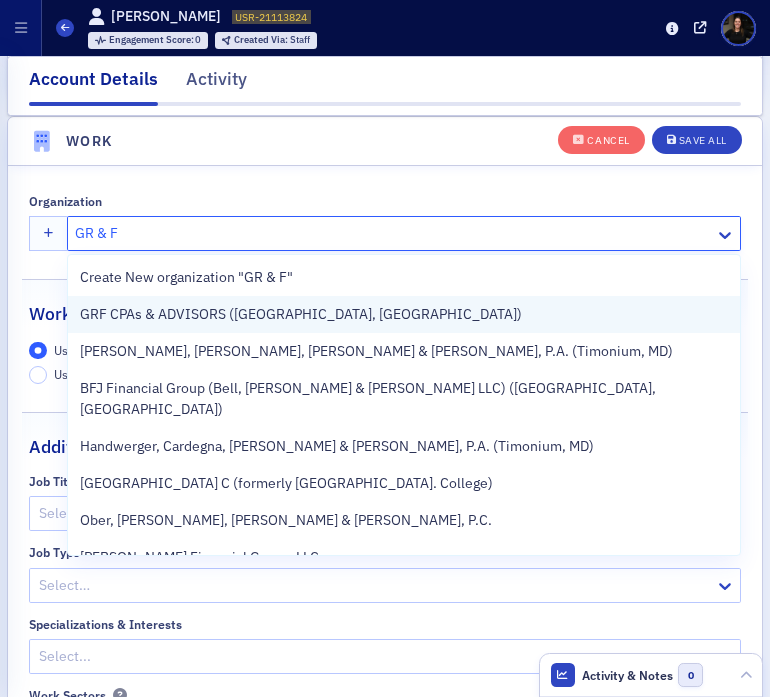 click on "GRF CPAs & ADVISORS ([GEOGRAPHIC_DATA], [GEOGRAPHIC_DATA])" at bounding box center [301, 314] 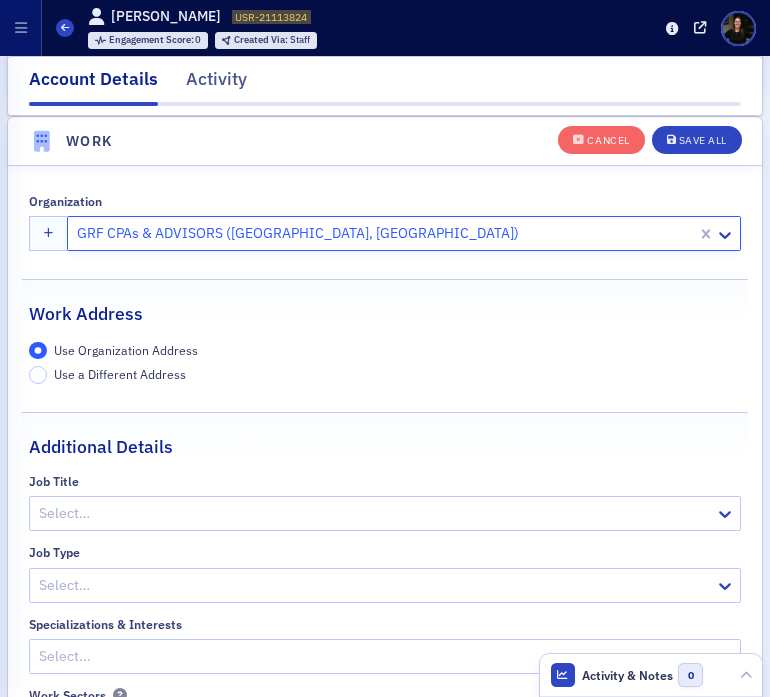 click 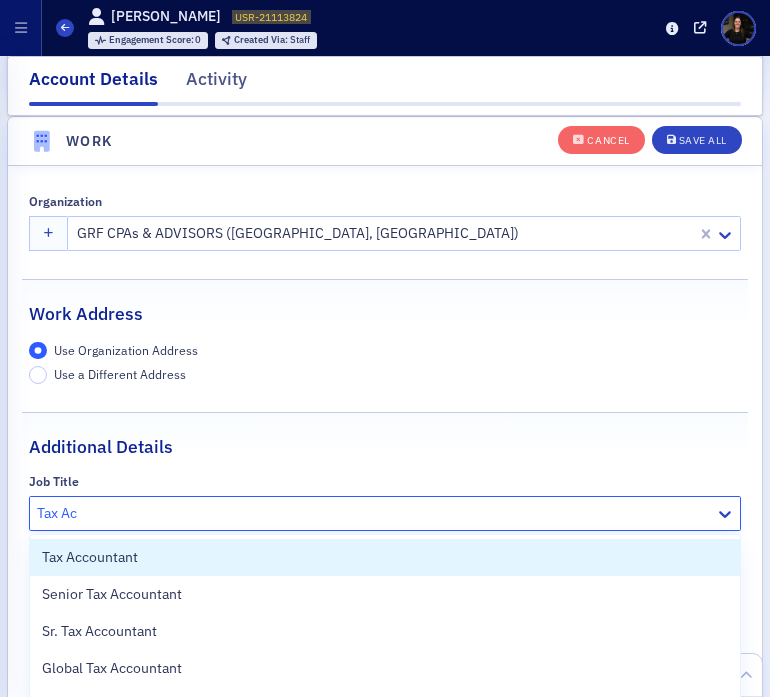 type on "Tax Acc" 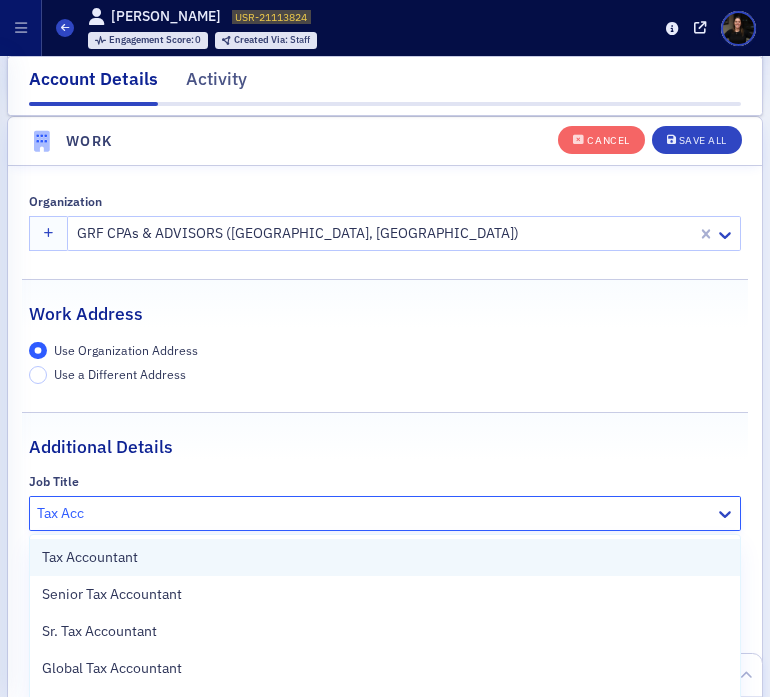 click on "Tax Accountant" at bounding box center [385, 557] 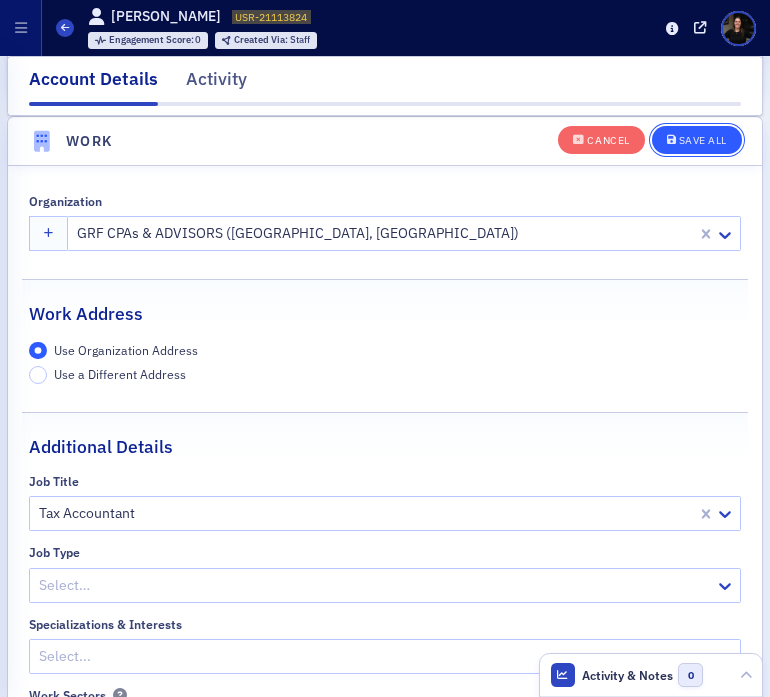 click on "Save All" 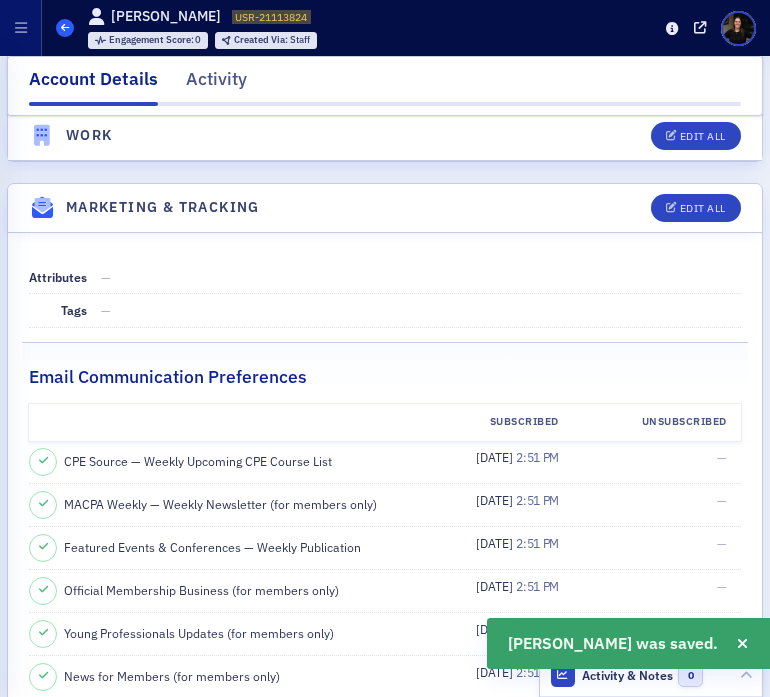click 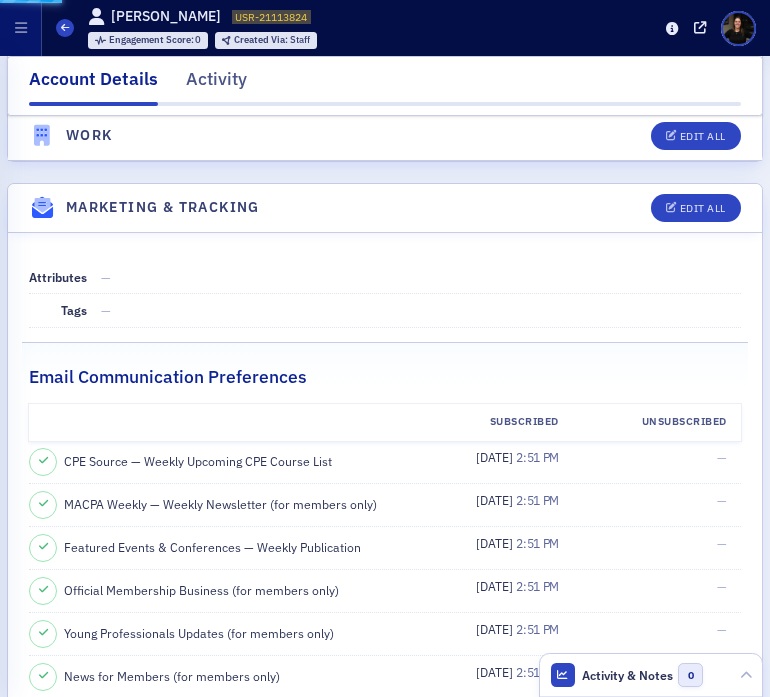 scroll, scrollTop: 0, scrollLeft: 0, axis: both 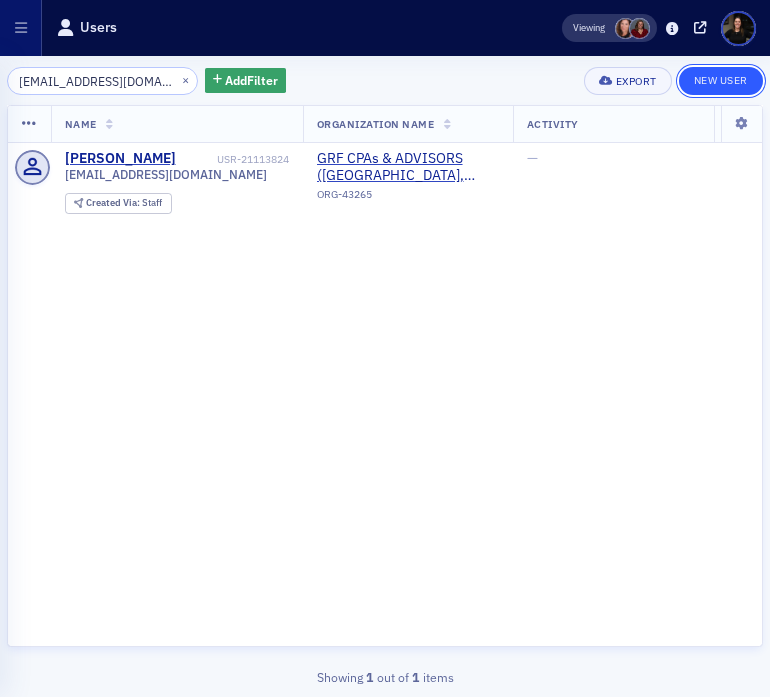 click on "New User" 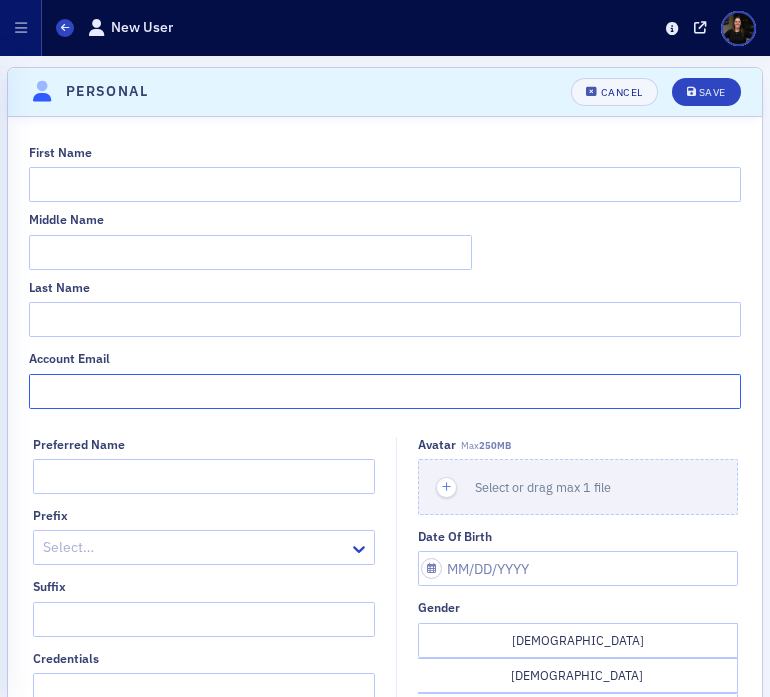 click on "Account Email" 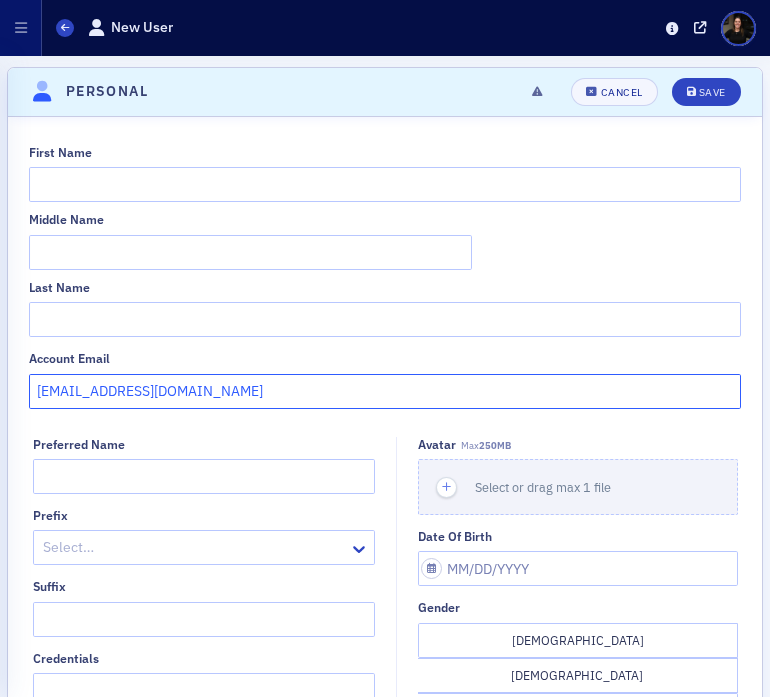 type on "[EMAIL_ADDRESS][DOMAIN_NAME]" 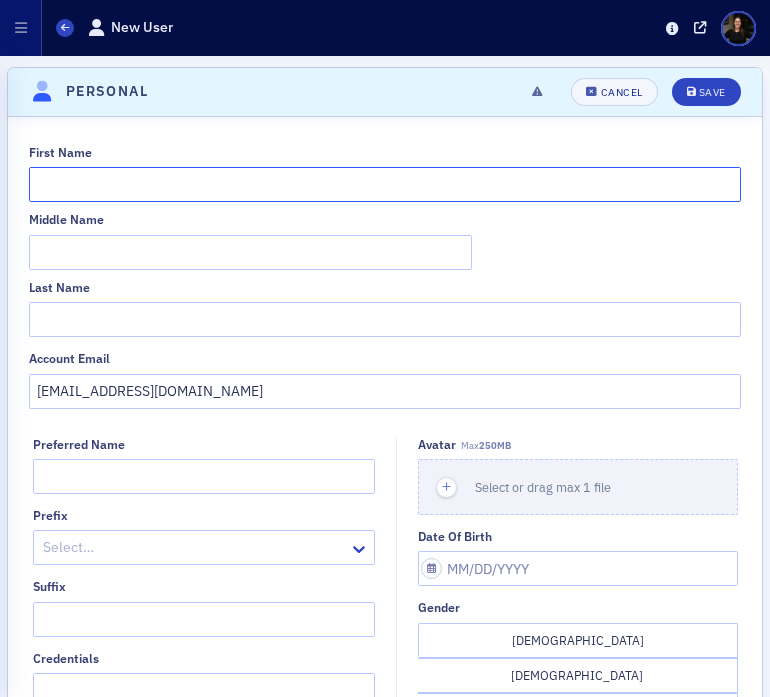 click on "First Name" 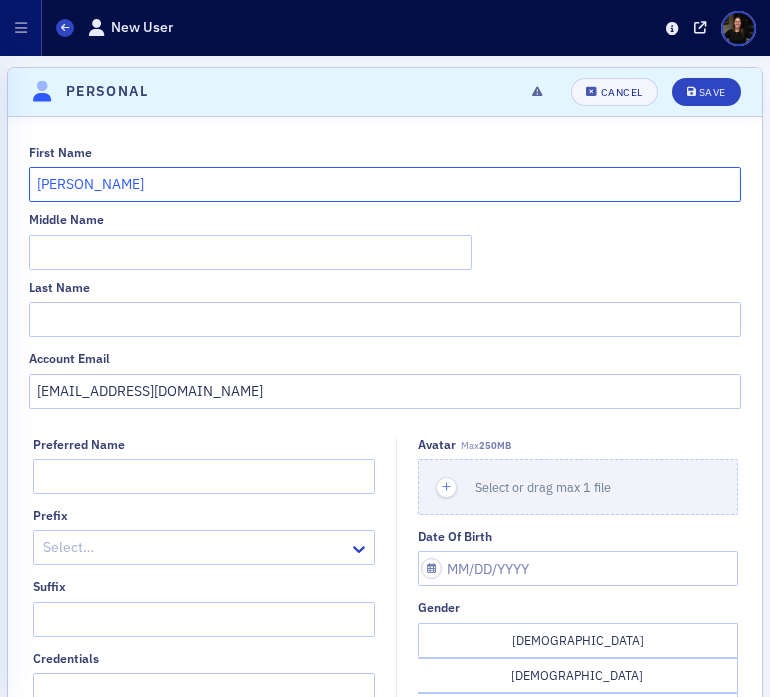 type on "Charlen" 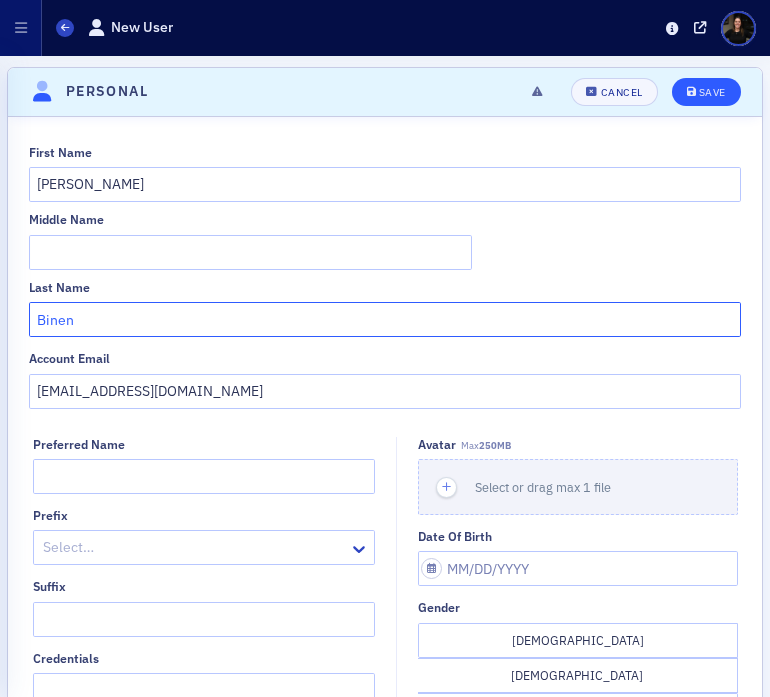 type on "Binen" 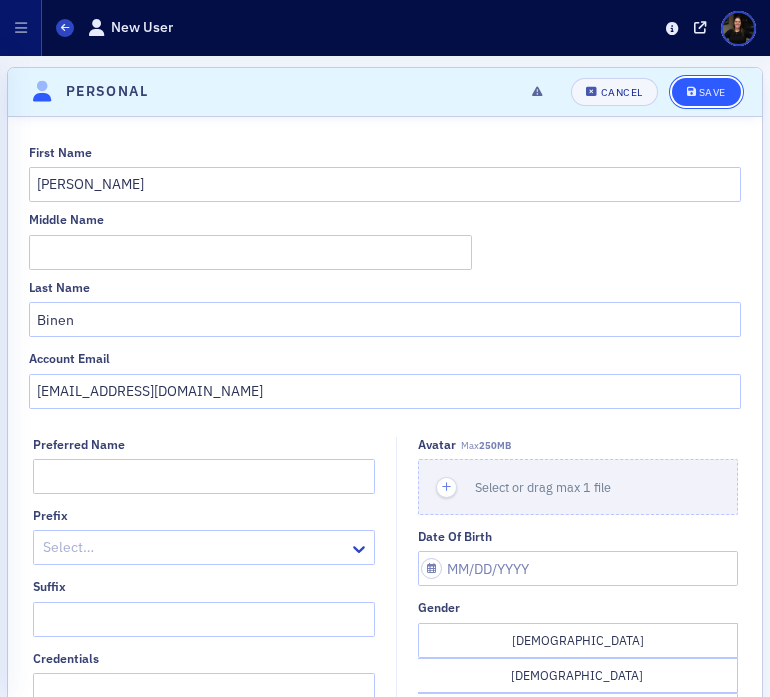 click on "Save" 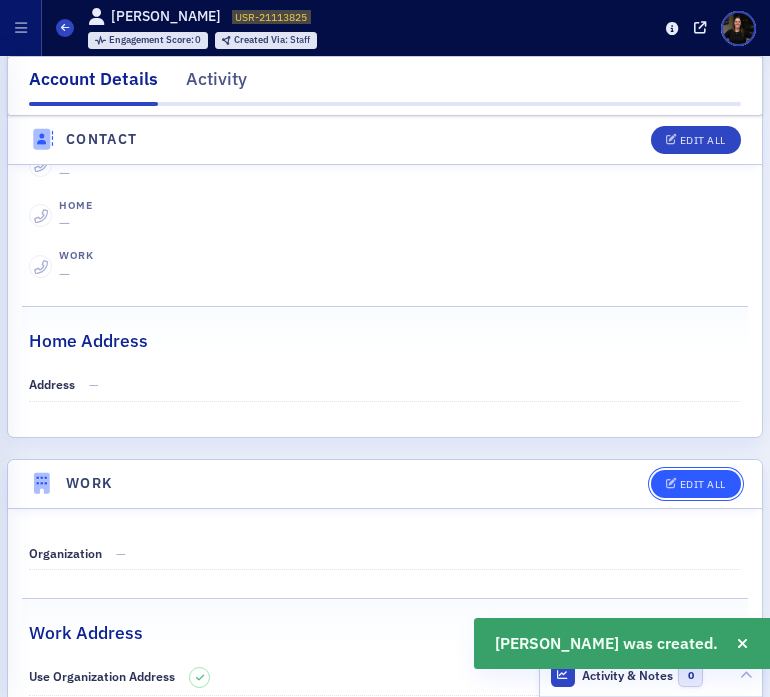 click on "Edit All" 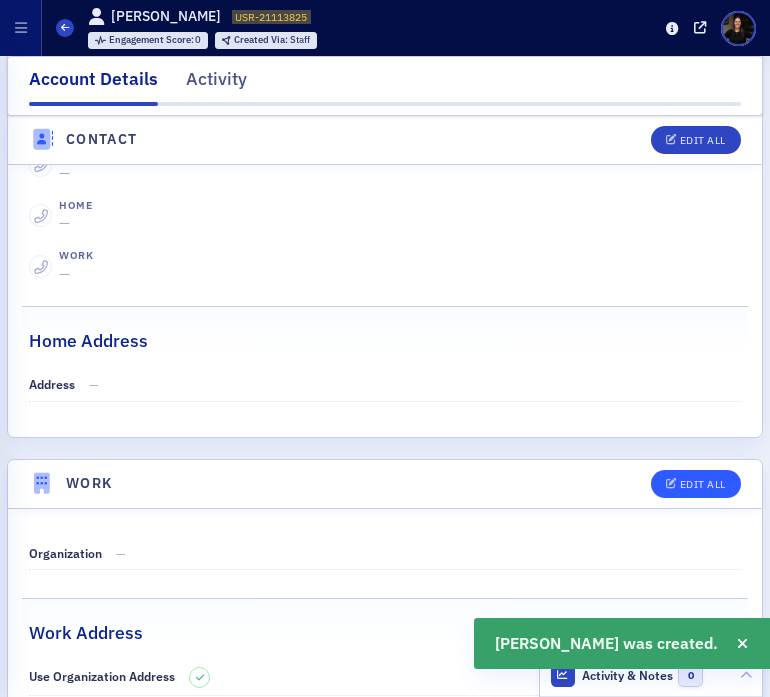 select on "US" 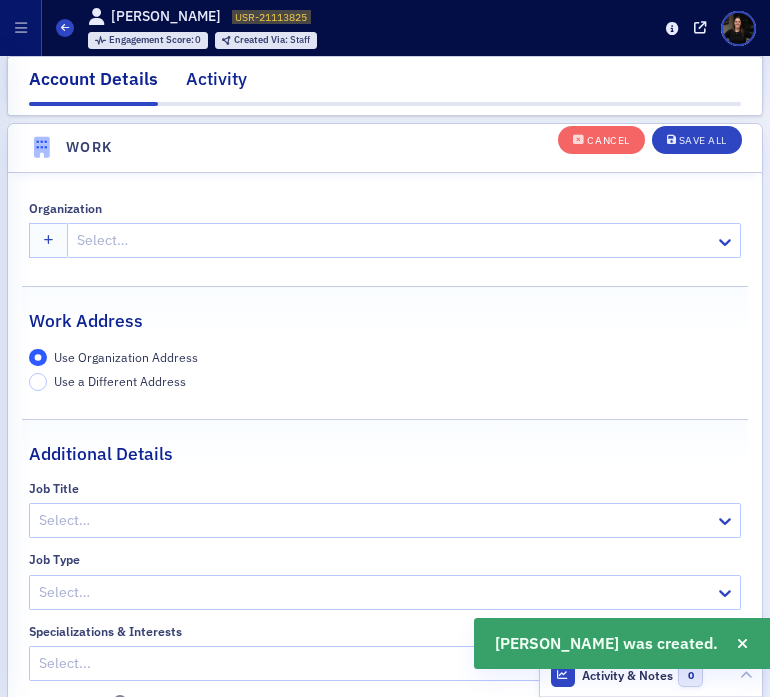 scroll, scrollTop: 2147, scrollLeft: 0, axis: vertical 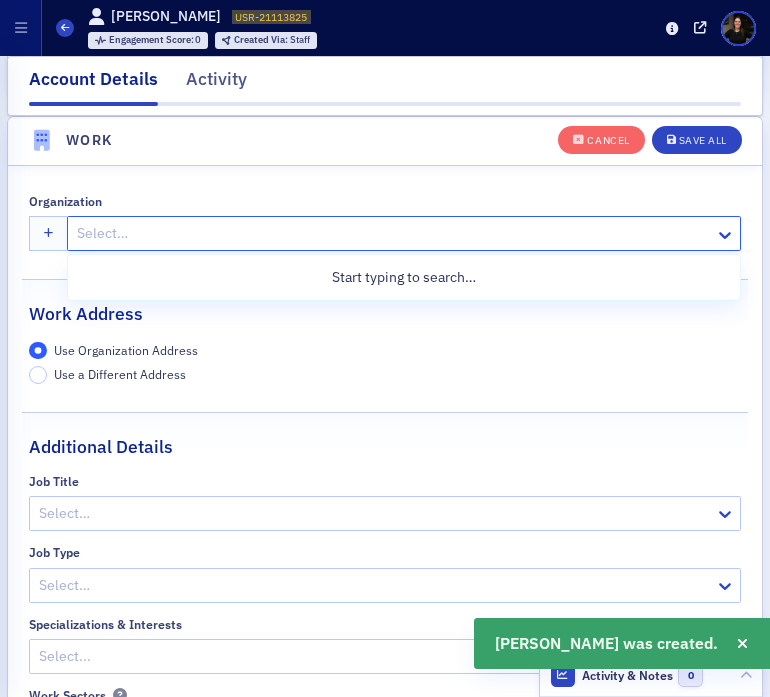 click 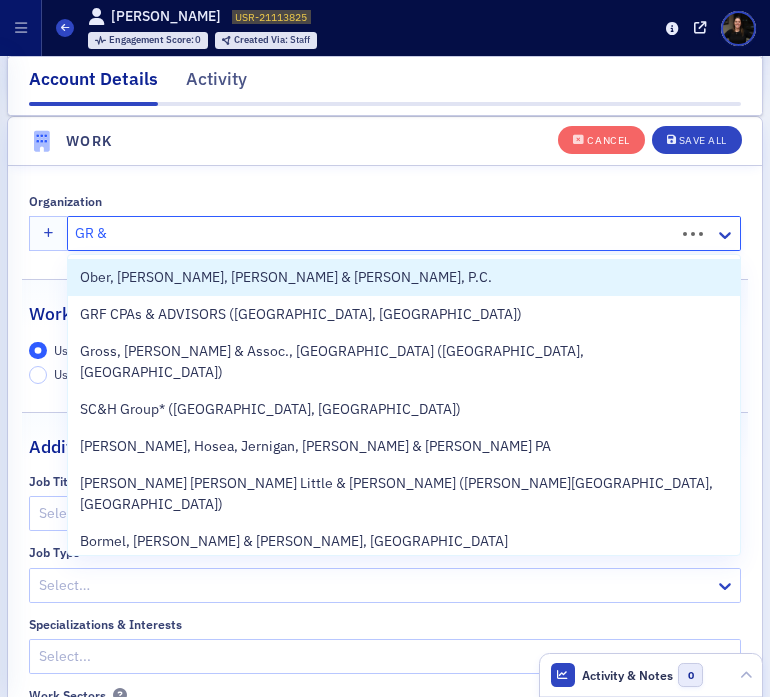 type on "GR & F" 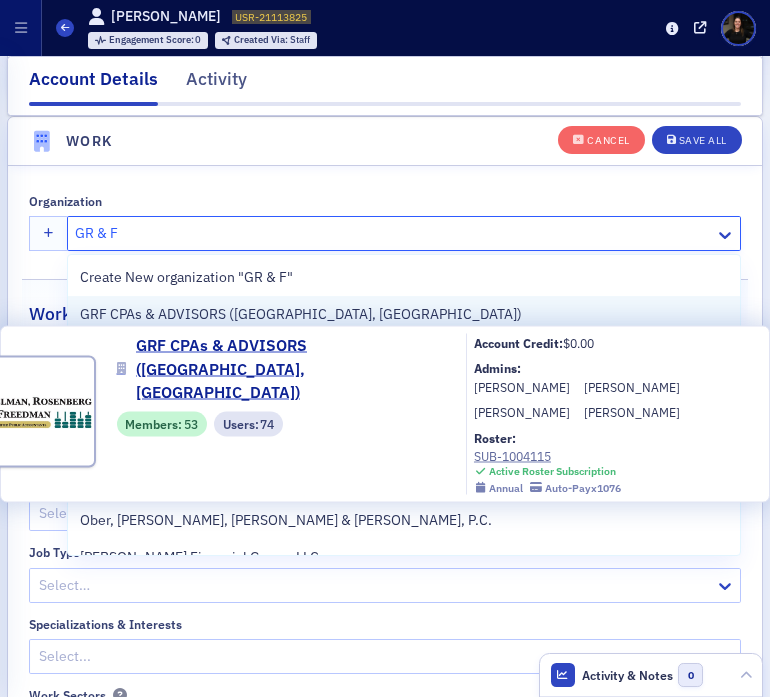 click on "GRF CPAs & ADVISORS ([GEOGRAPHIC_DATA], [GEOGRAPHIC_DATA])" at bounding box center (301, 314) 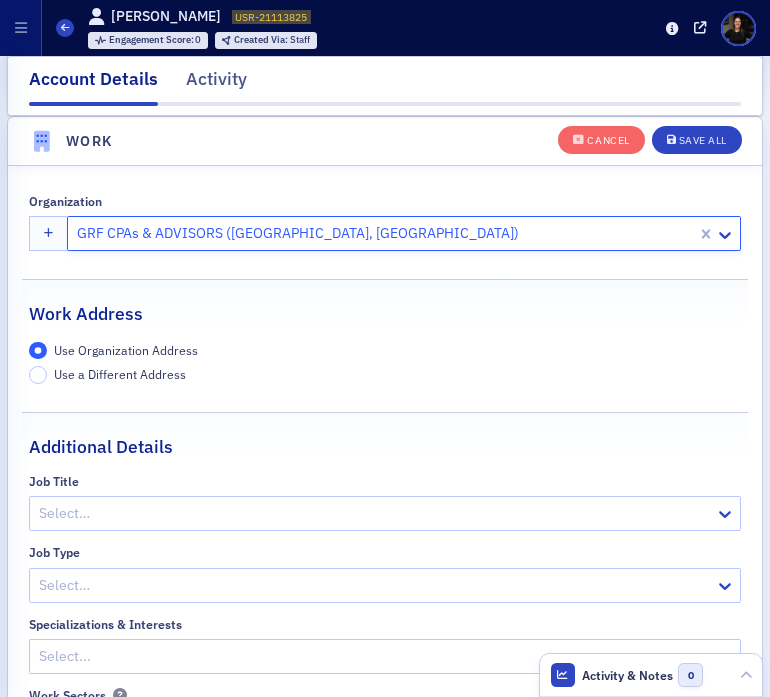 click 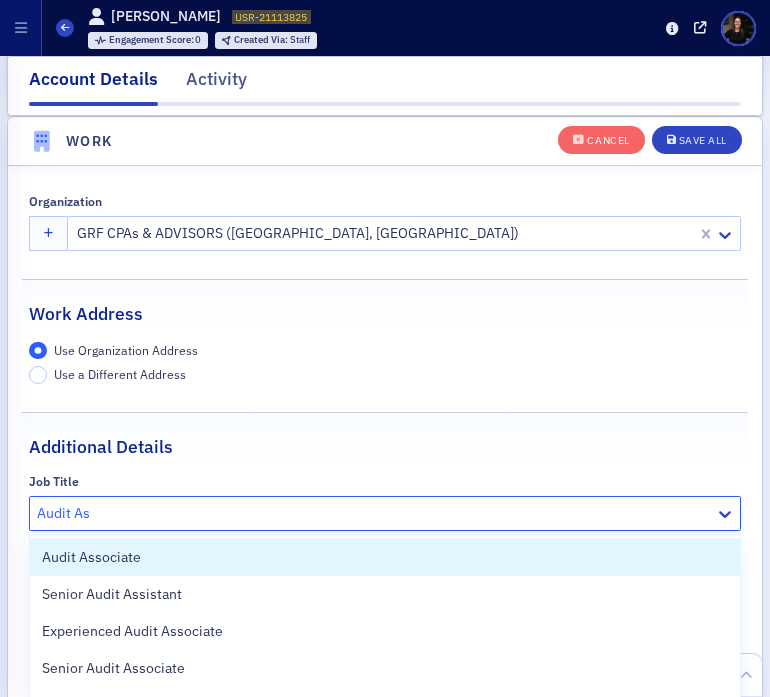 type on "Audit Ass" 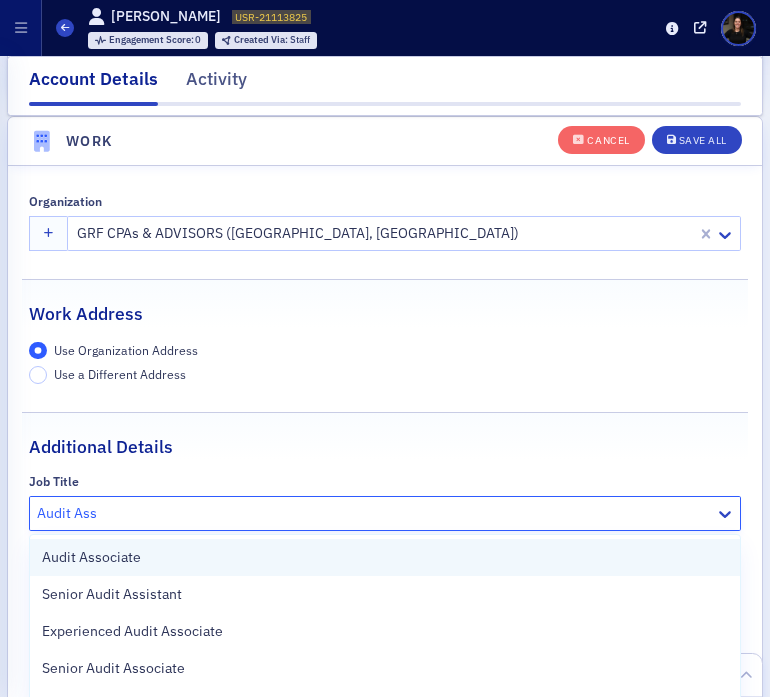 click on "Audit Associate" at bounding box center (91, 557) 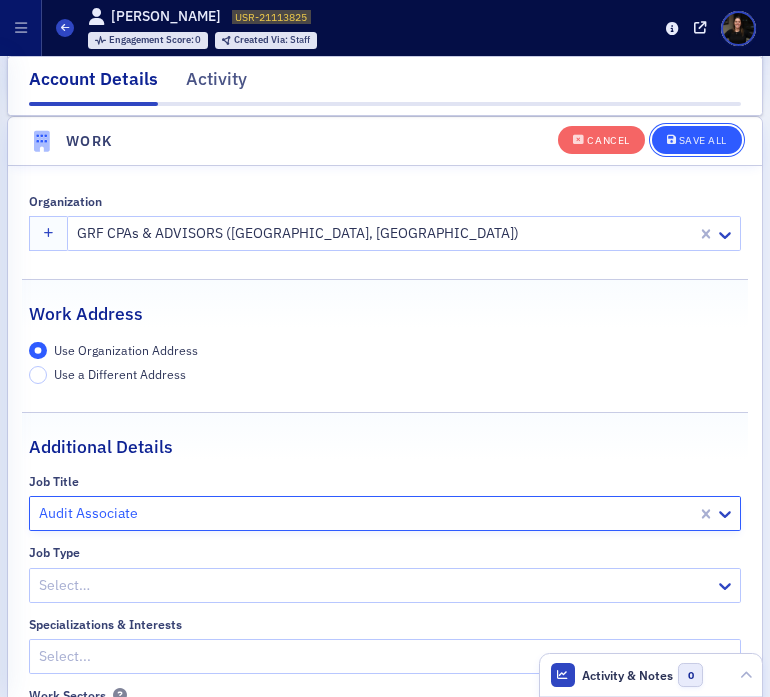click on "Save All" 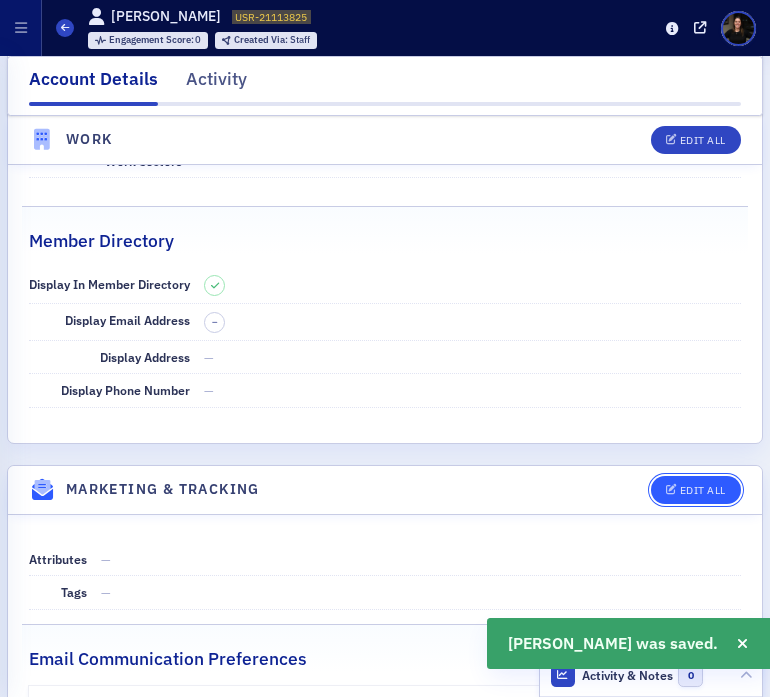 click on "Edit All" 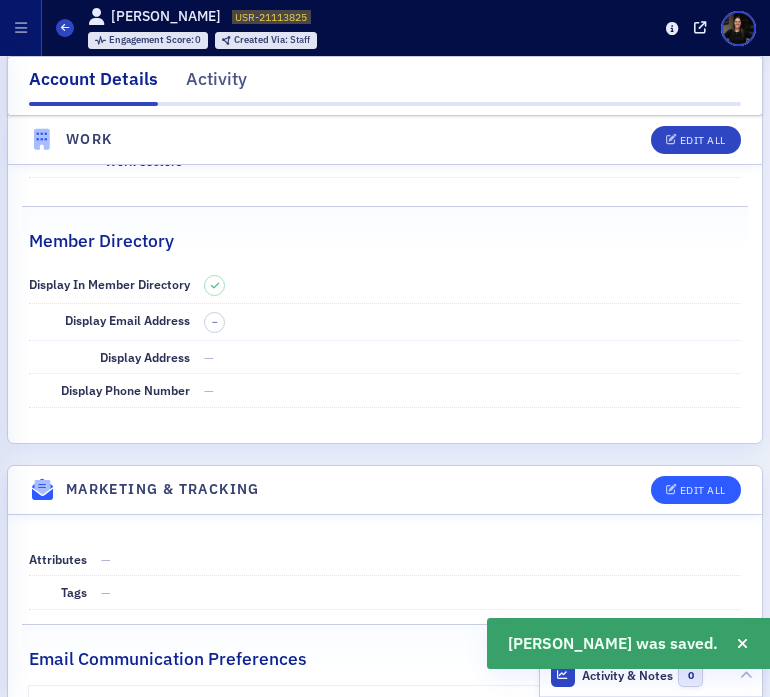 select on "US" 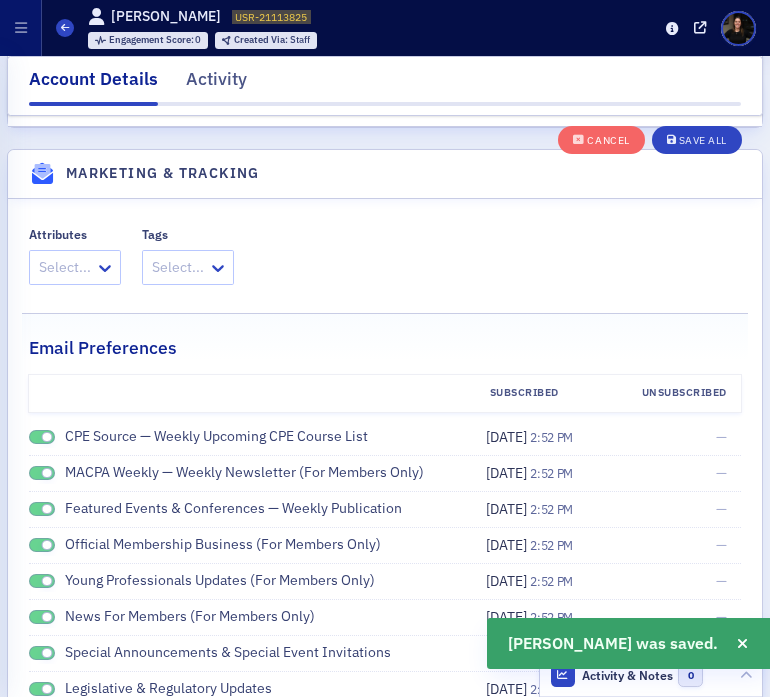 scroll, scrollTop: 3068, scrollLeft: 0, axis: vertical 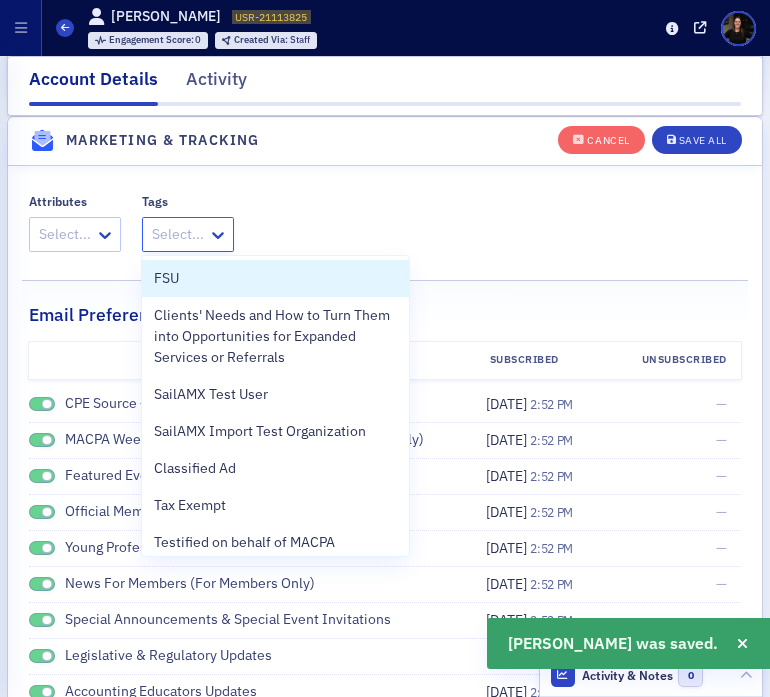 click 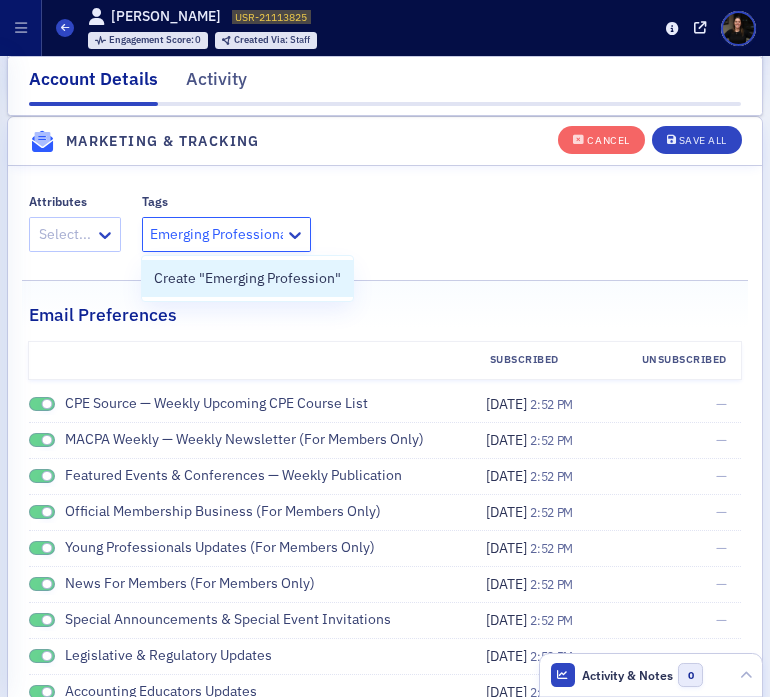type on "Emerging Professional" 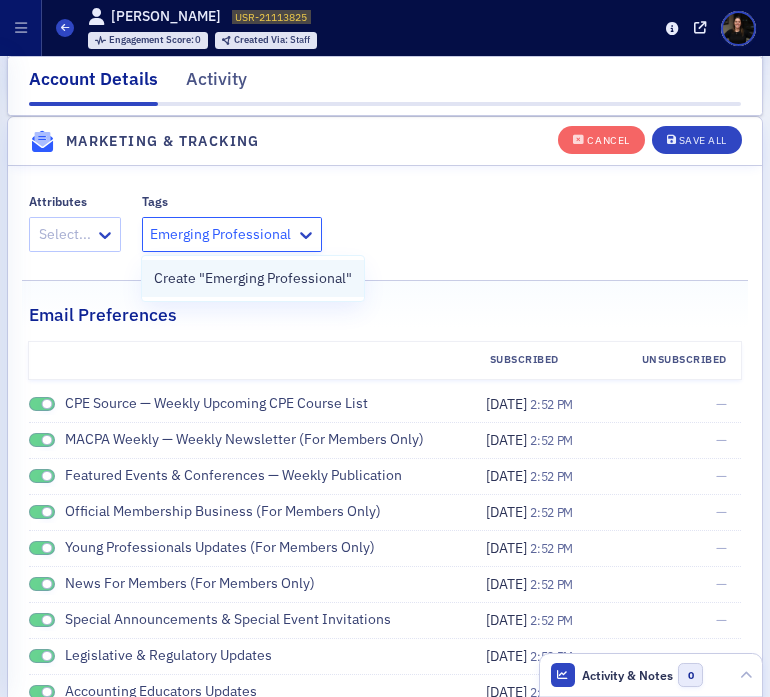 click on "Create "Emerging Professional"" at bounding box center [253, 278] 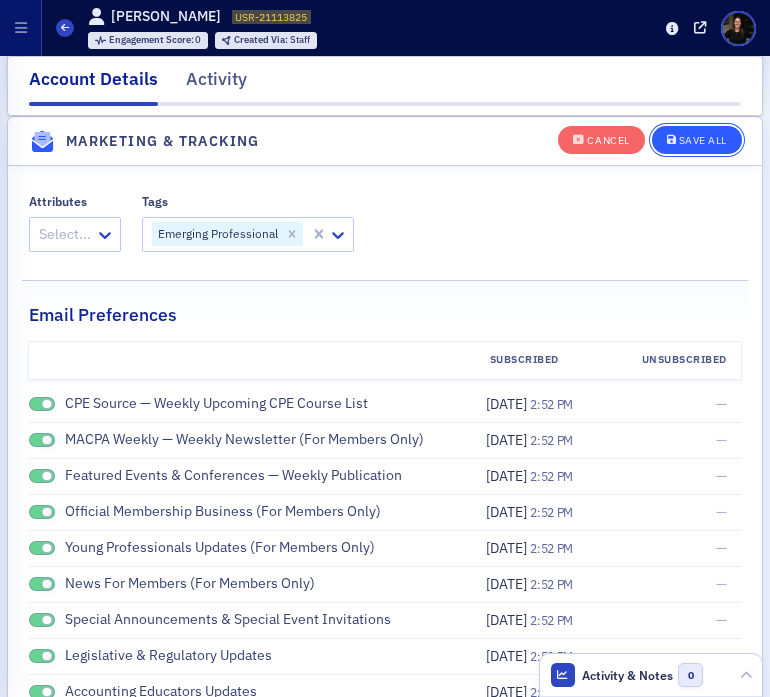 click on "Save All" 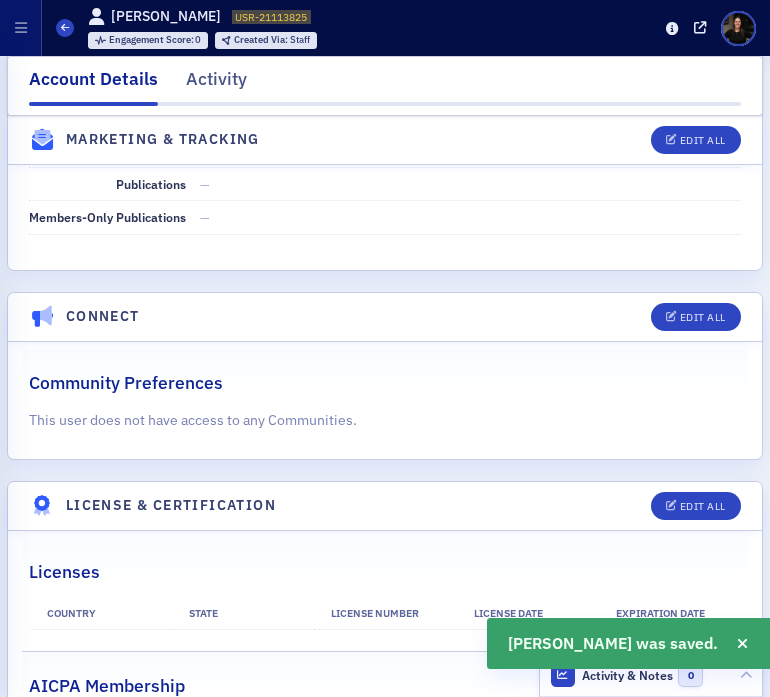 click on "Users Charlen Binen USR-21113825 21113825 Engagement Score :  0 Created Via :  Staff Support macpa.org" 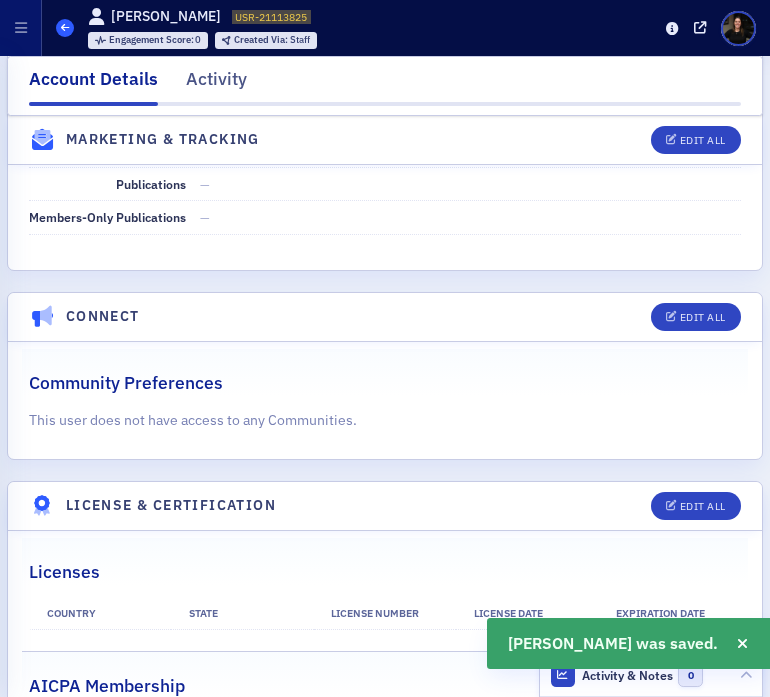 click 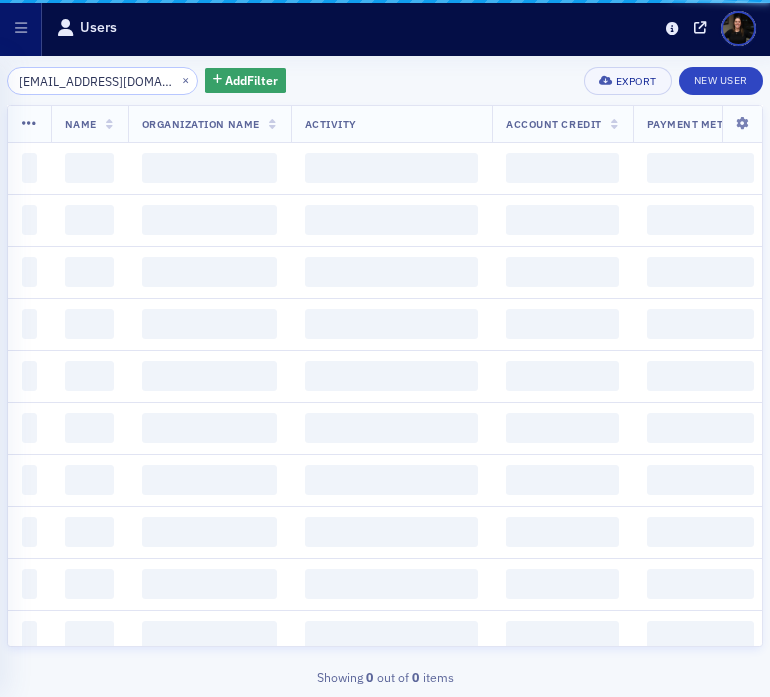 scroll, scrollTop: 0, scrollLeft: 0, axis: both 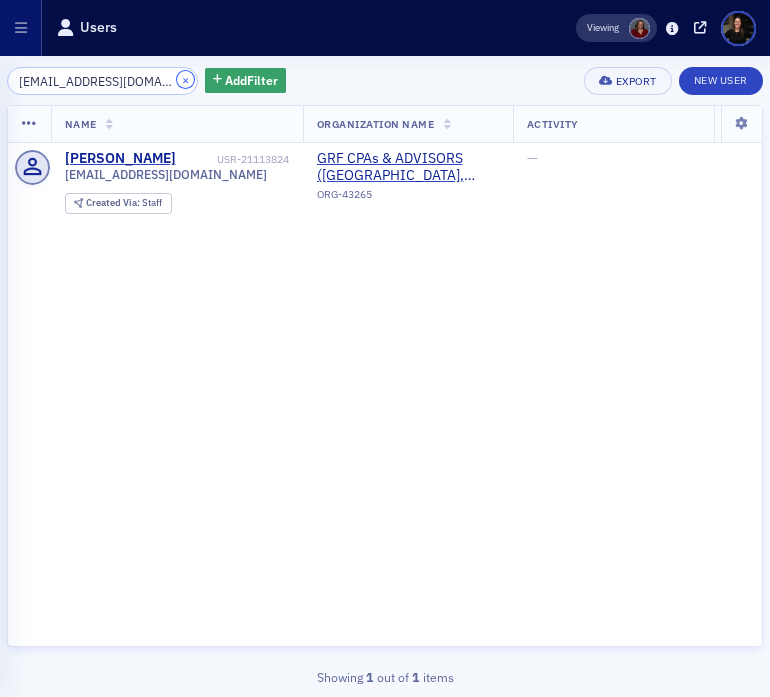 click on "×" 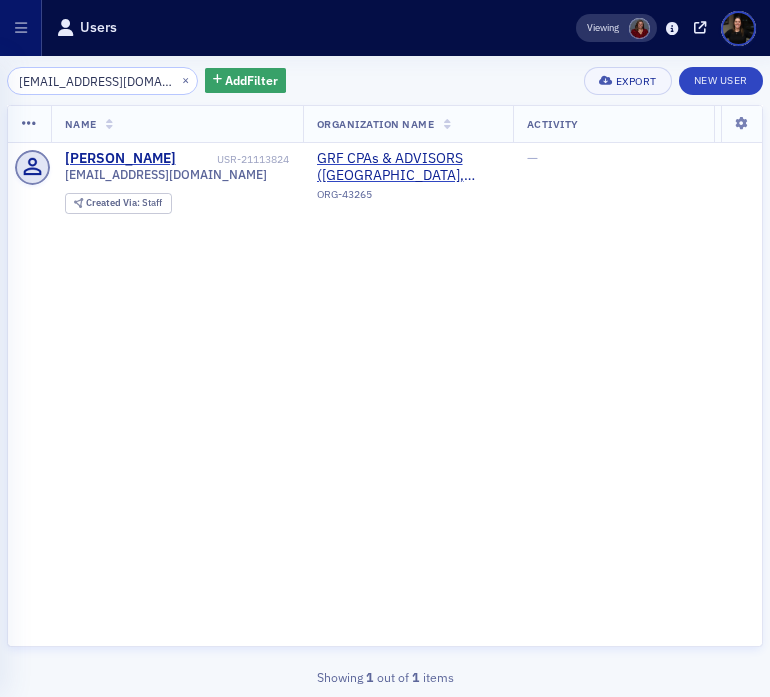 type 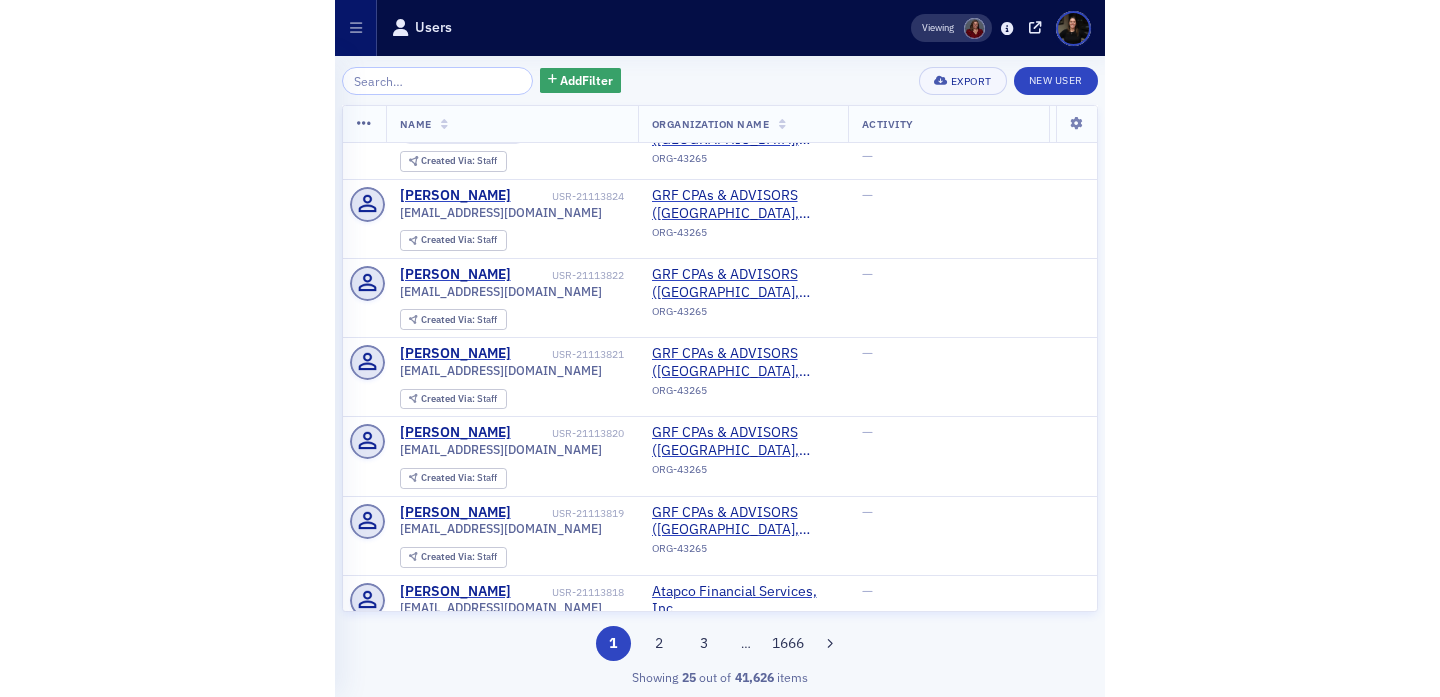 scroll, scrollTop: 0, scrollLeft: 0, axis: both 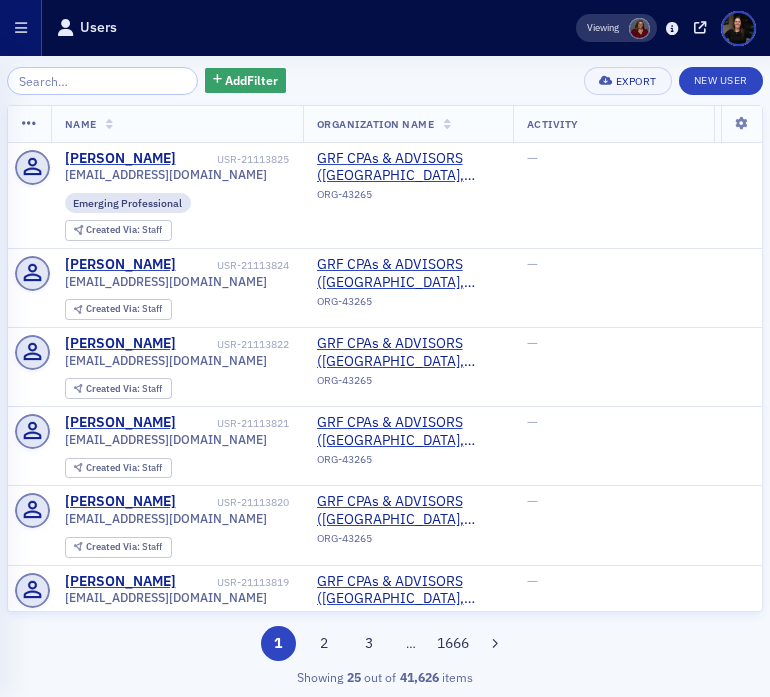 click 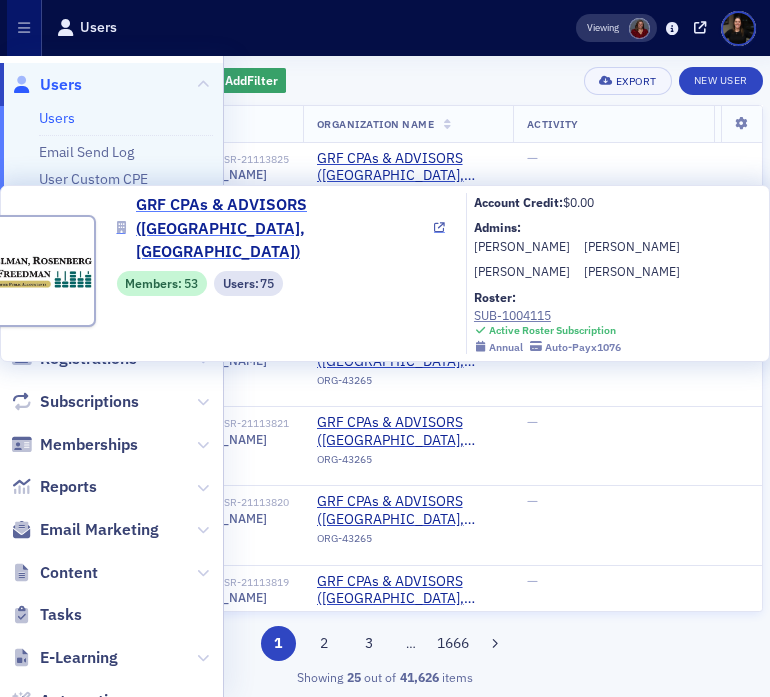 click on "GRF CPAs & ADVISORS ([GEOGRAPHIC_DATA], [GEOGRAPHIC_DATA])" at bounding box center (281, 228) 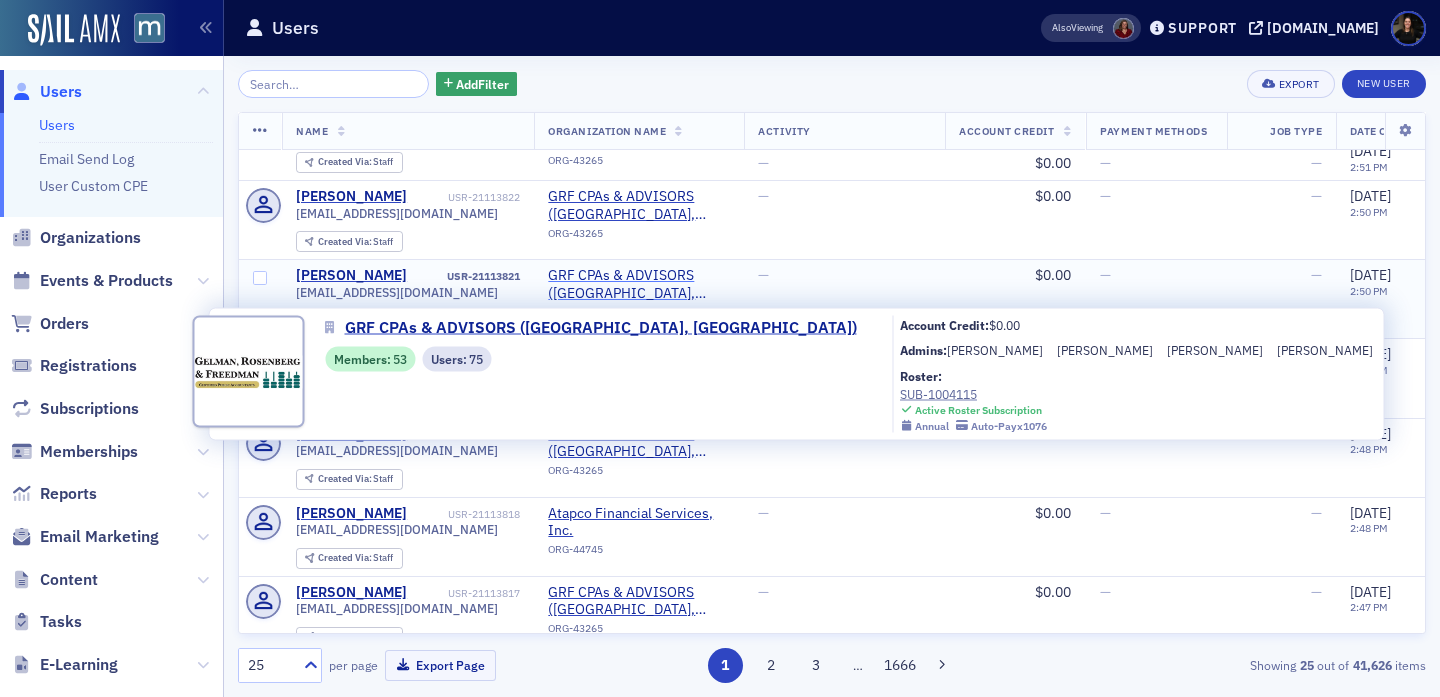 scroll, scrollTop: 161, scrollLeft: 0, axis: vertical 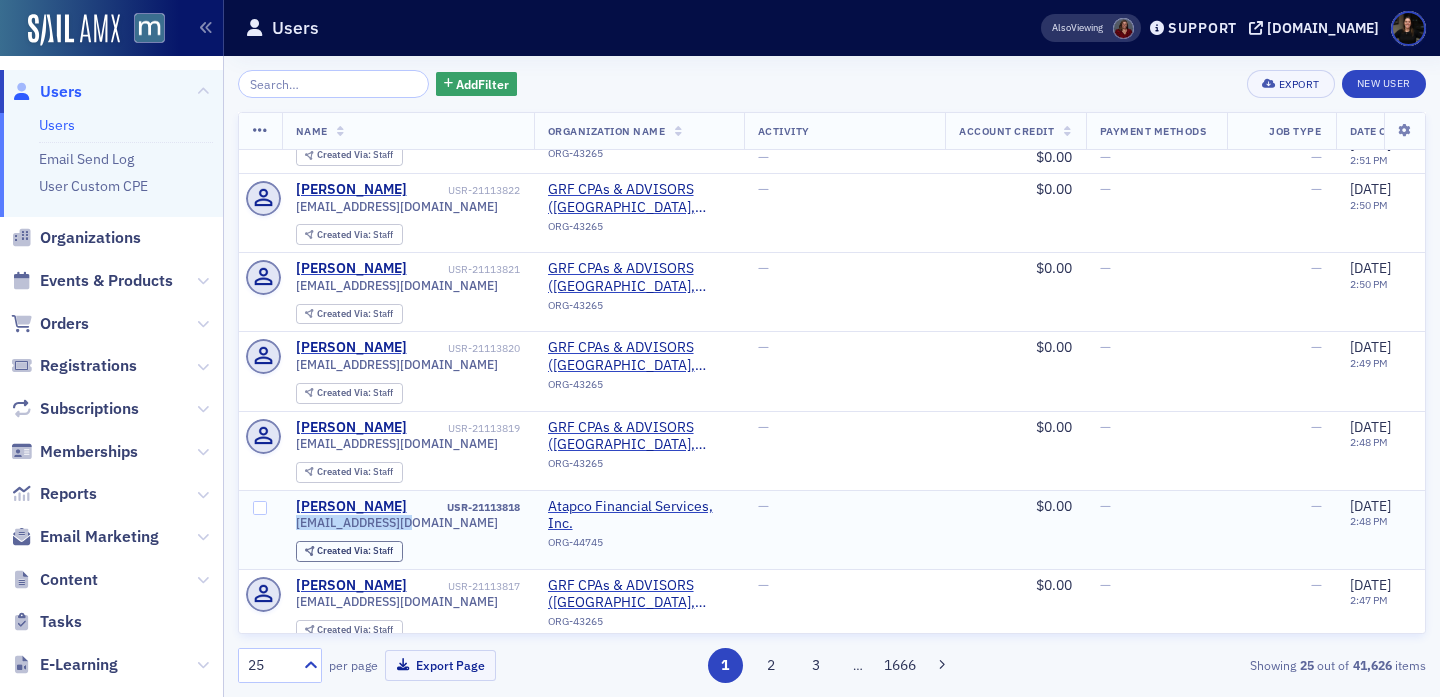 drag, startPoint x: 417, startPoint y: 524, endPoint x: 282, endPoint y: 516, distance: 135.23683 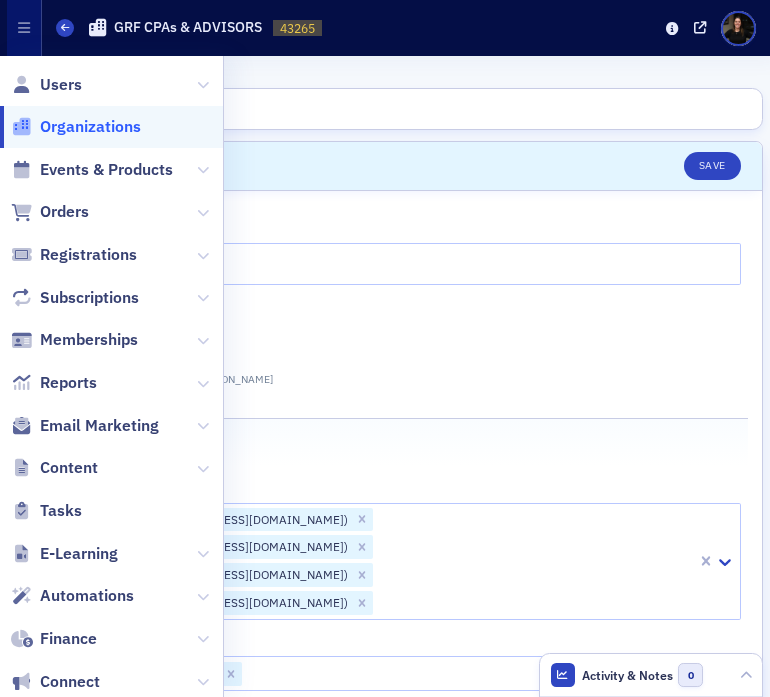 select on "US" 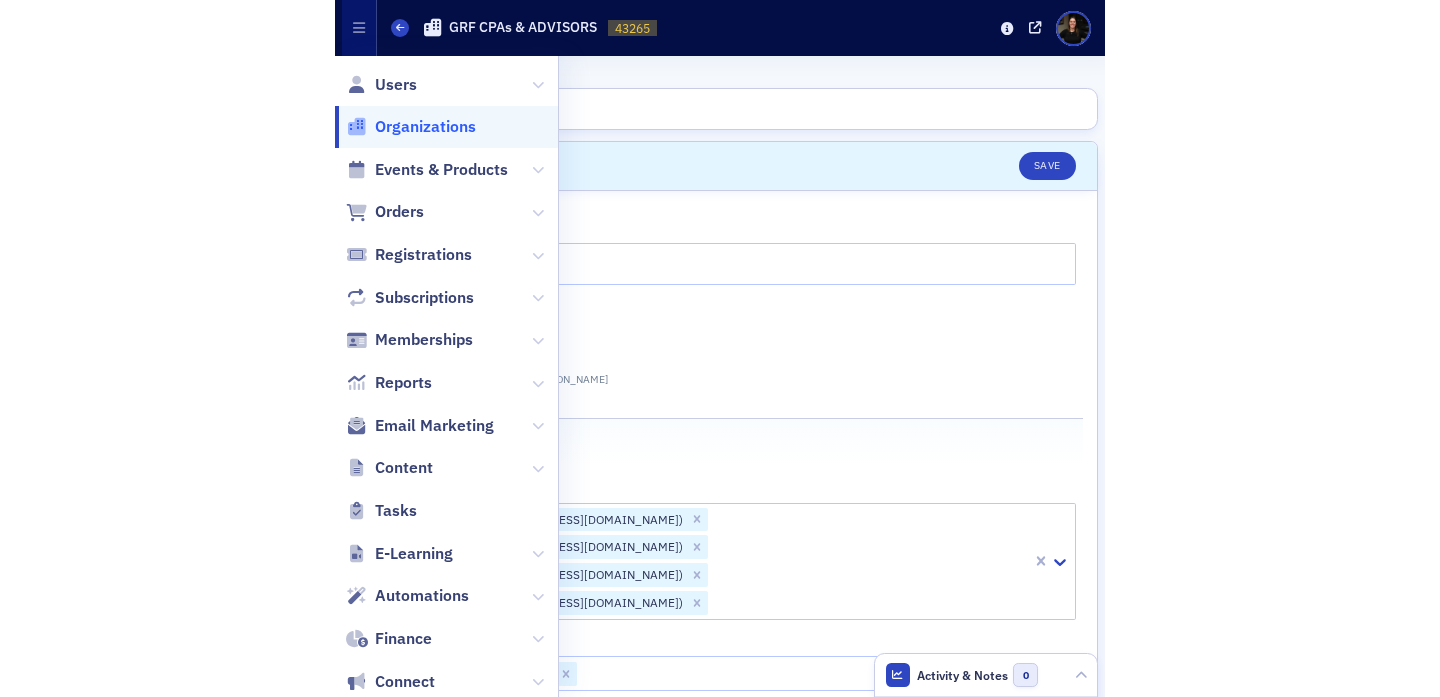 scroll, scrollTop: 0, scrollLeft: 0, axis: both 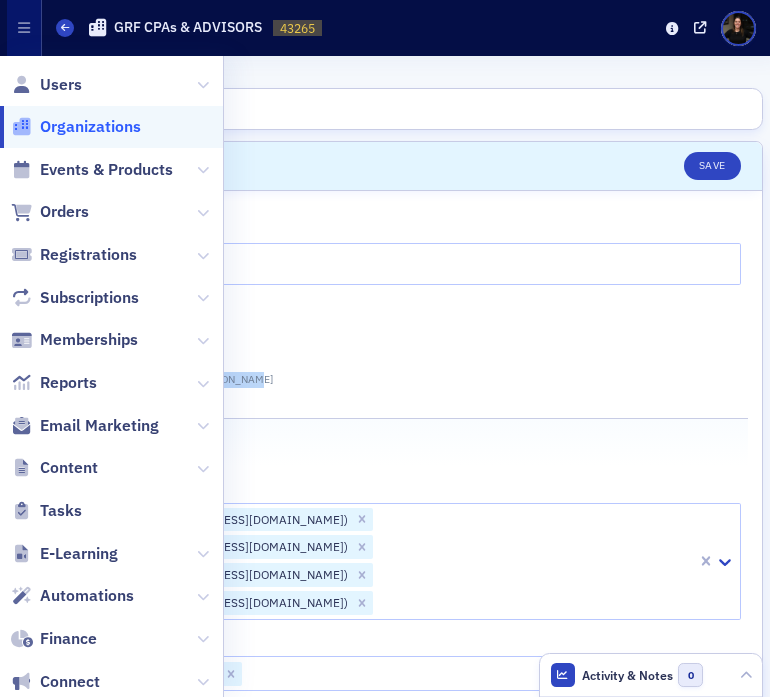 click on "Download Gelman-Rosenberg-_-Freedman" 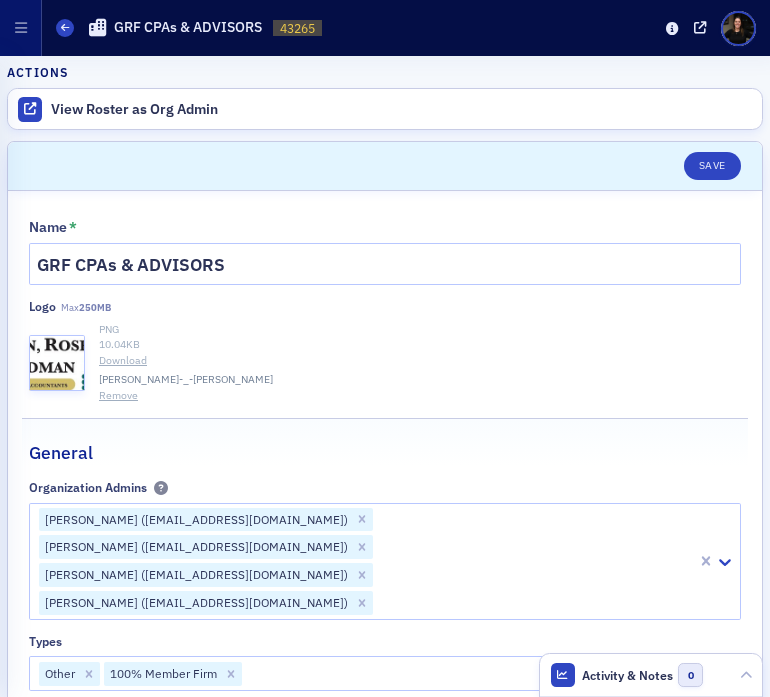 click on "Organizations GRF CPAs & ADVISORS ORG-43265 43265" 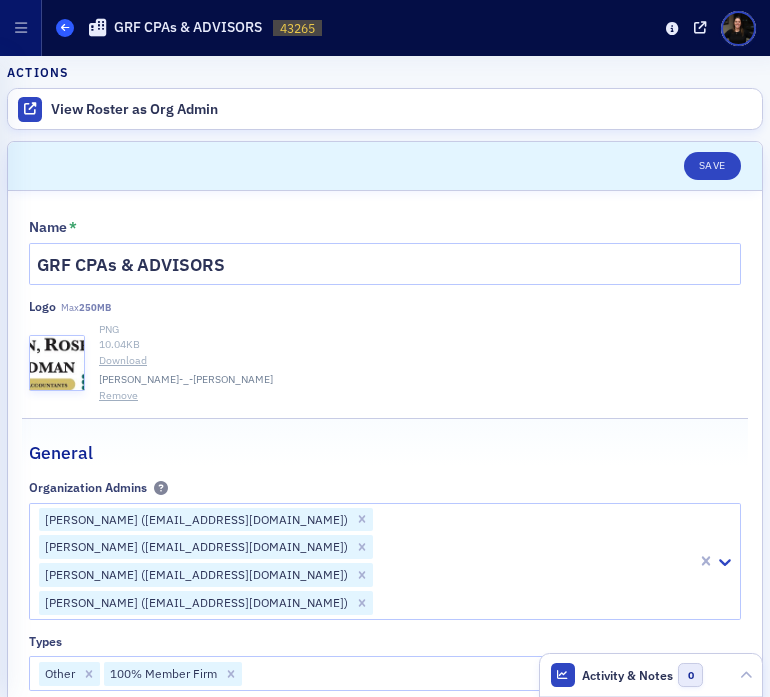click on "Organizations" 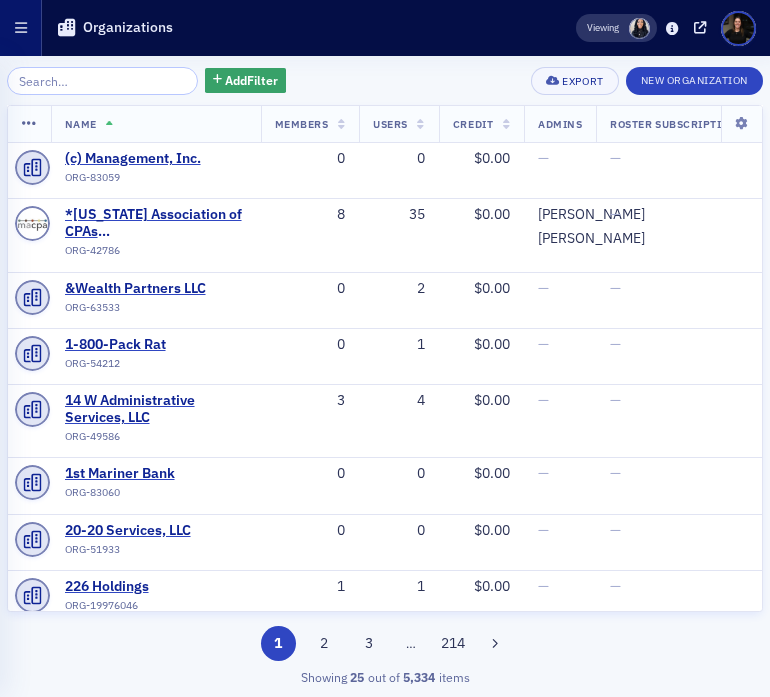 click 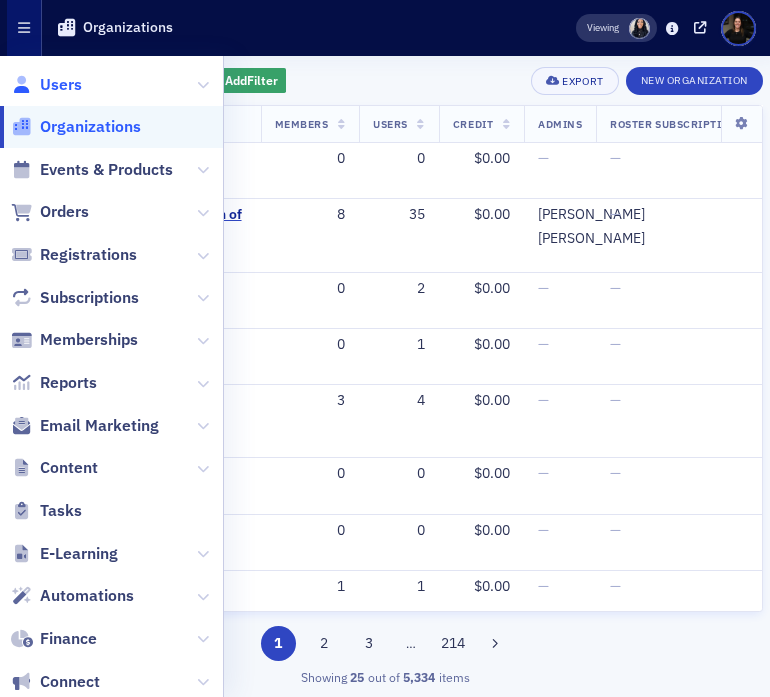 click on "Users" 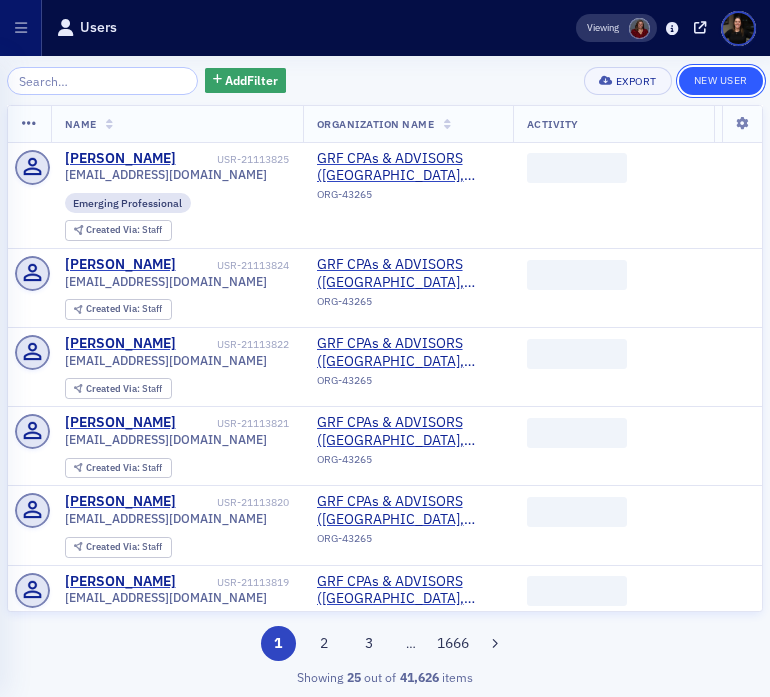 click on "New User" 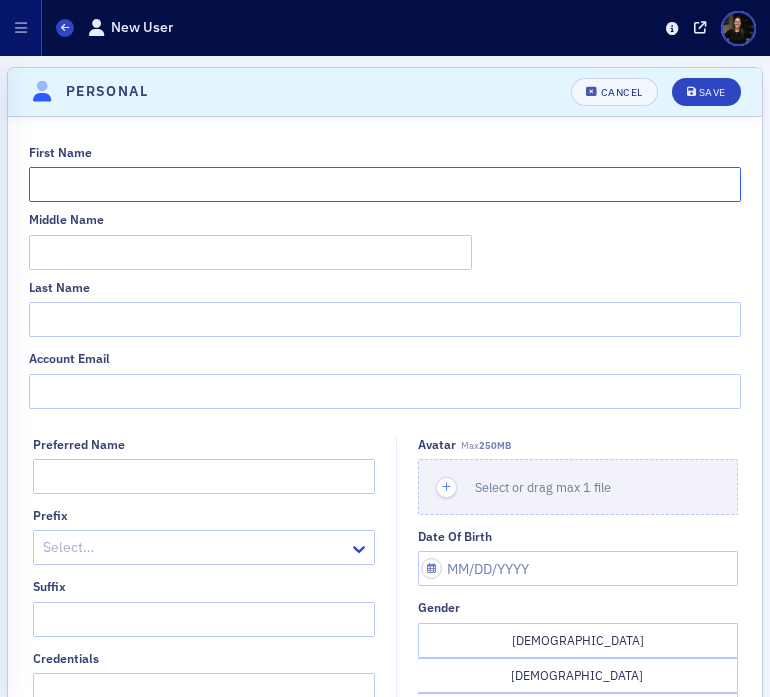 click on "First Name" 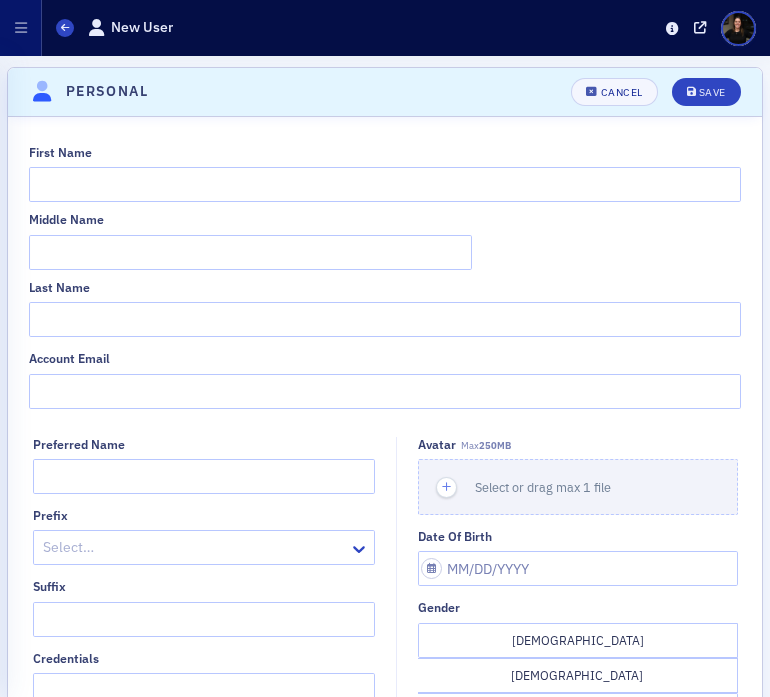 click on "First Name Middle Name Last Name Account Email" 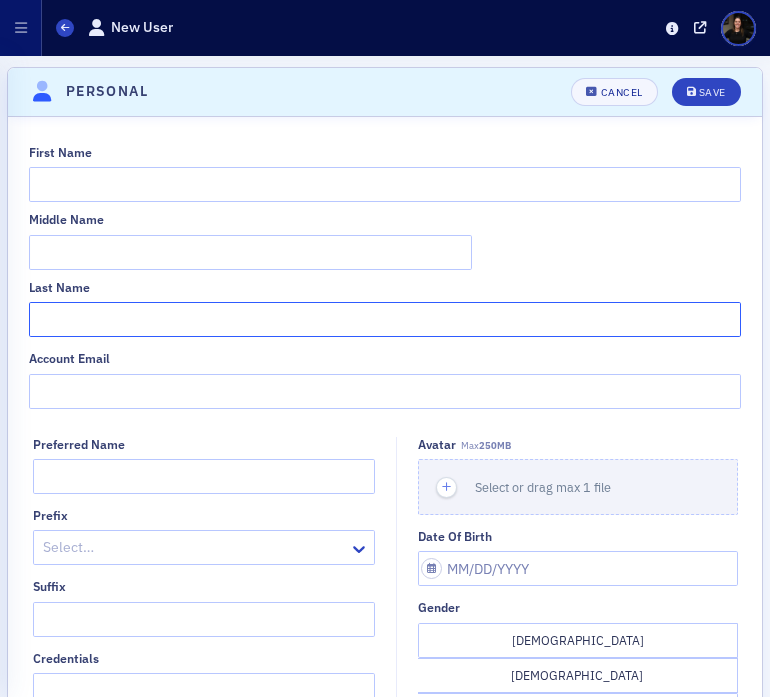 click on "Last Name" 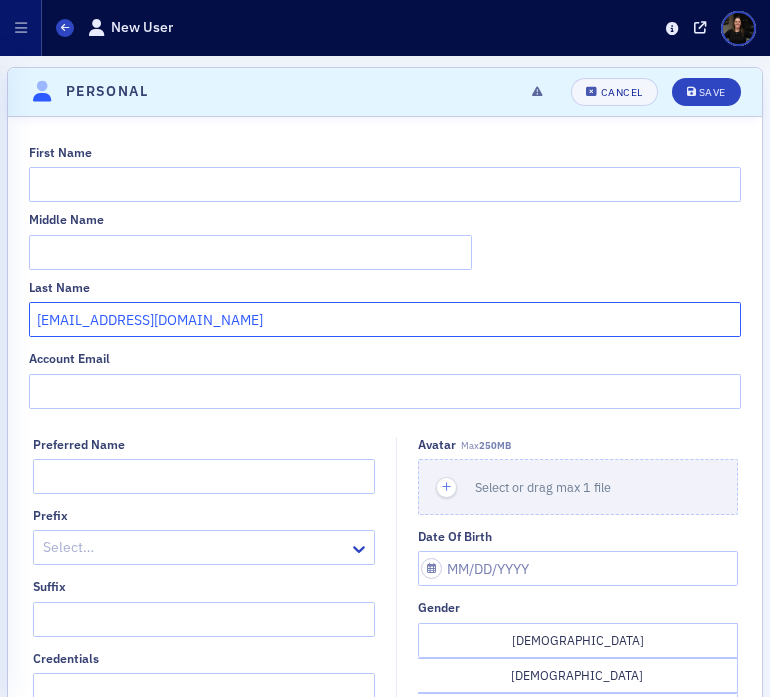 type on "sglynn@grfcpa.com" 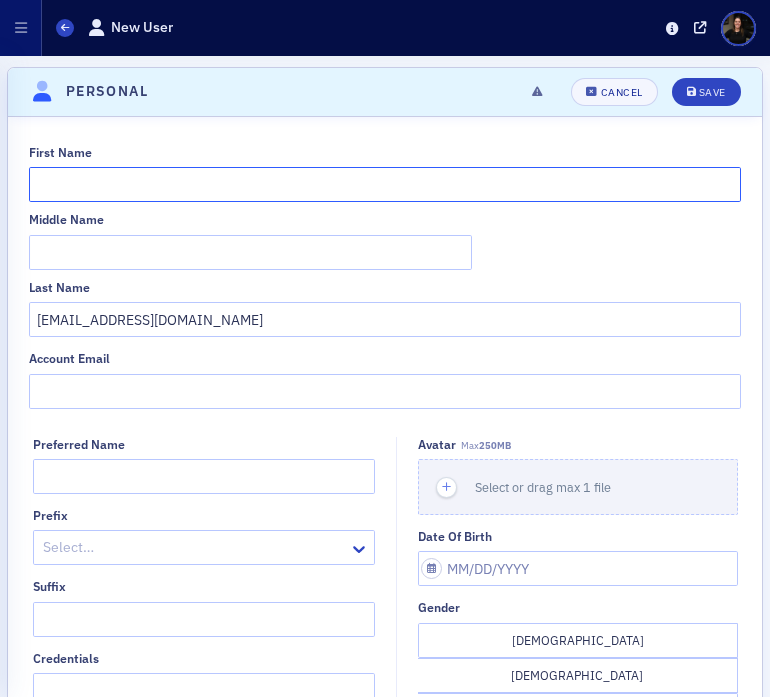 click on "First Name" 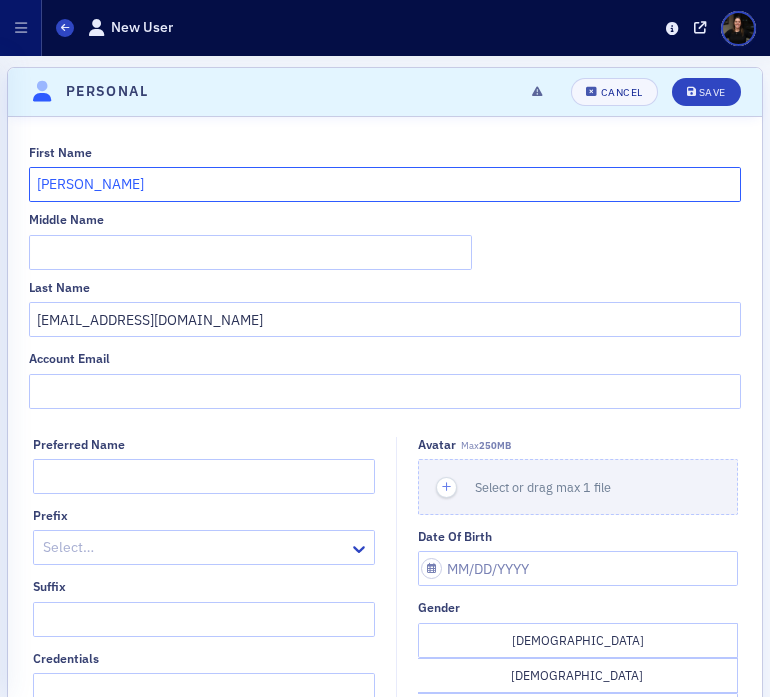 type on "Sarah" 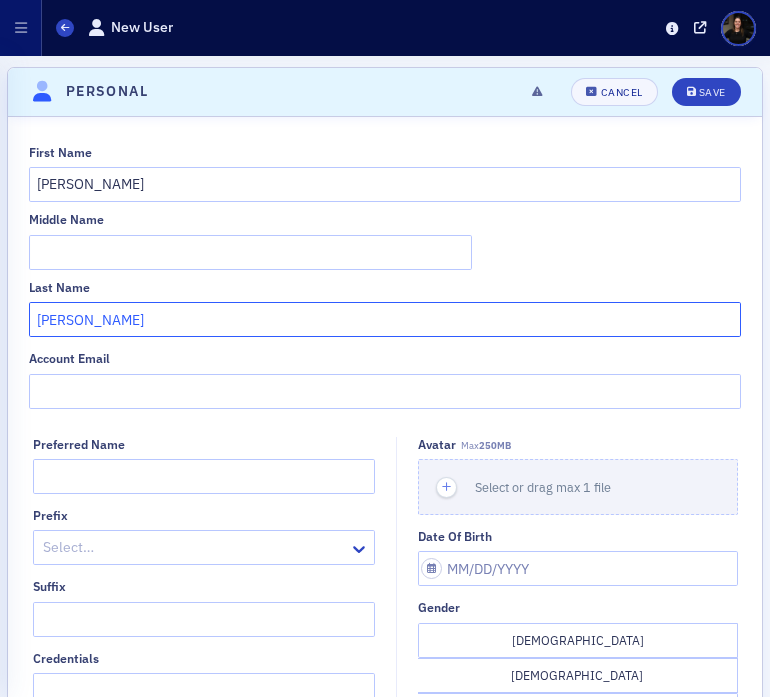 type on "Glynn" 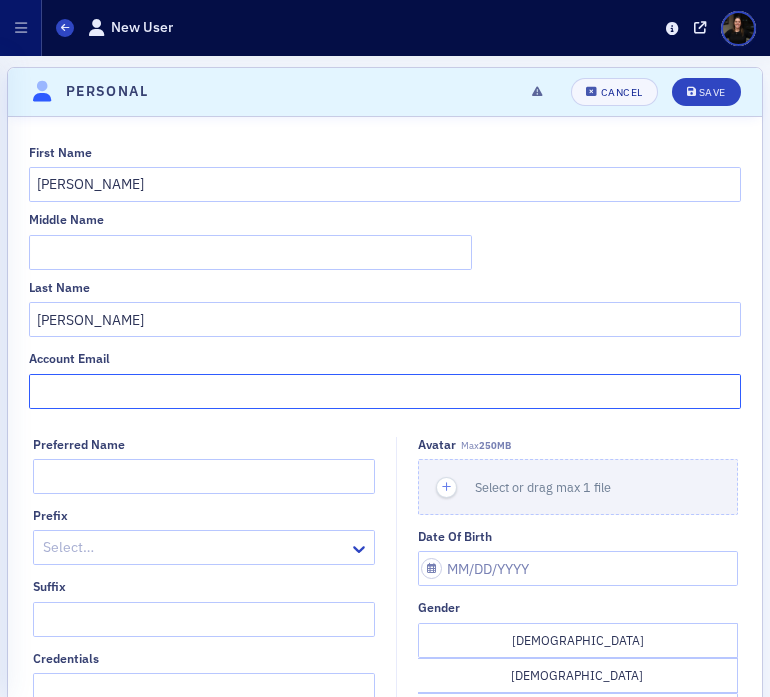 paste on "sglynn@grfcpa.com" 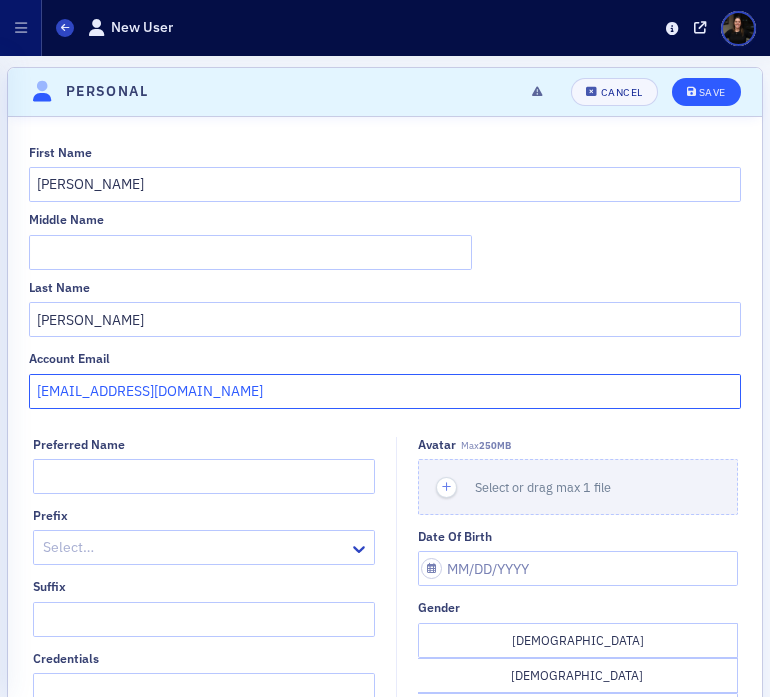 type on "sglynn@grfcpa.com" 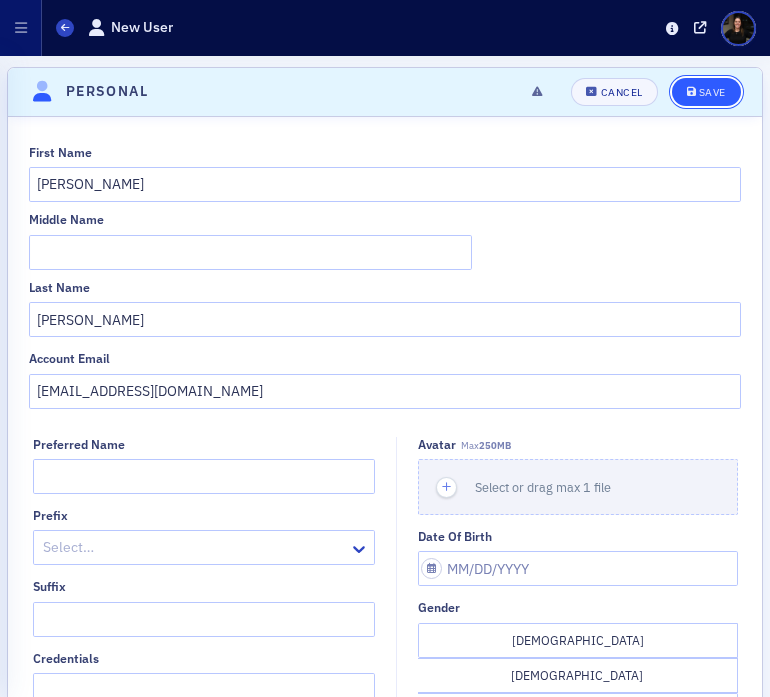 click on "Save" 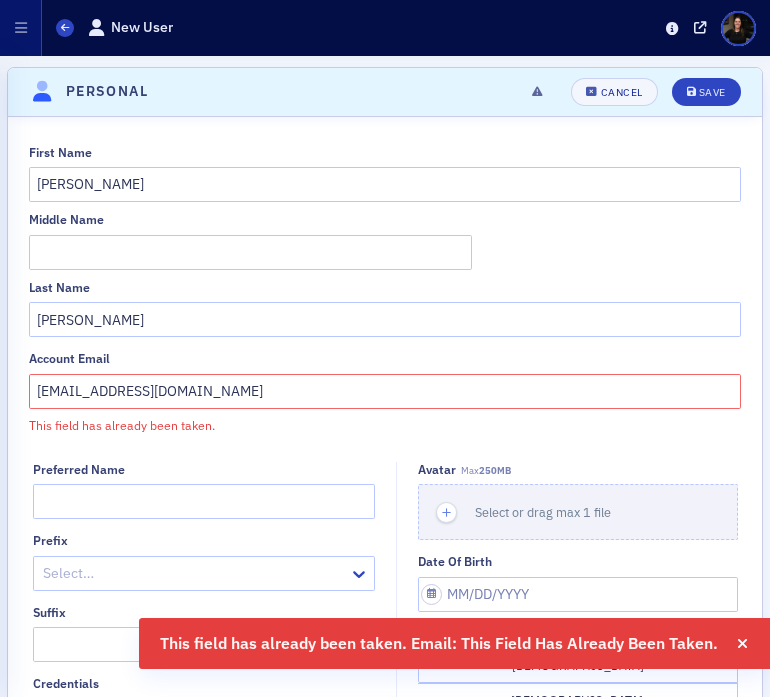 click on "Users New User" 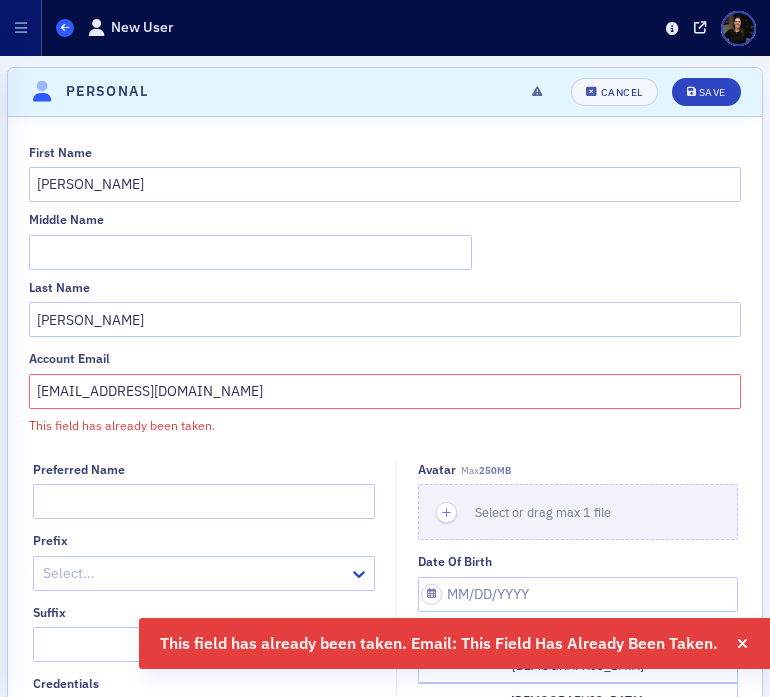 click 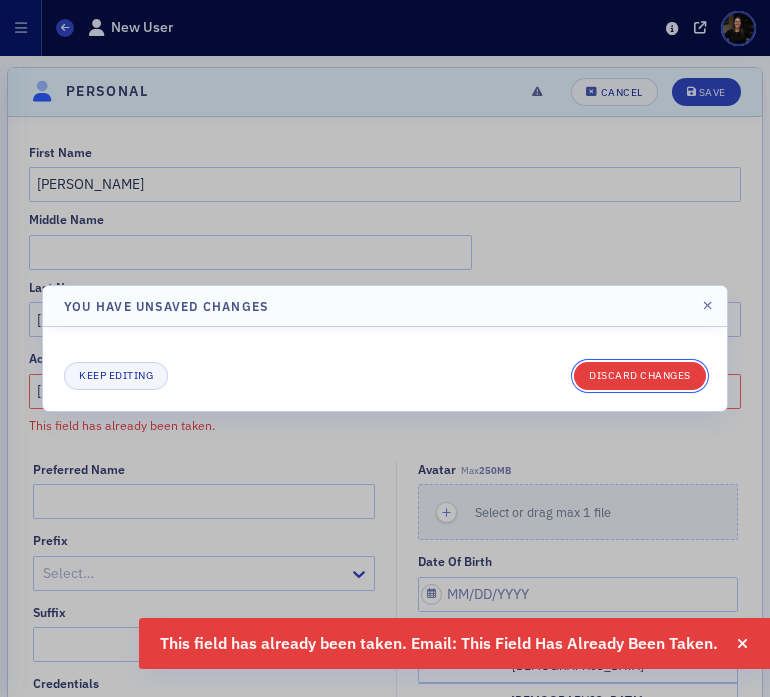 click on "Discard changes" at bounding box center [640, 376] 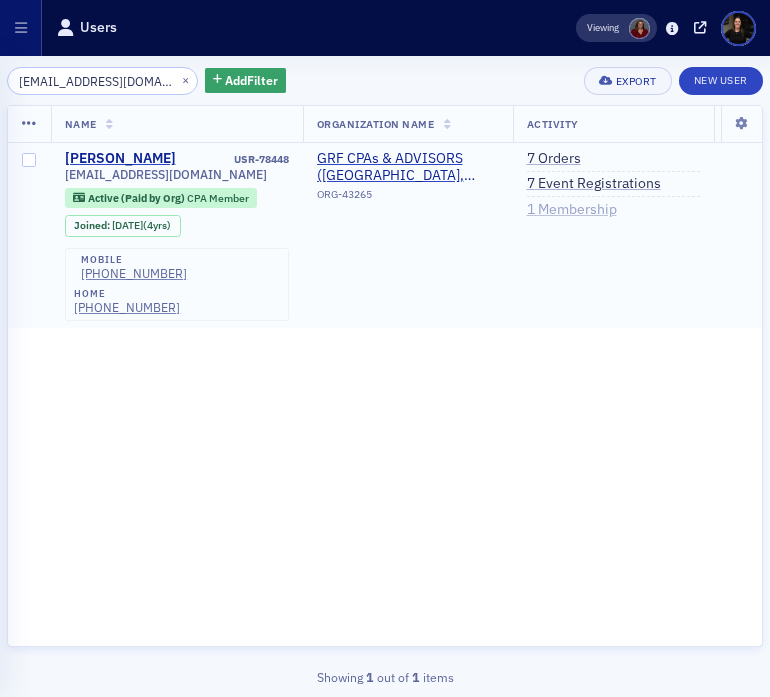 type on "sglynn@grfcpa.com" 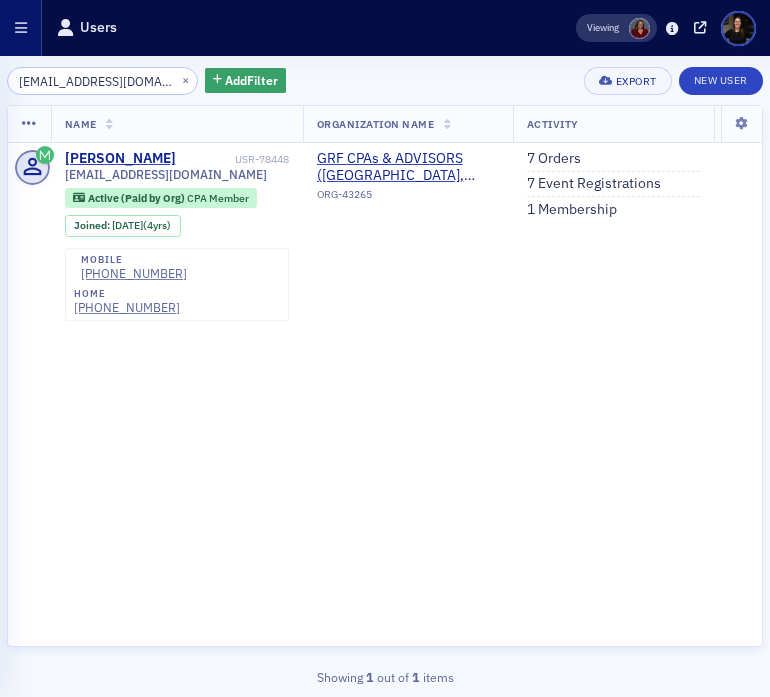 click 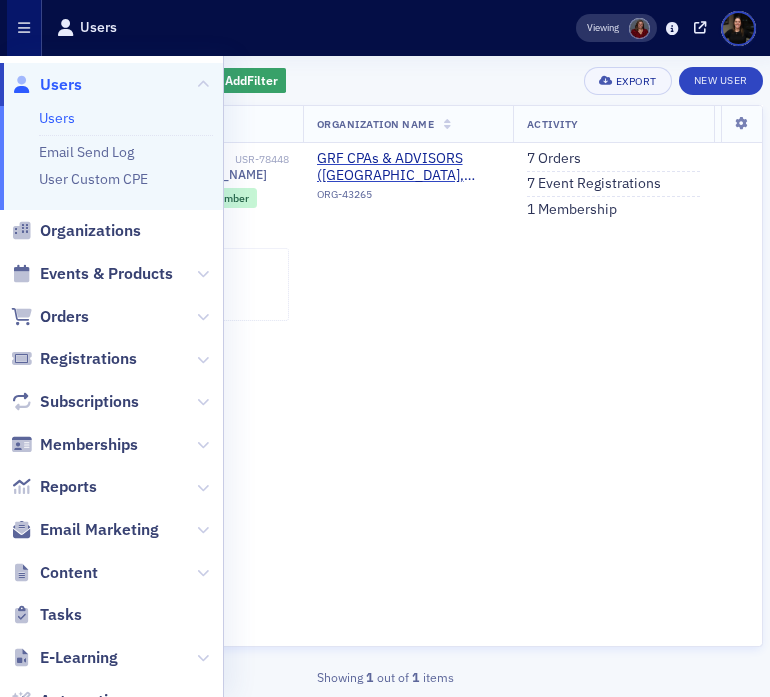 click on "Users" 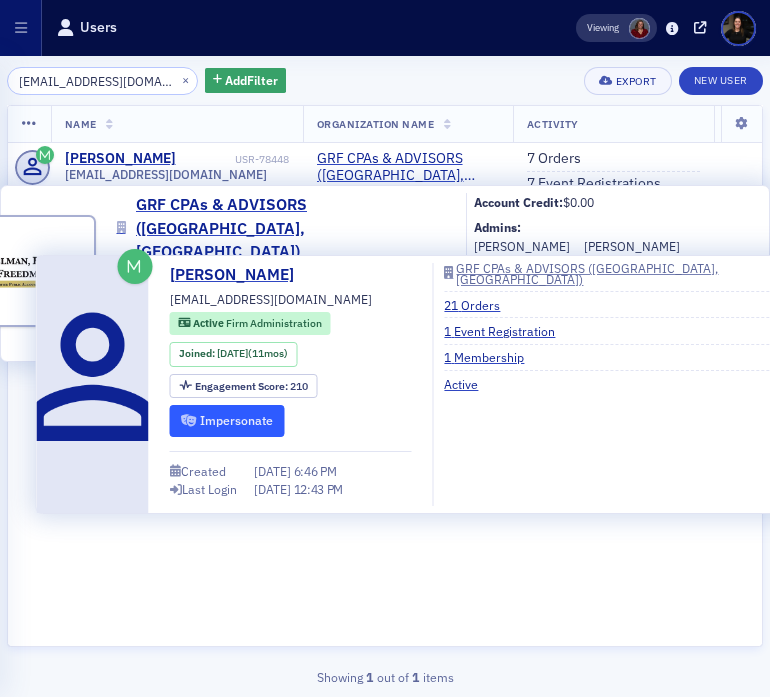 click on "Impersonate" at bounding box center (227, 420) 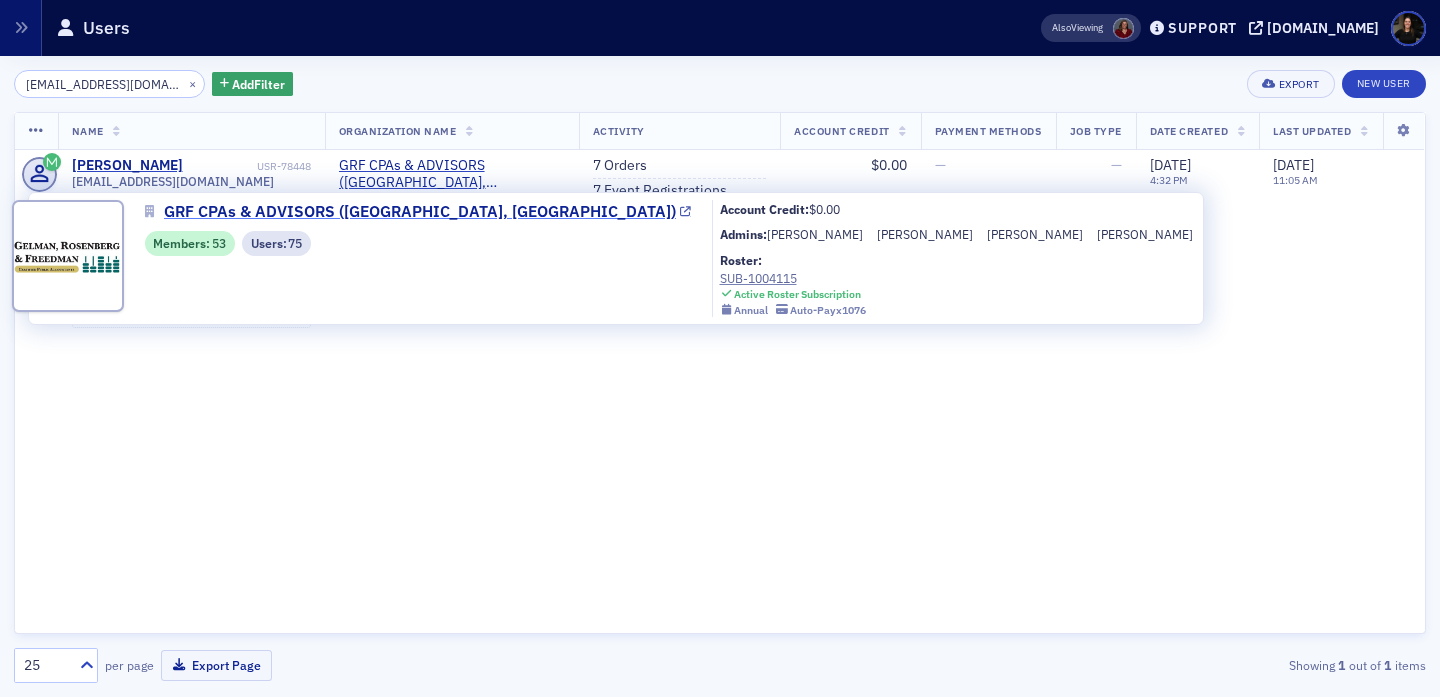 click at bounding box center [685, 212] 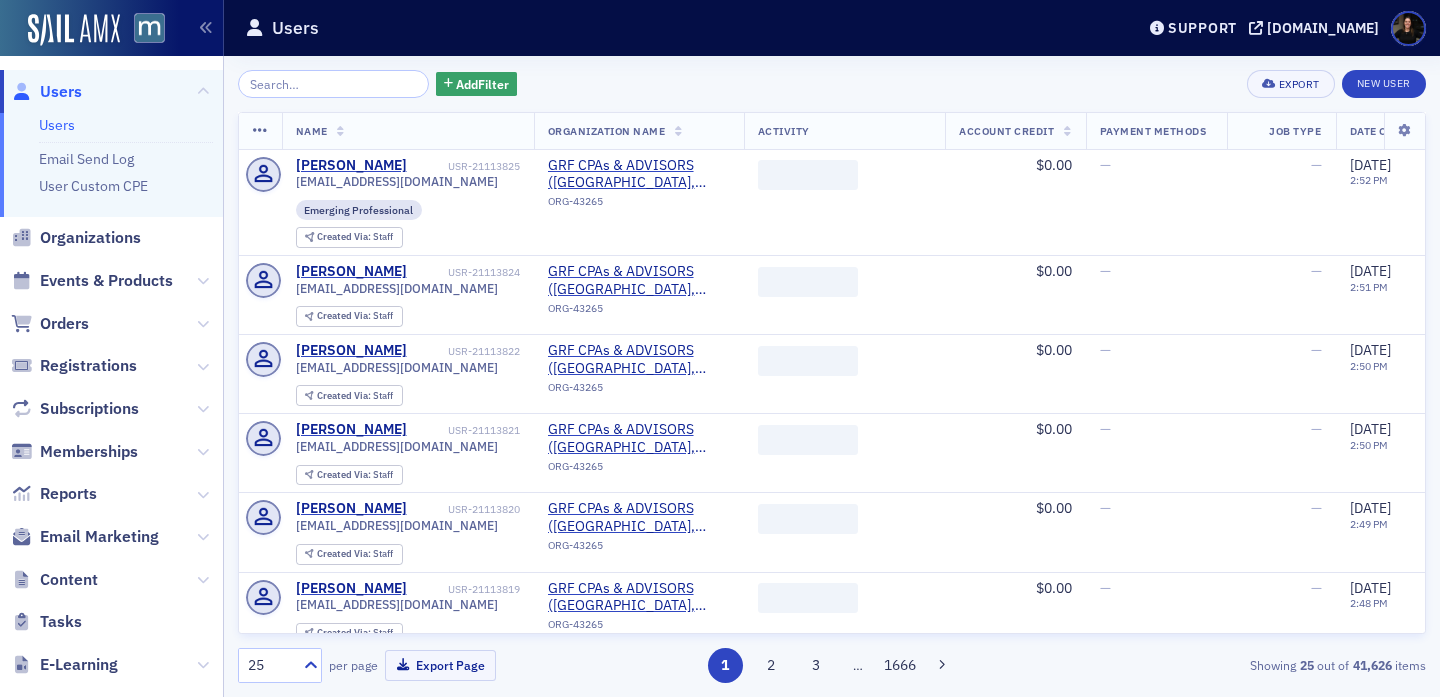scroll, scrollTop: 0, scrollLeft: 0, axis: both 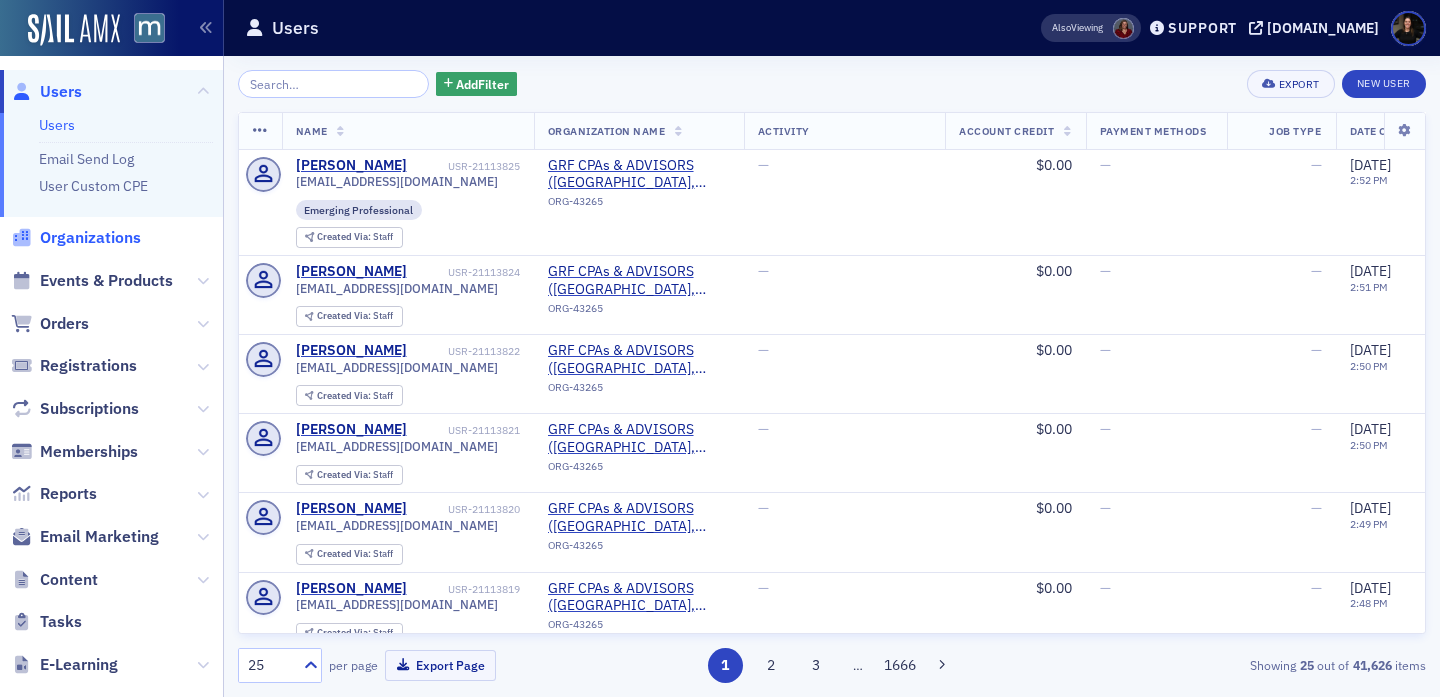 click on "Organizations" 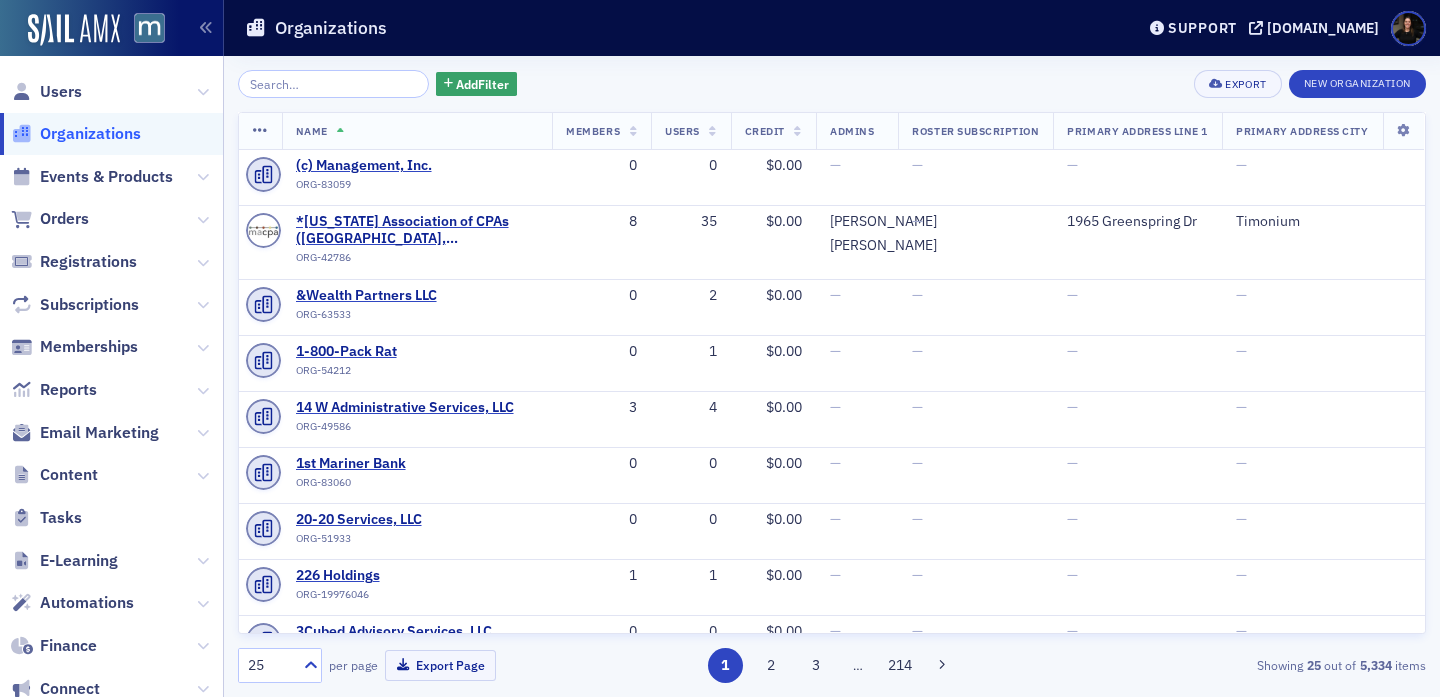 click 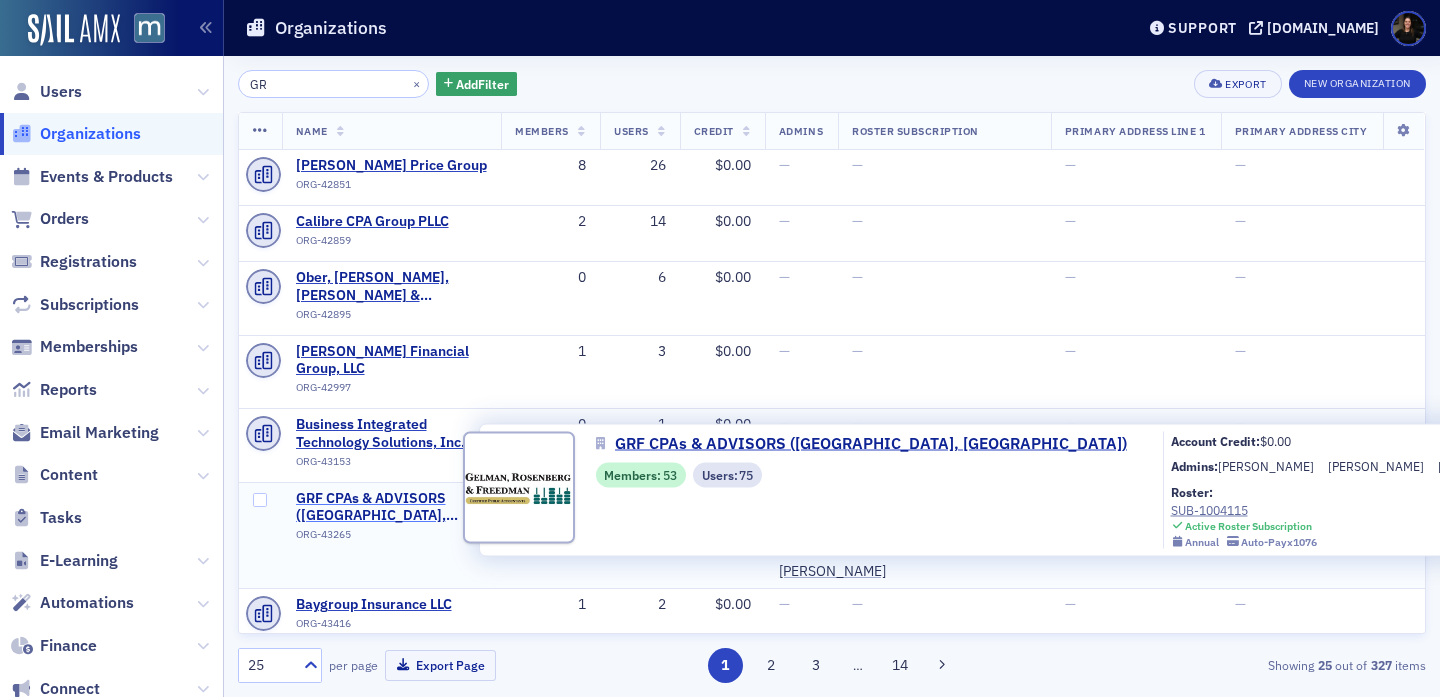 type on "GR" 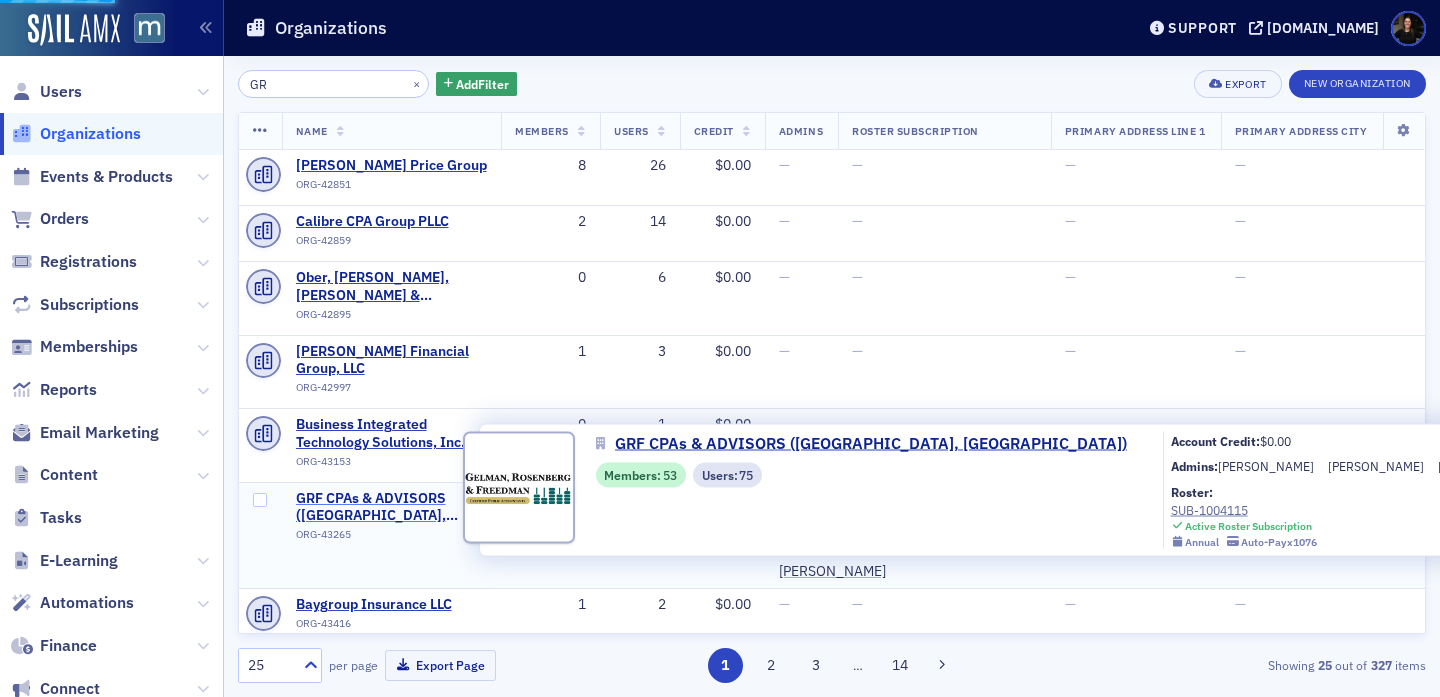 select on "US" 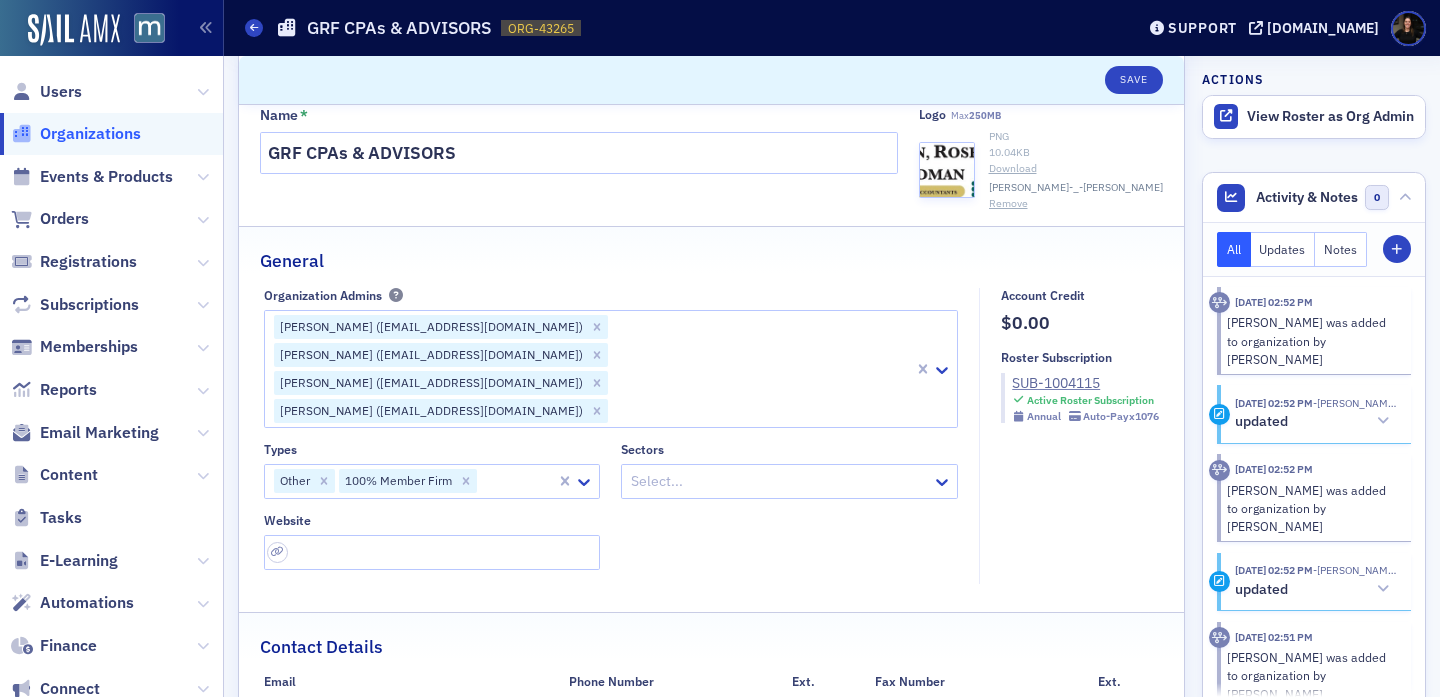 scroll, scrollTop: 0, scrollLeft: 0, axis: both 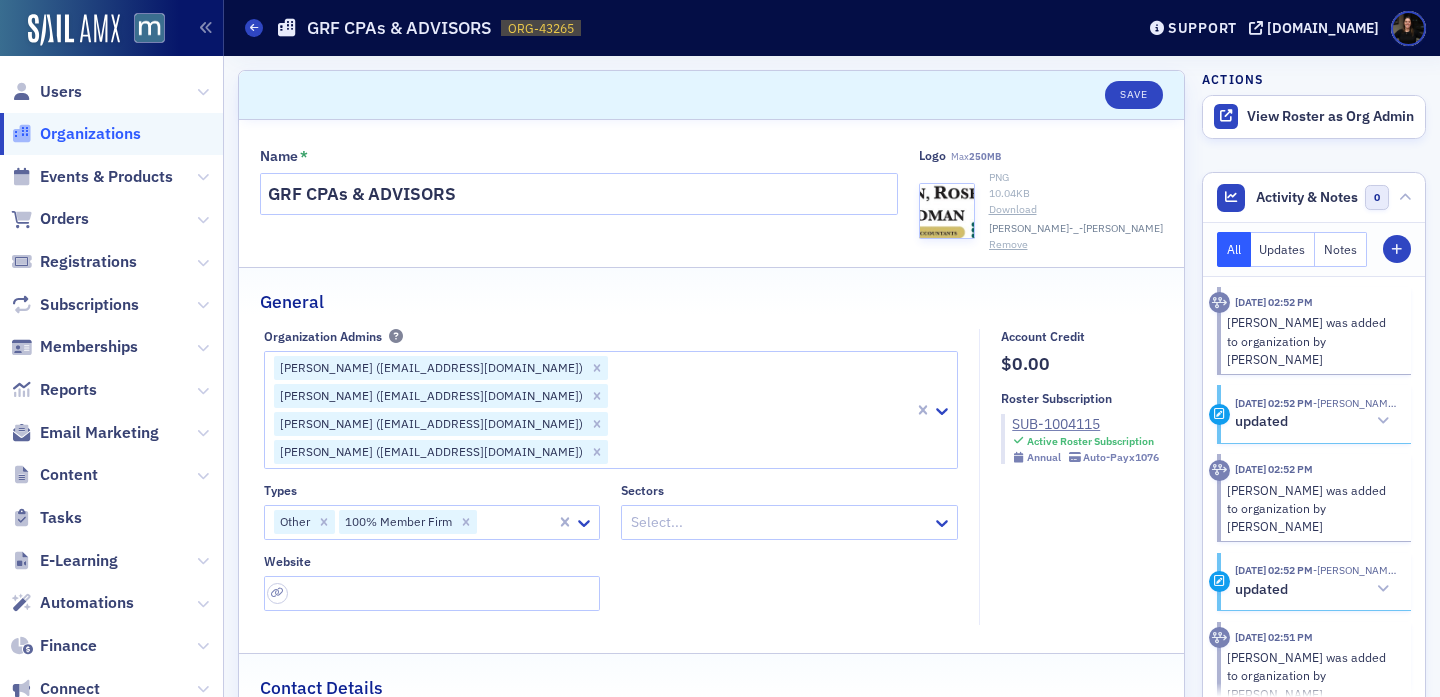 click 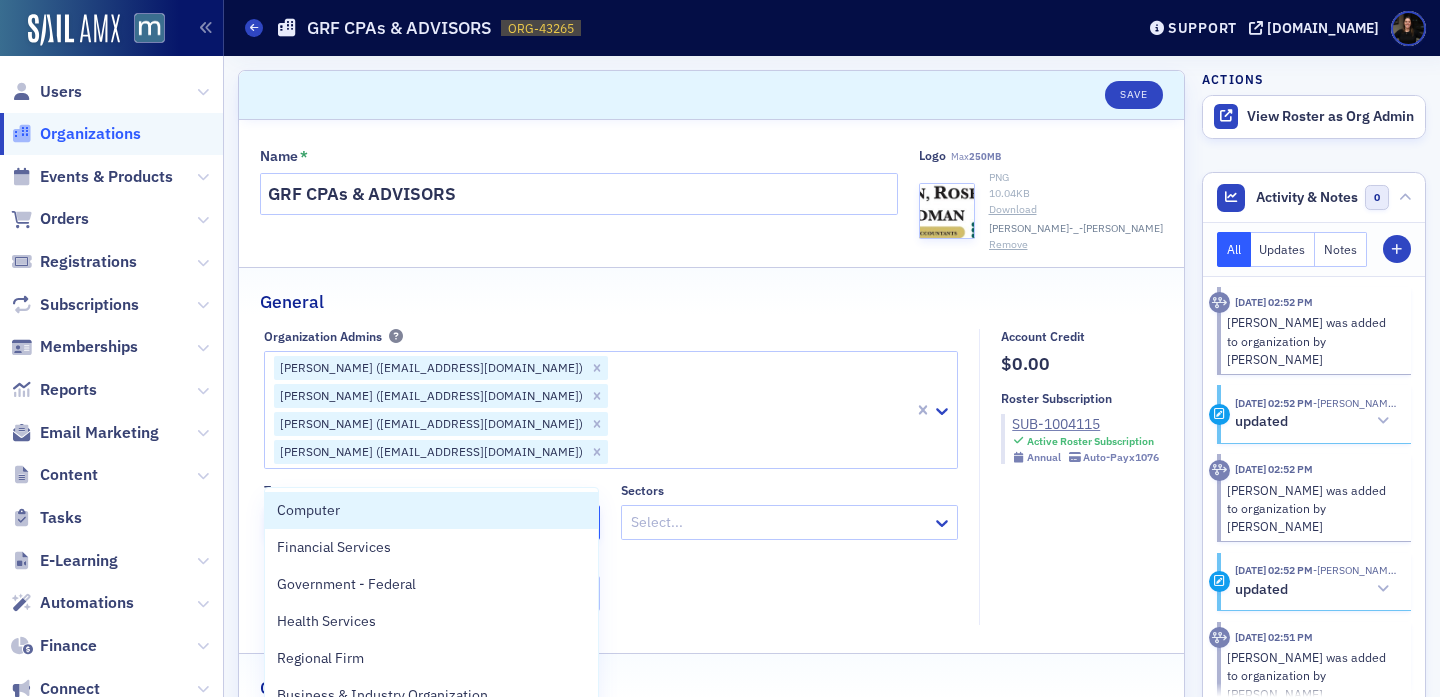 type on "em" 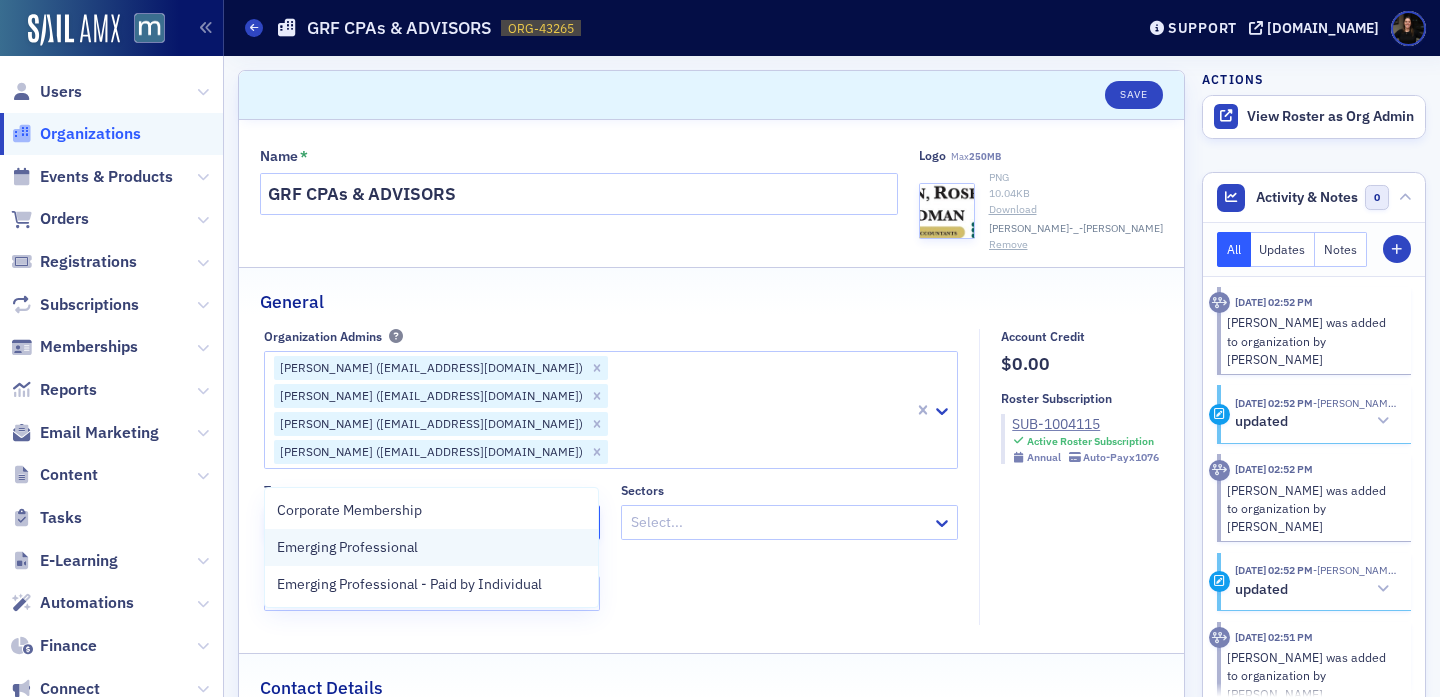 click on "Emerging Professional" at bounding box center (347, 547) 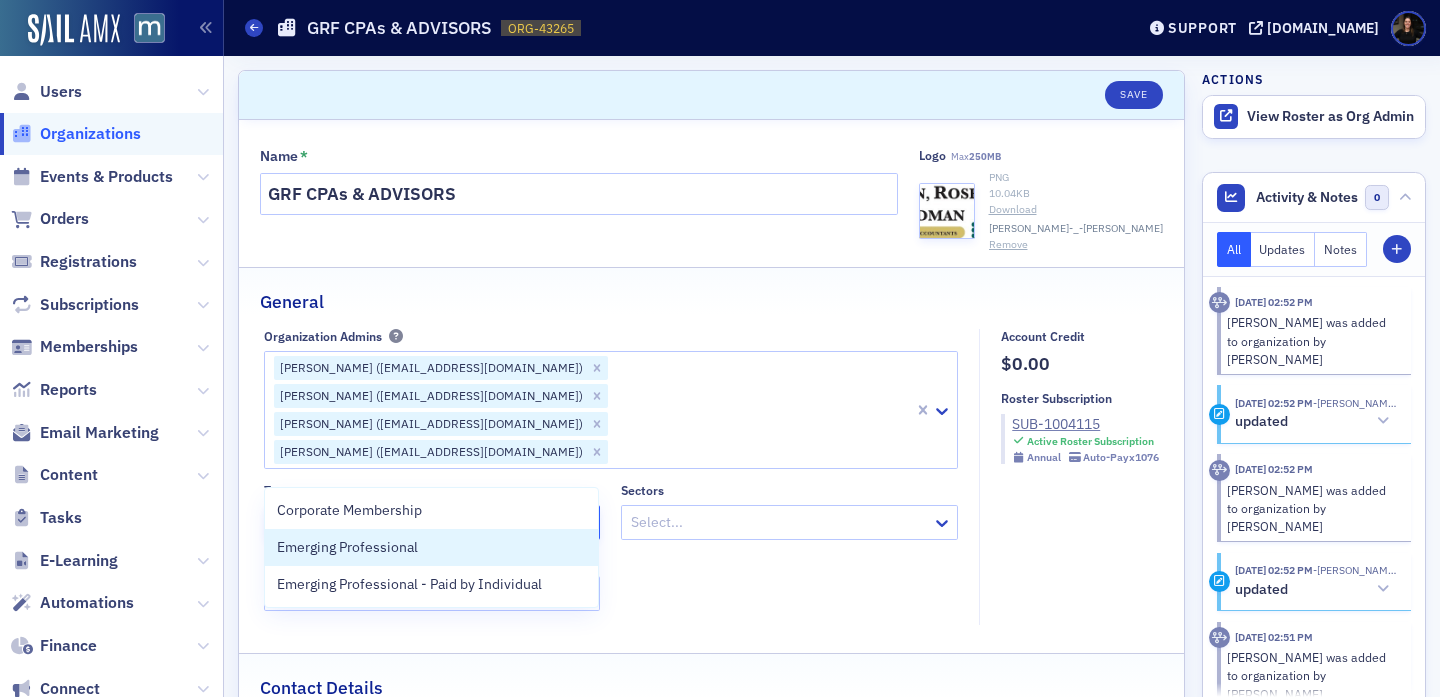 type 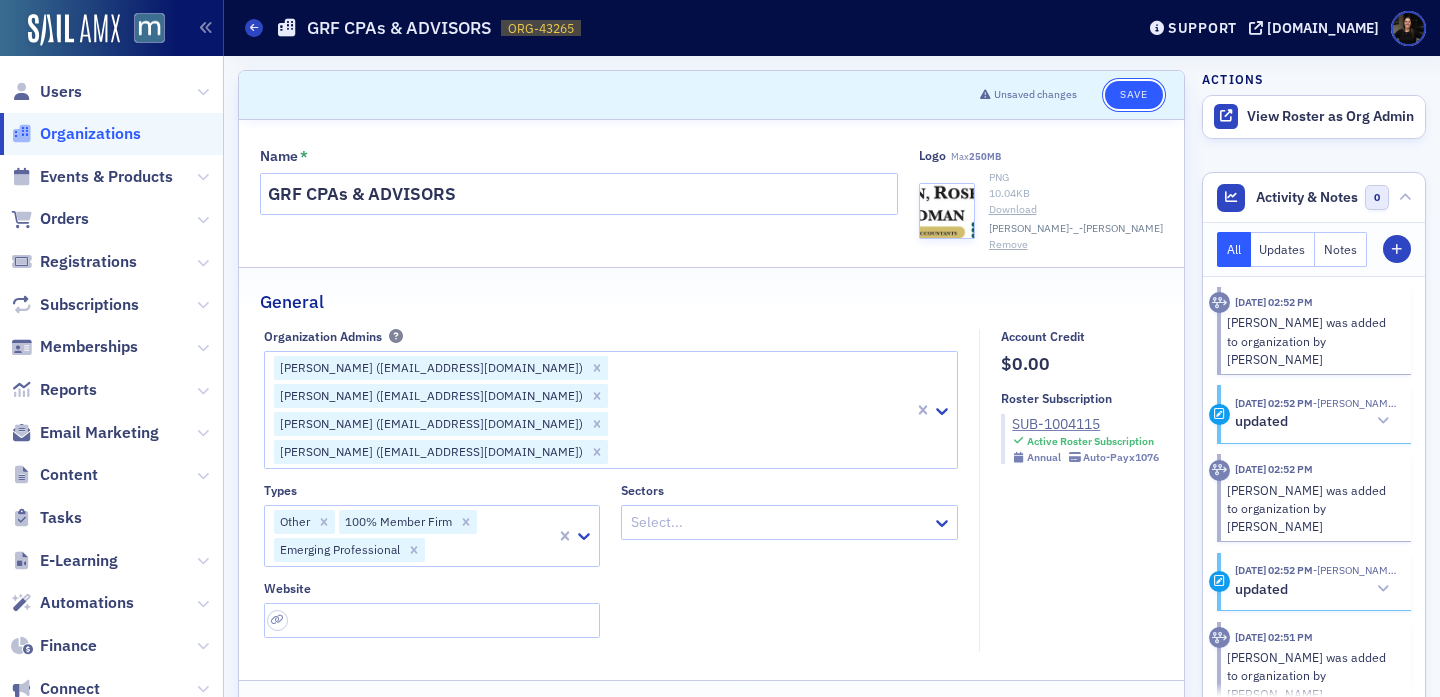 click on "Save" 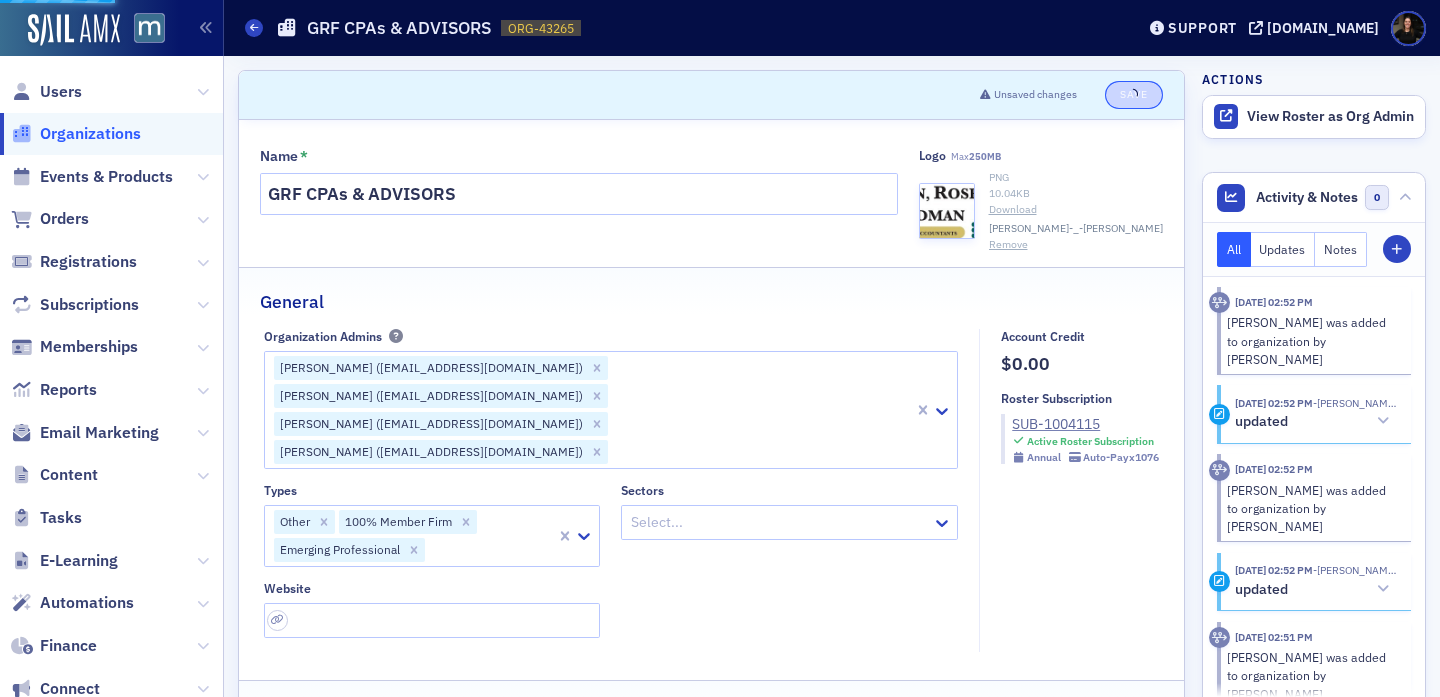 select on "US" 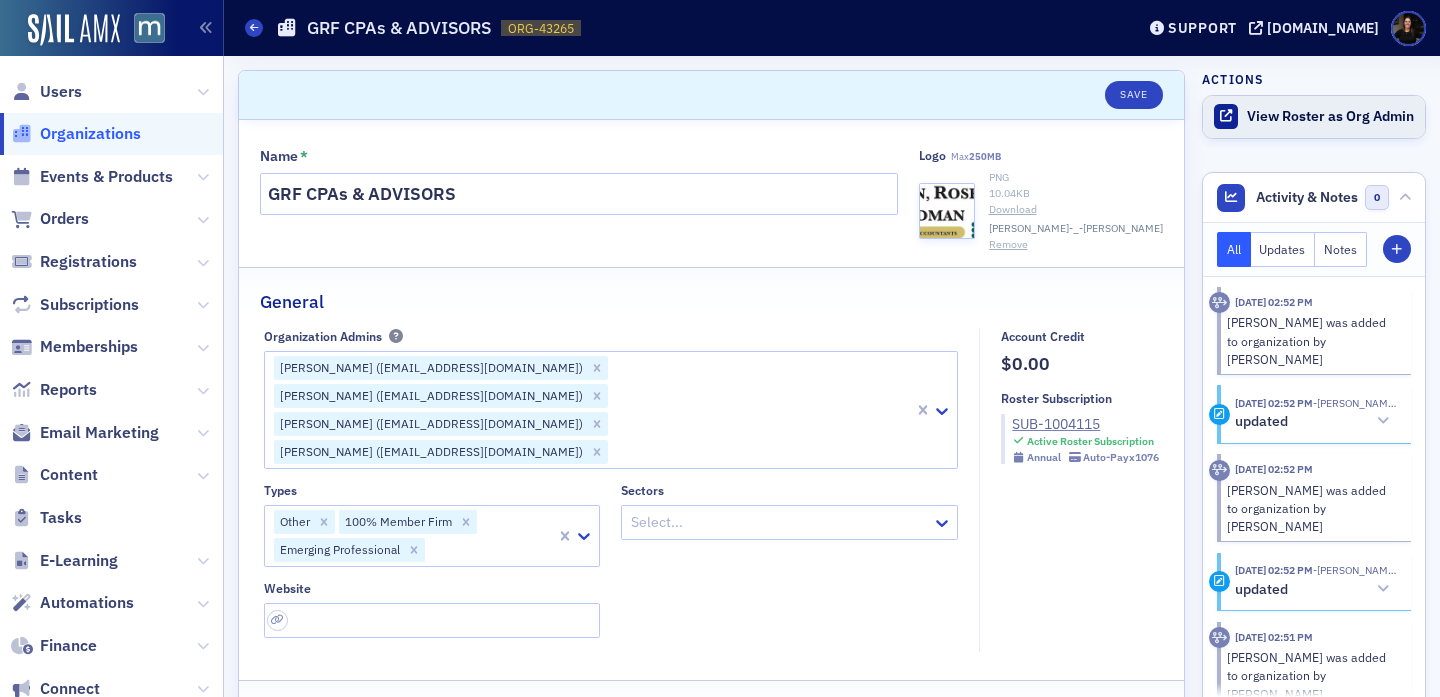 click on "View Roster as Org Admin" 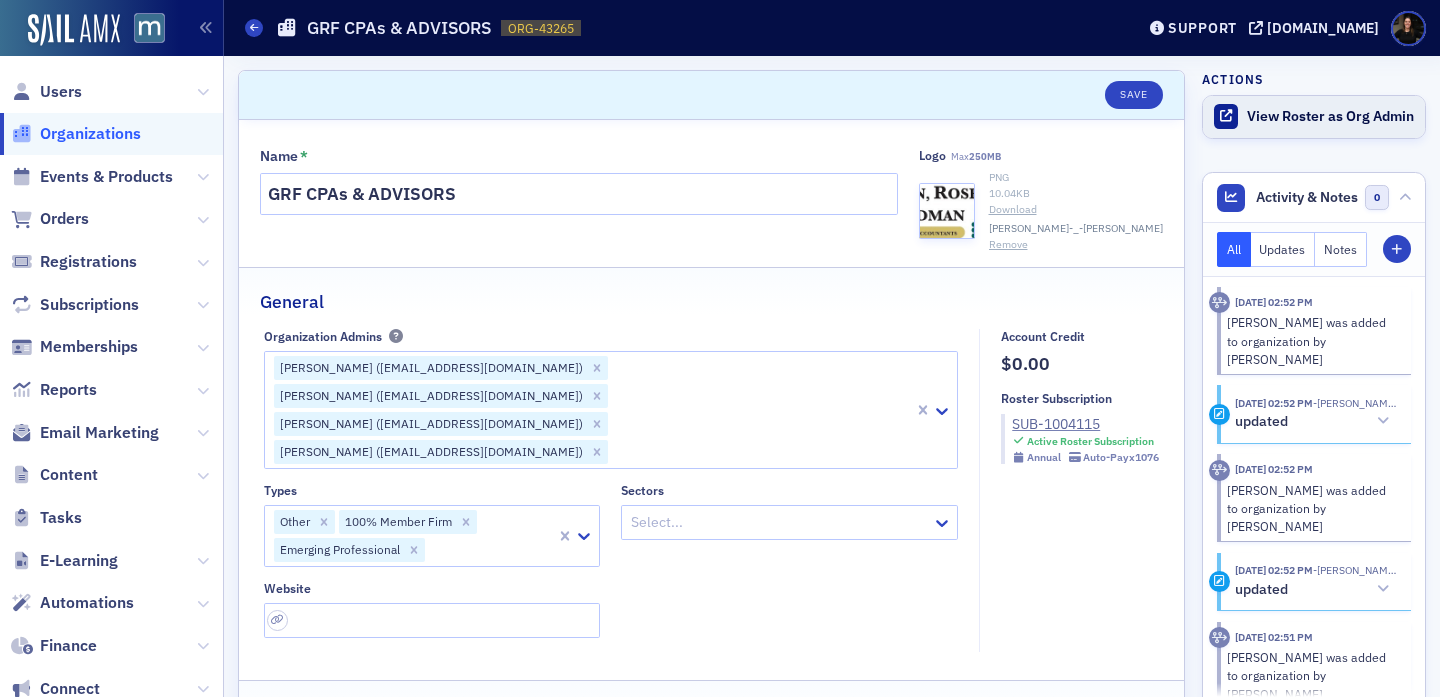 click on "View Roster as Org Admin" 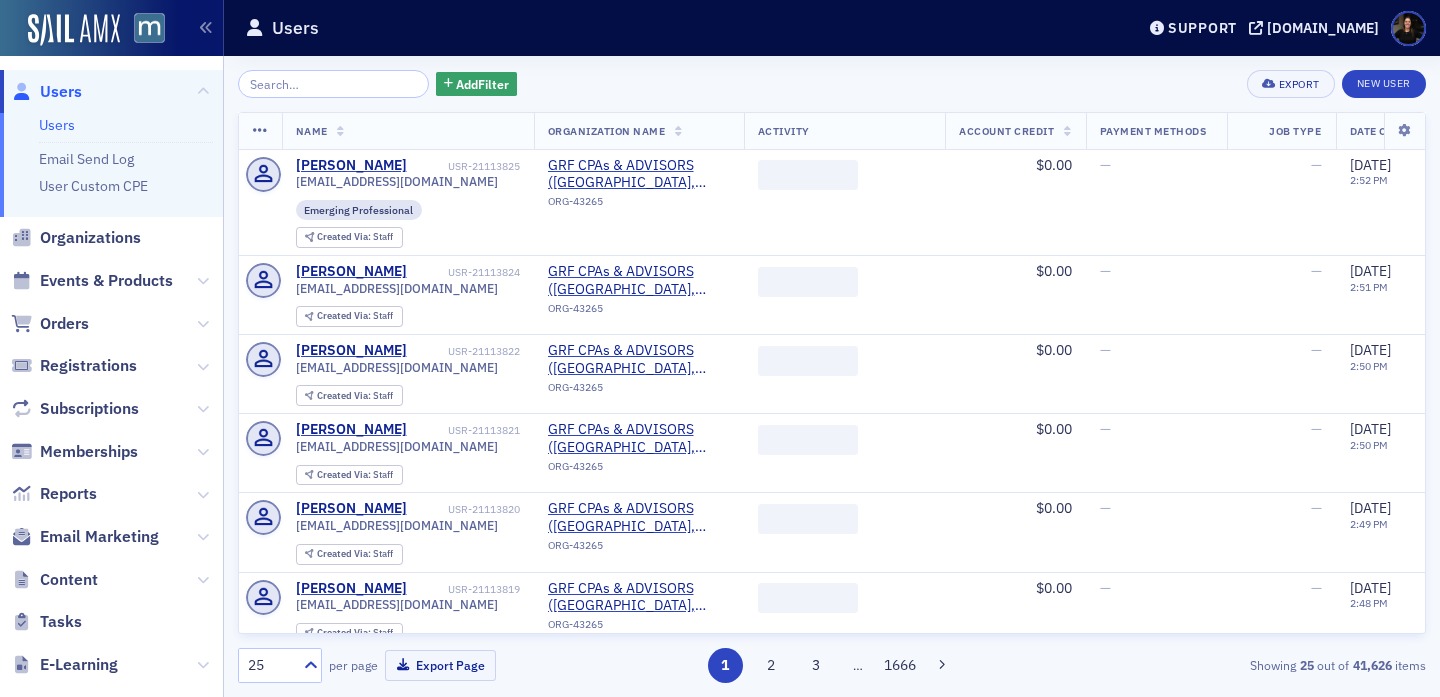 scroll, scrollTop: 0, scrollLeft: 0, axis: both 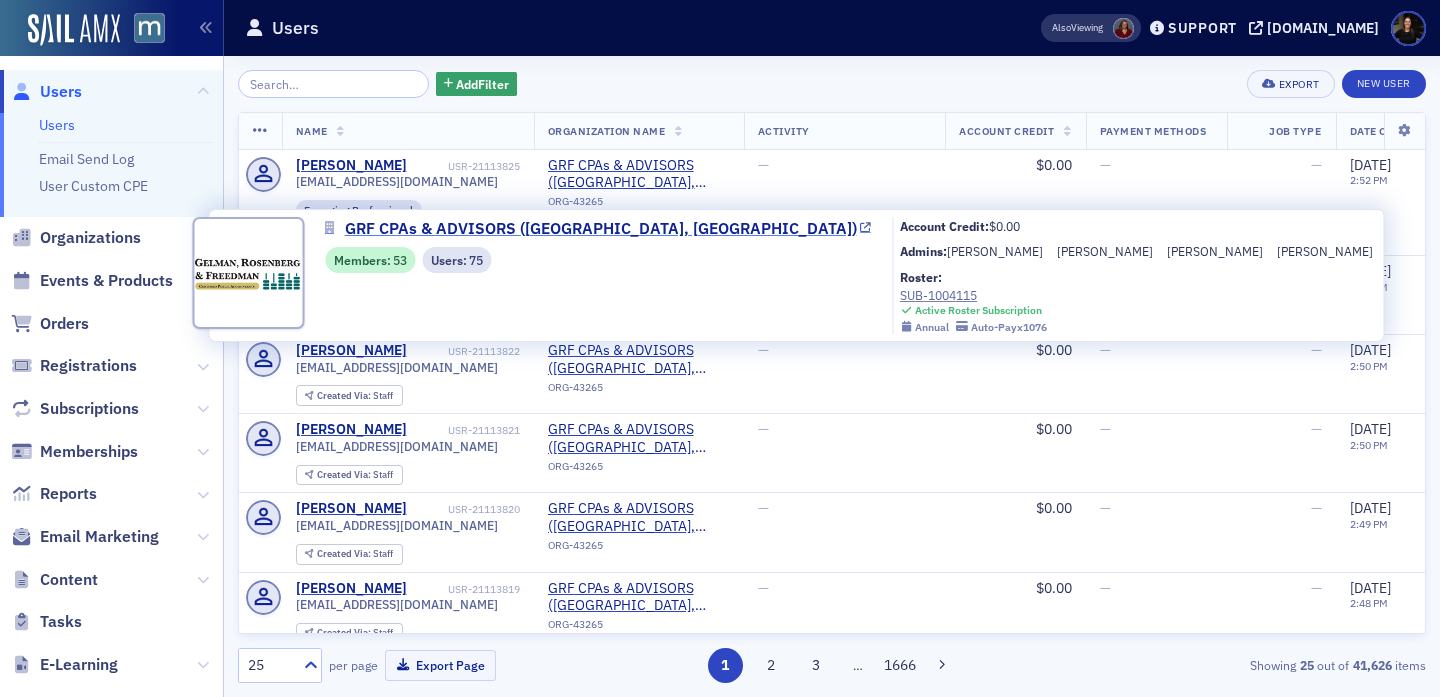 click on "GRF CPAs & ADVISORS ([GEOGRAPHIC_DATA], [GEOGRAPHIC_DATA])" at bounding box center (601, 229) 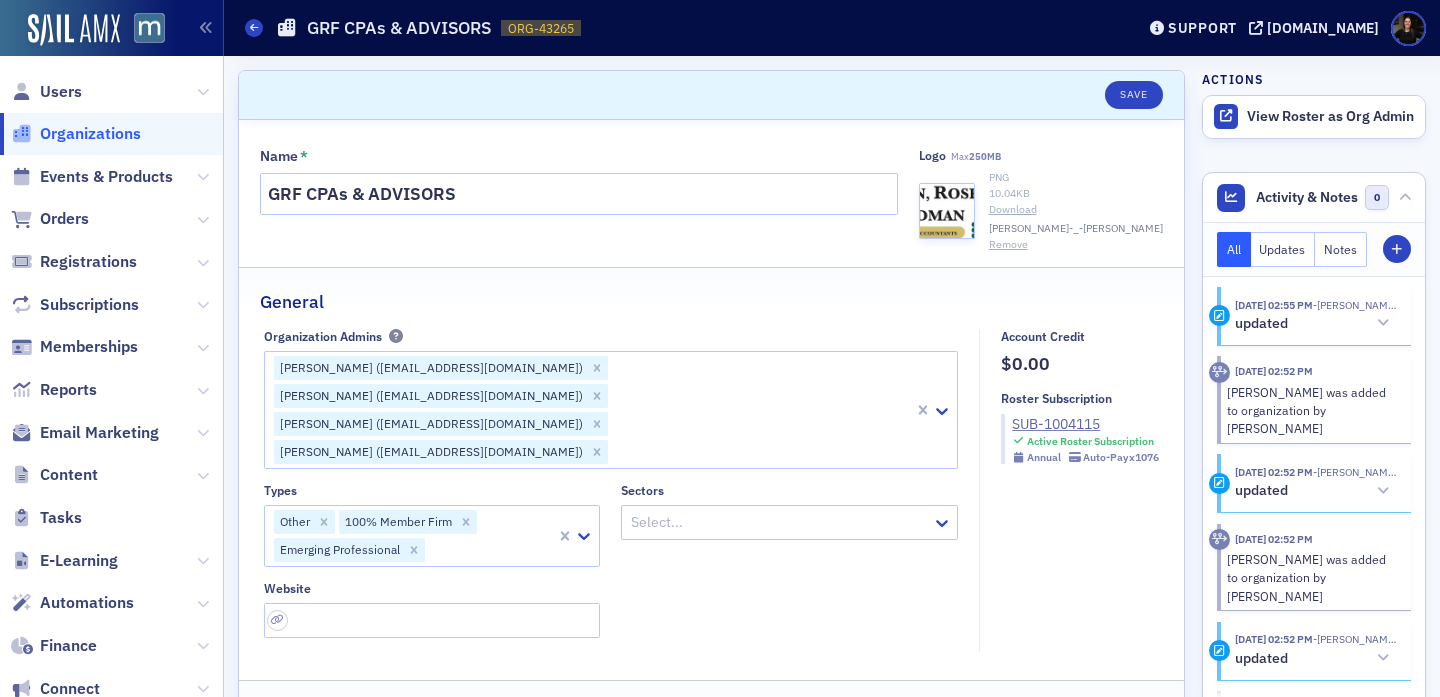 select on "US" 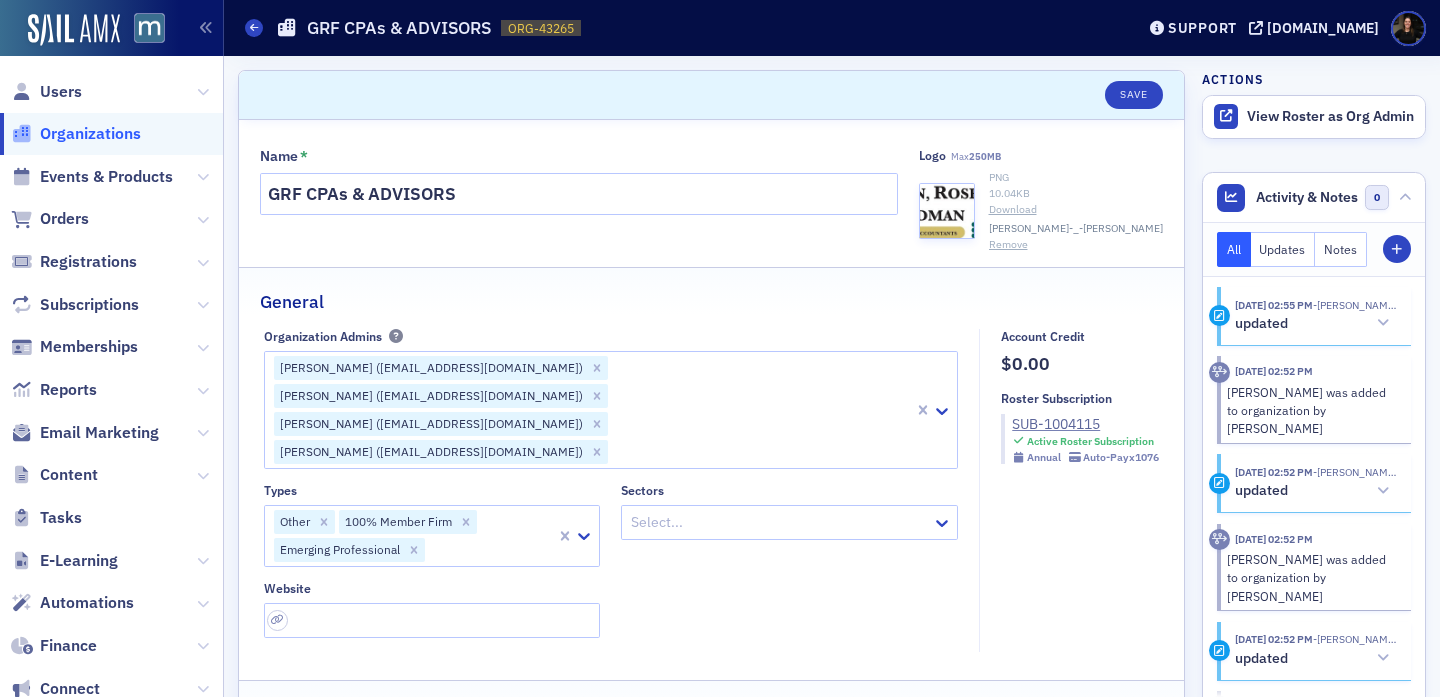 click 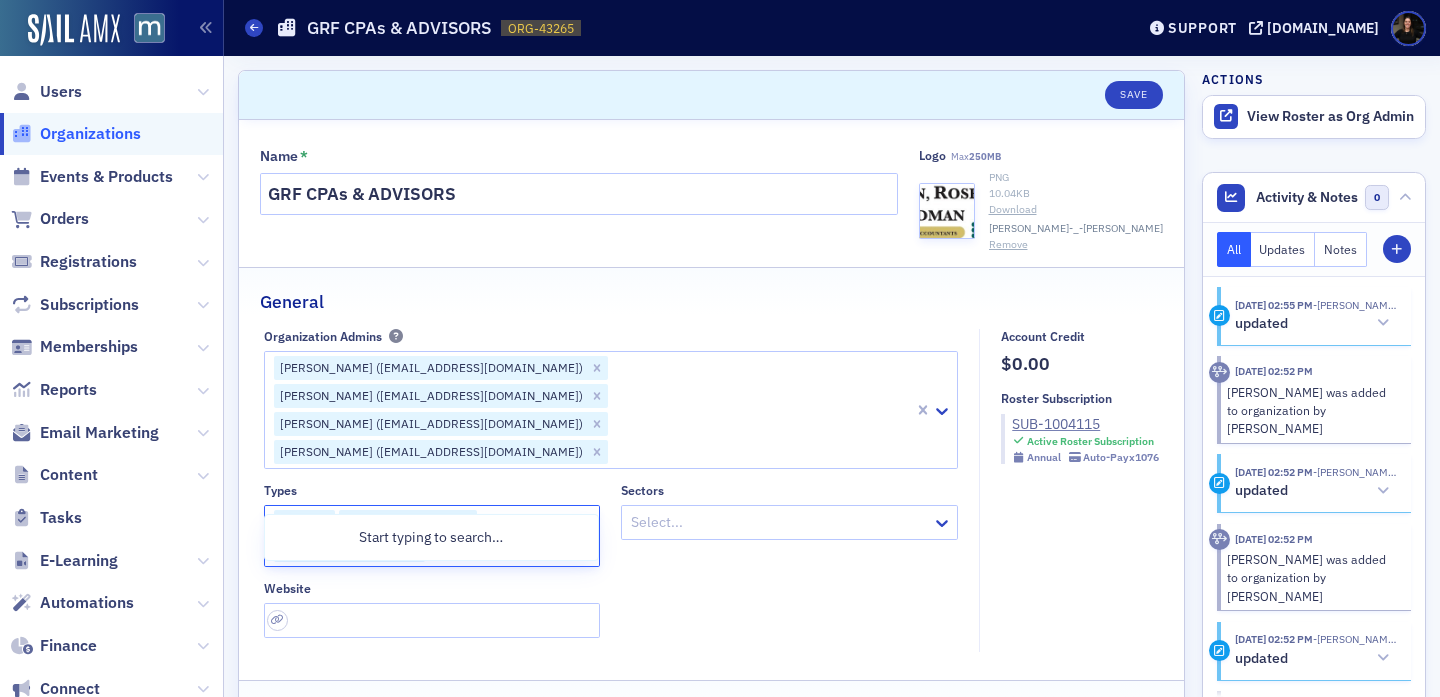 click on "Select..." 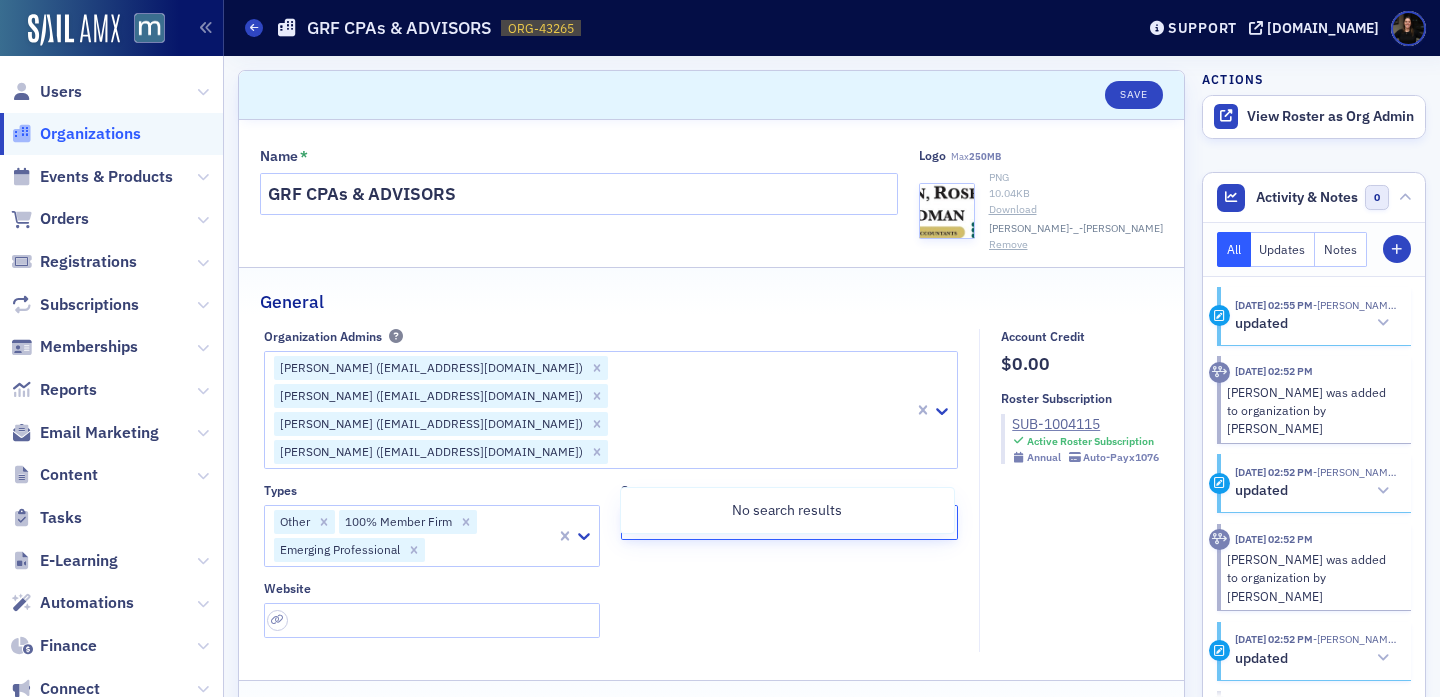 type on "emer" 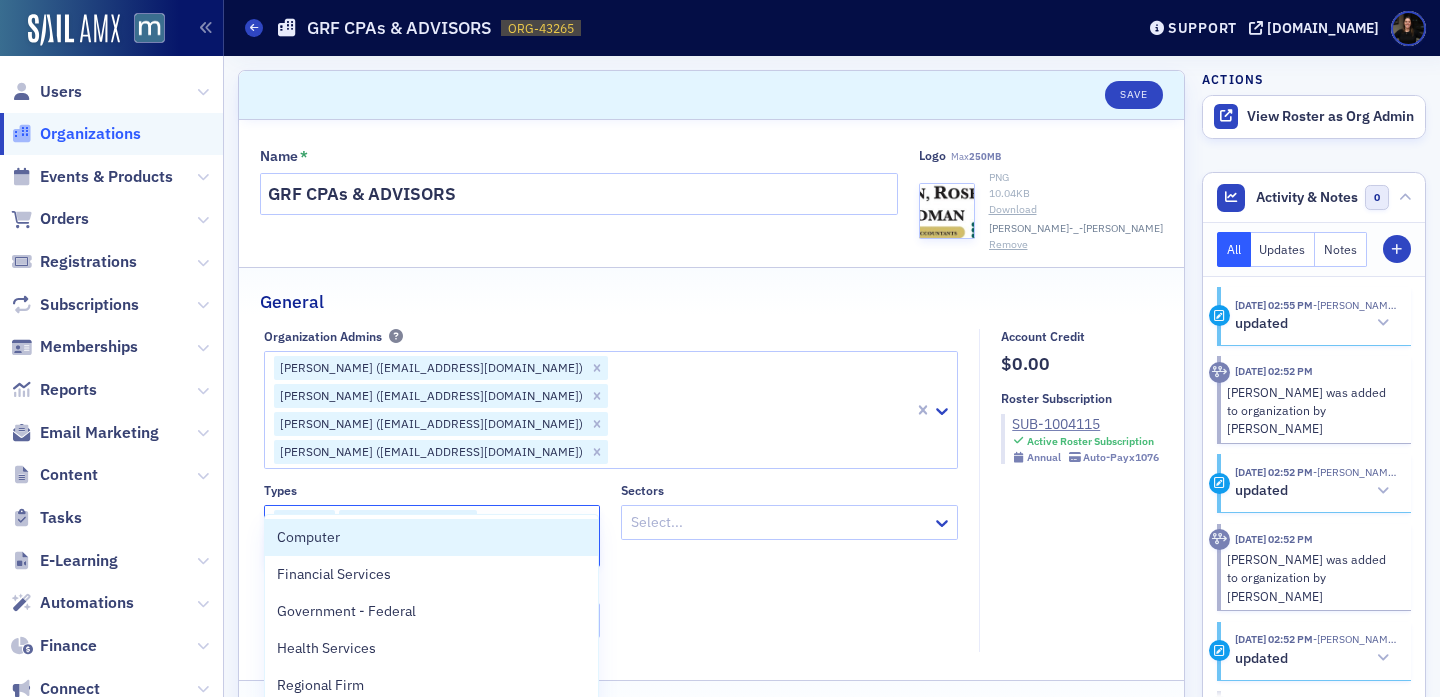 type on "emer" 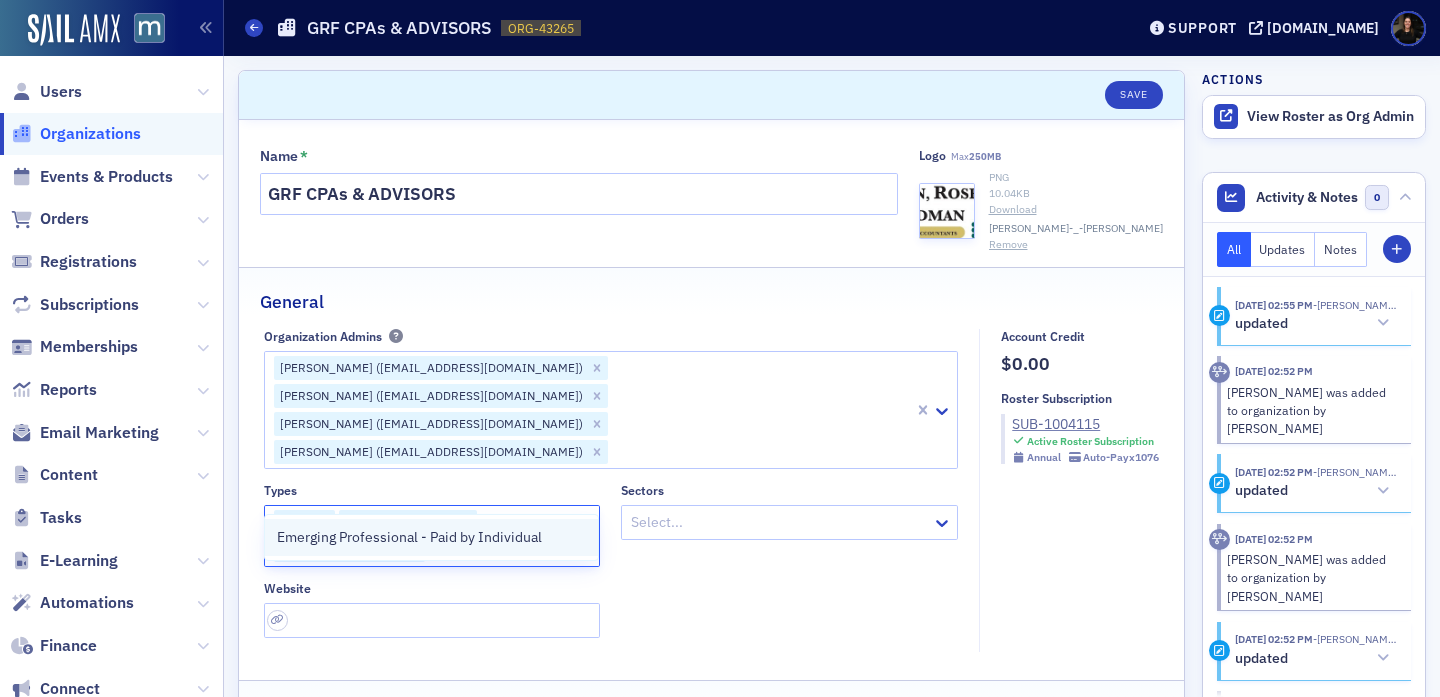 click on "Emerging Professional - Paid by Individual" at bounding box center [409, 537] 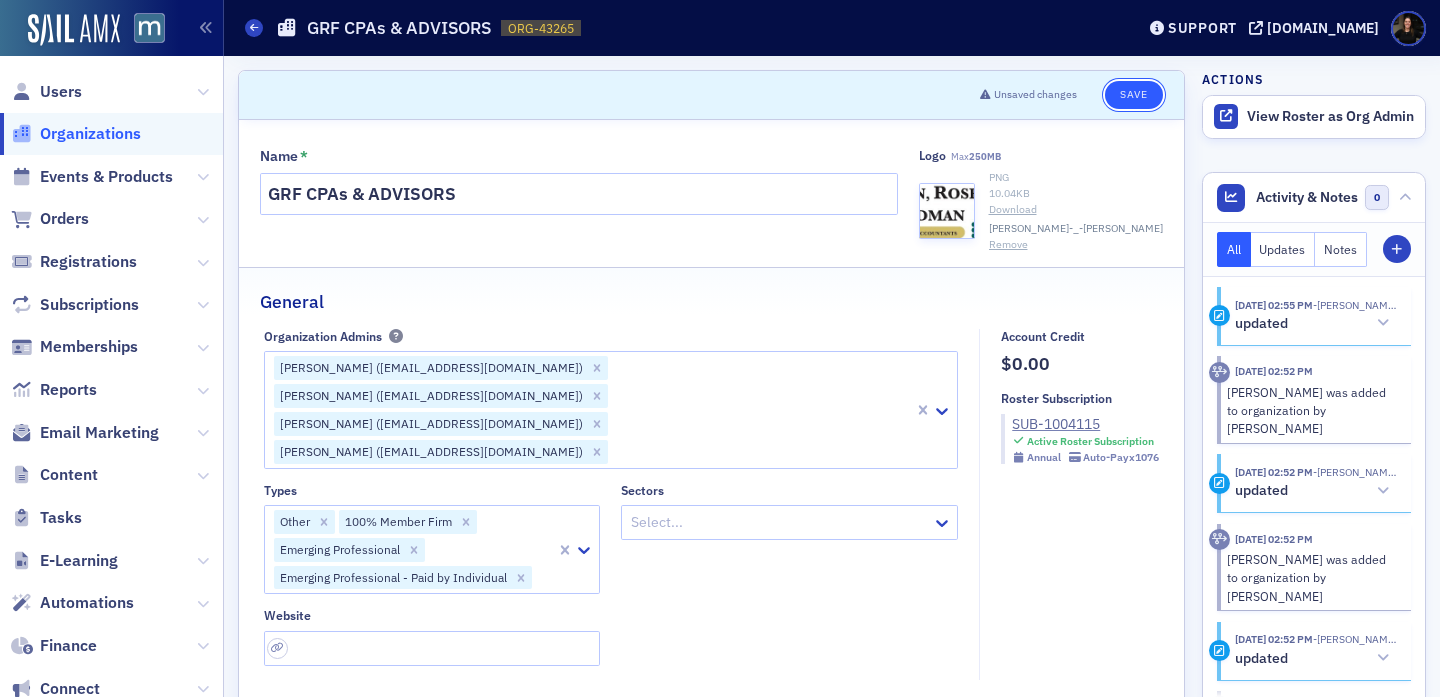 click on "Save" 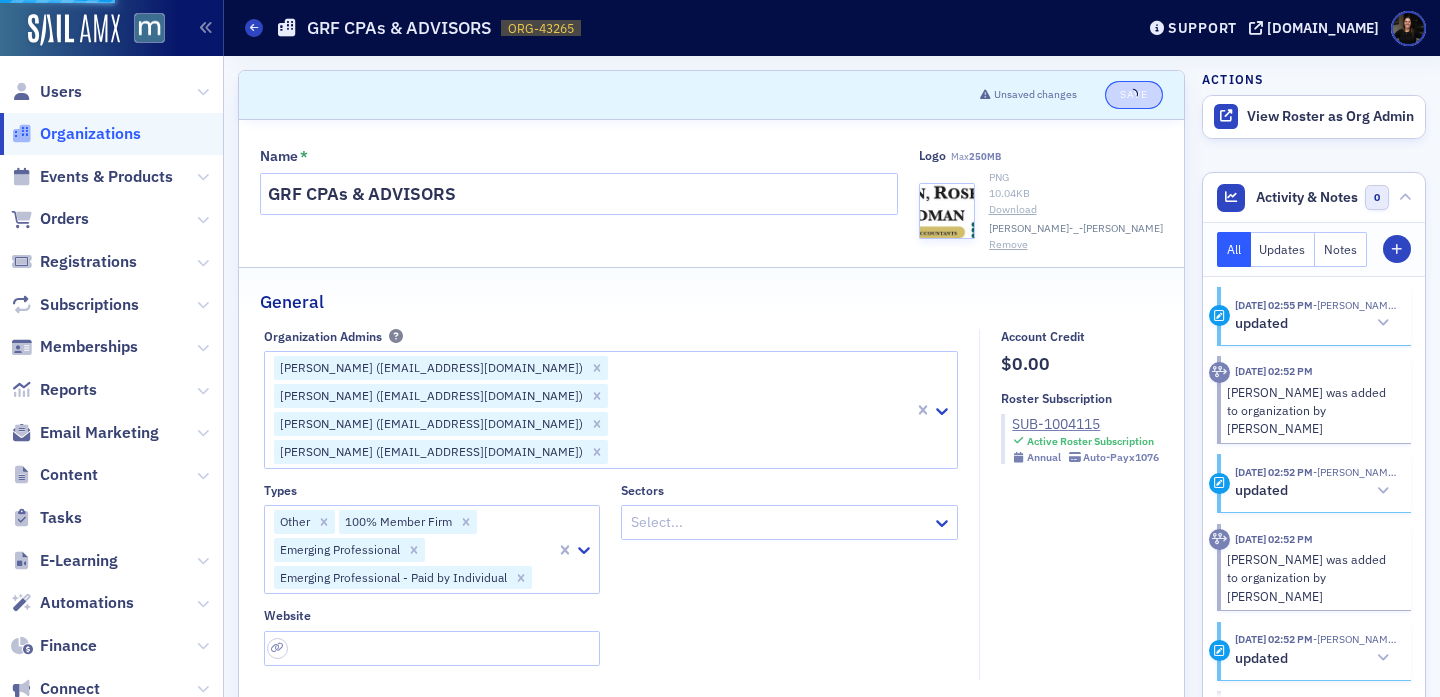 select on "US" 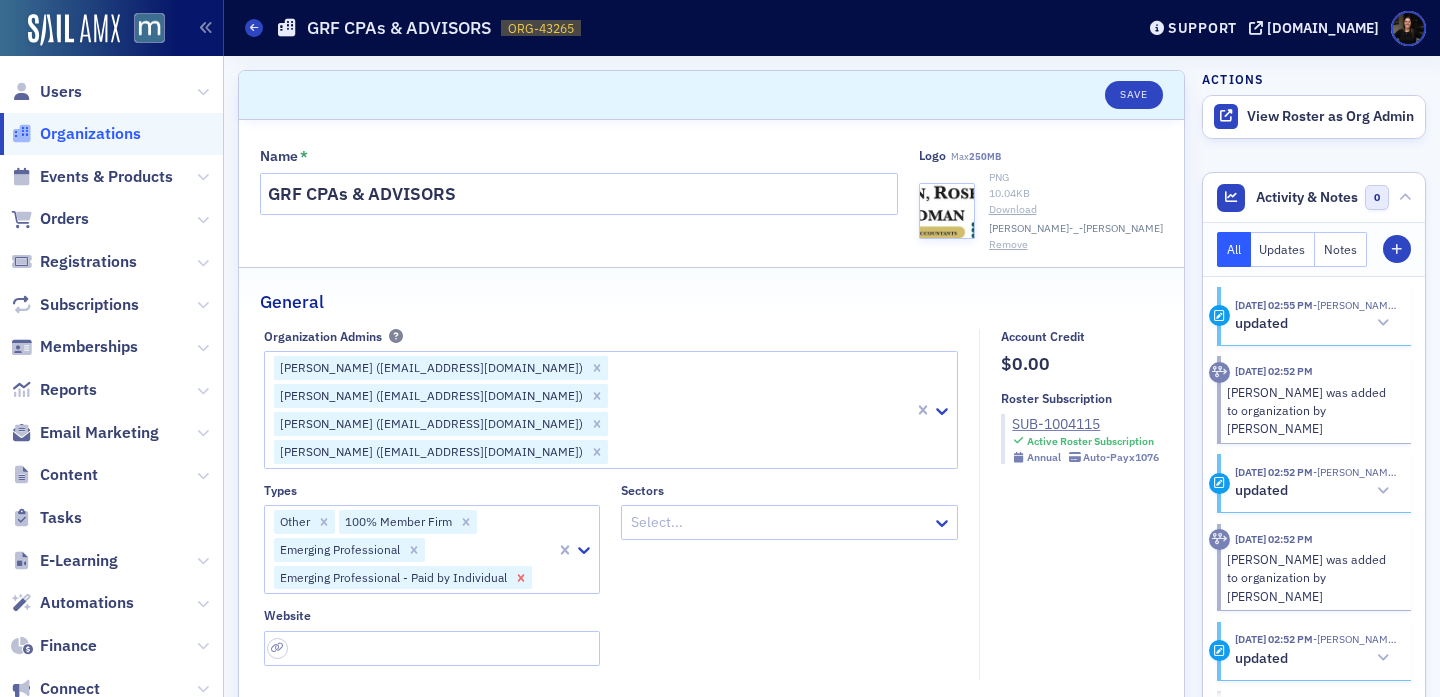 click 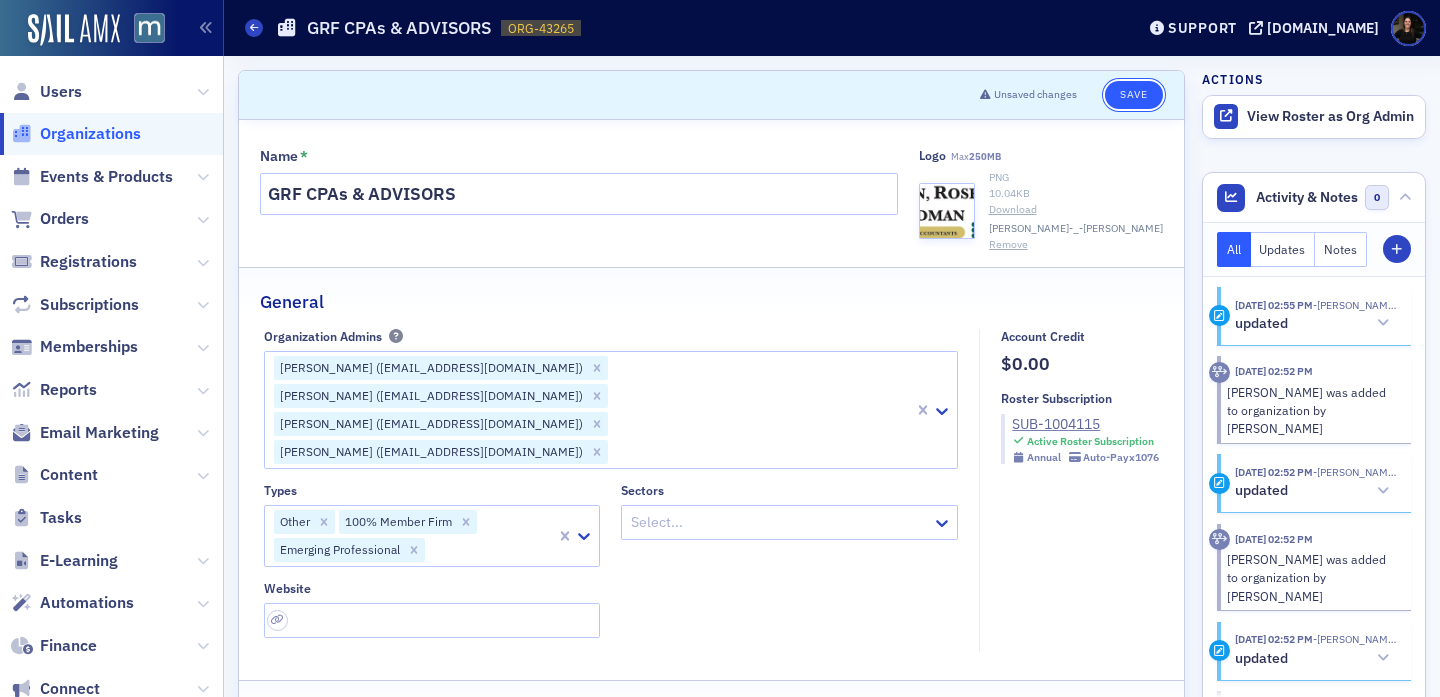 click on "Save" 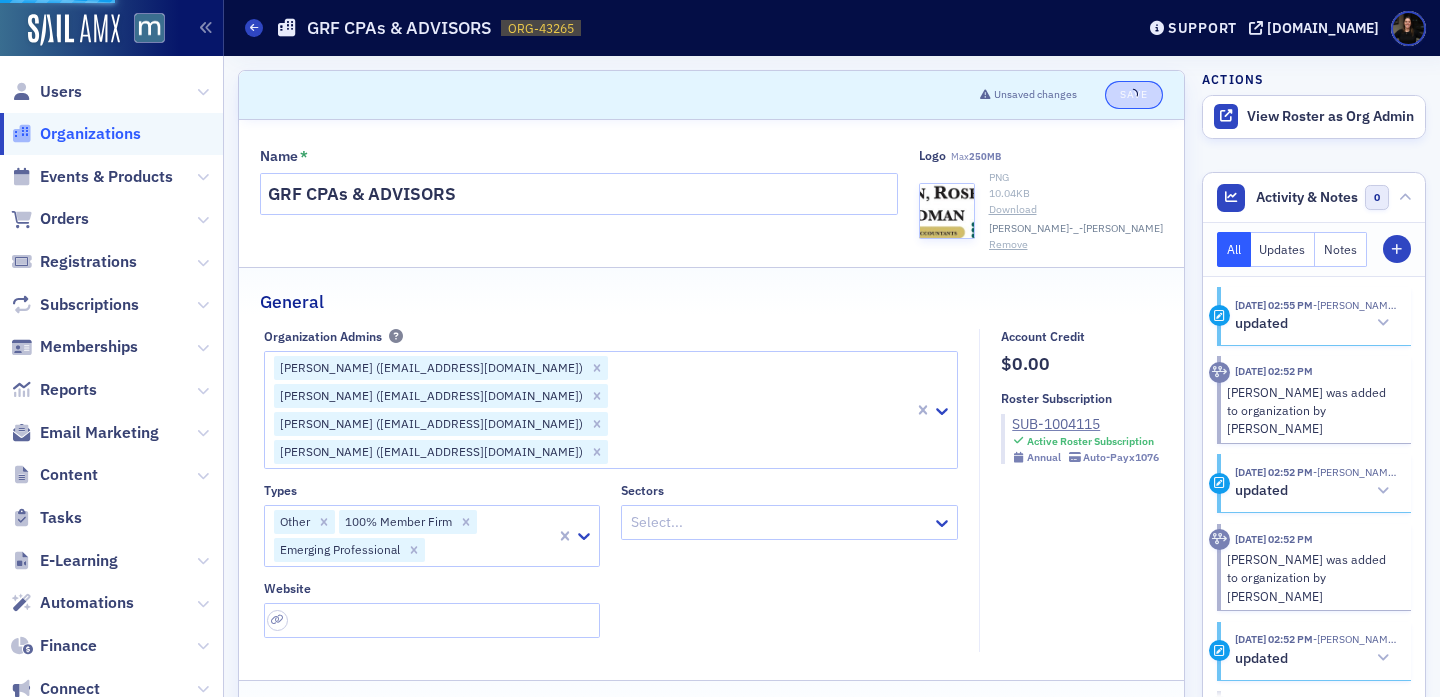 select on "US" 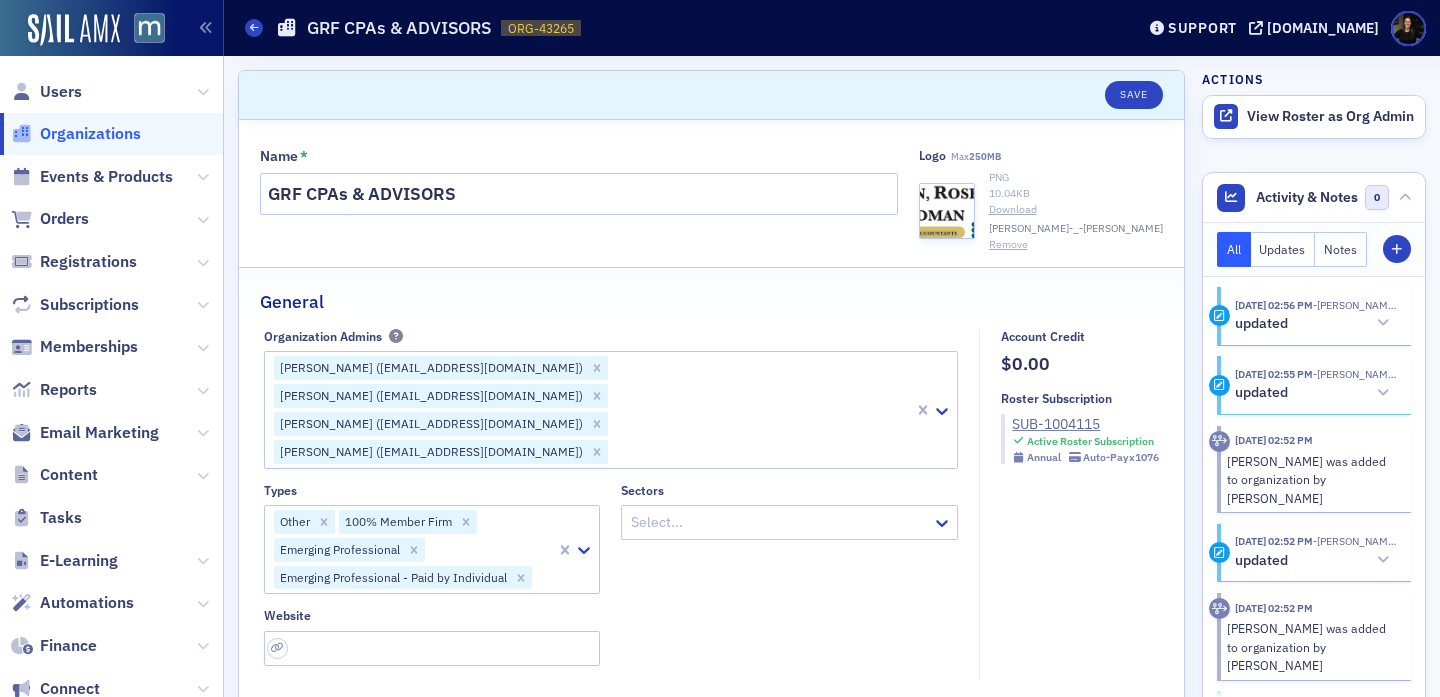 select on "US" 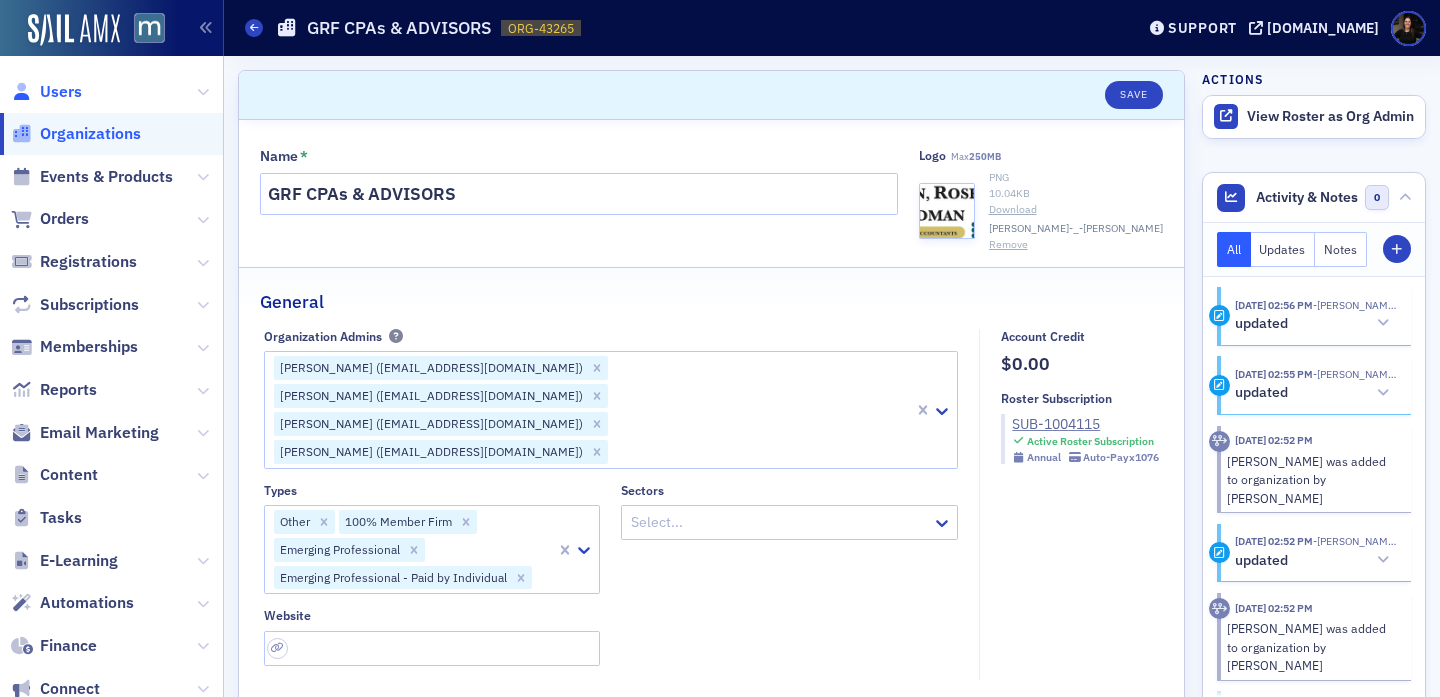 click on "Users" 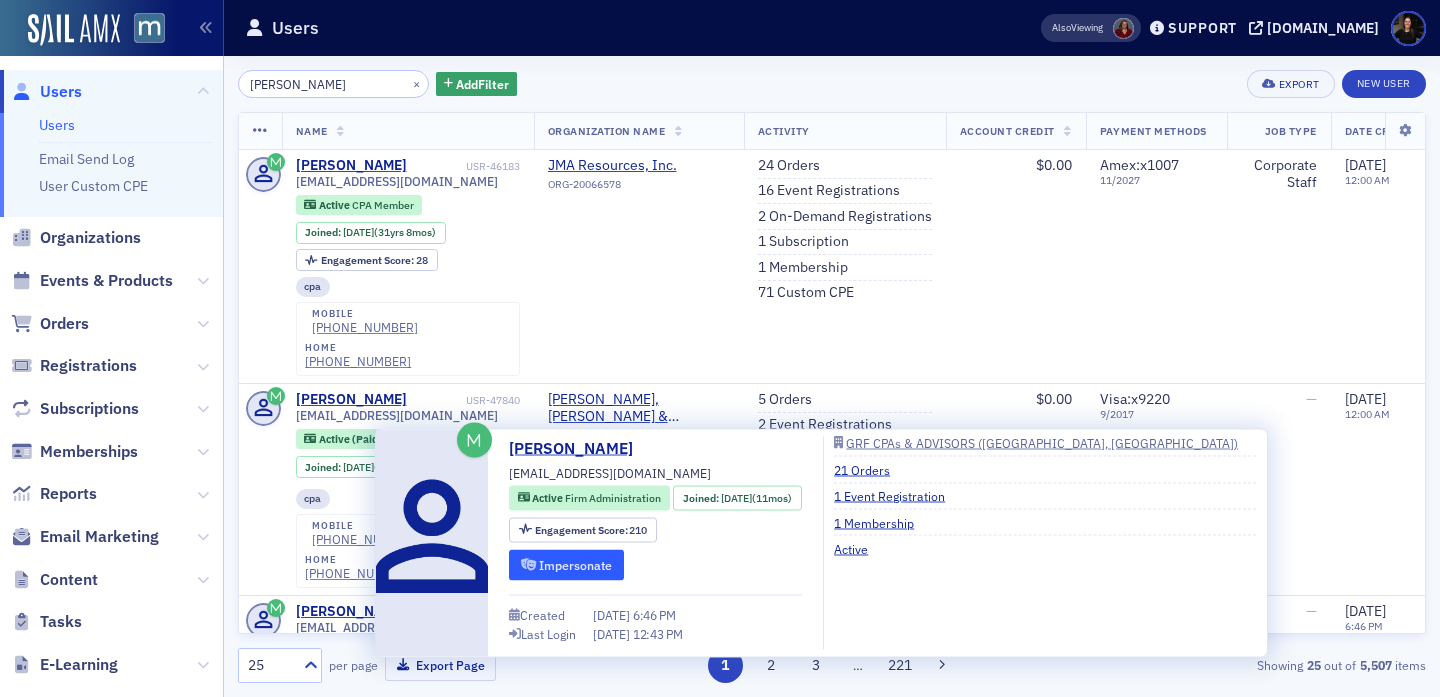 type on "[PERSON_NAME]" 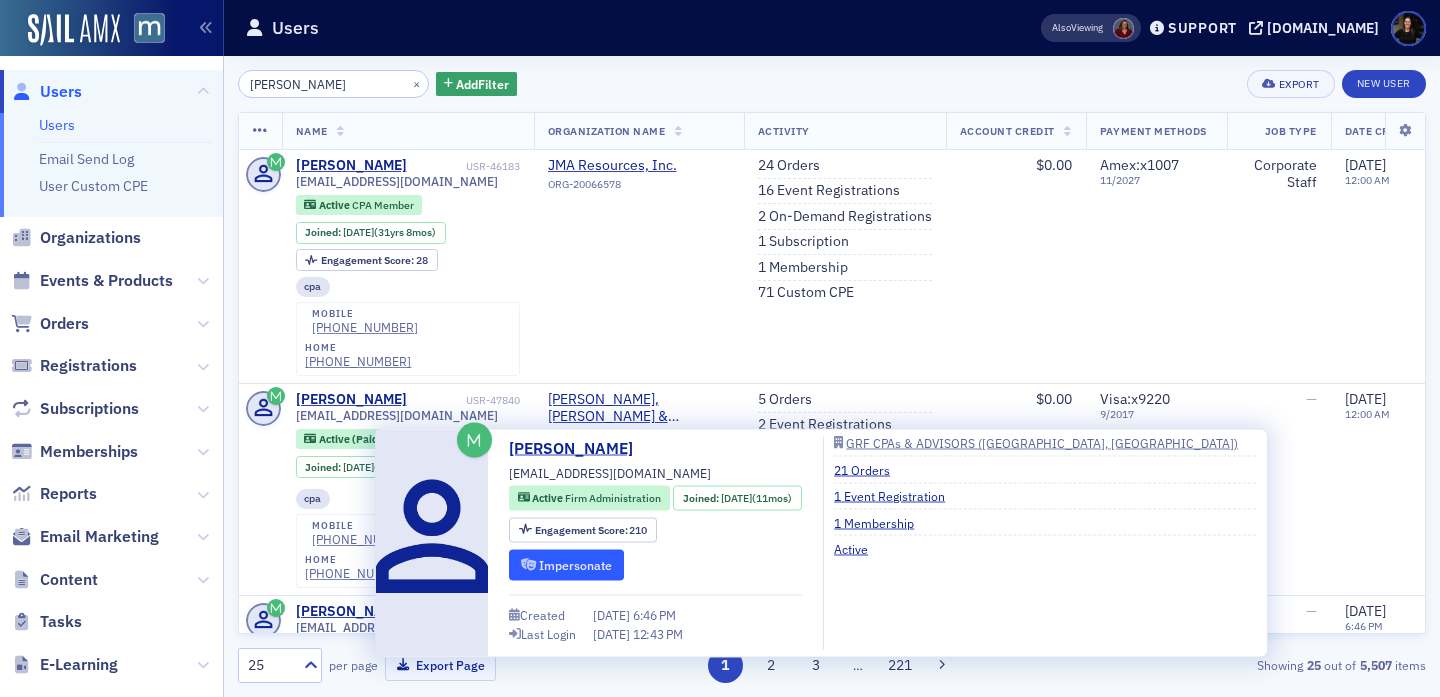 click on "Impersonate" at bounding box center (566, 564) 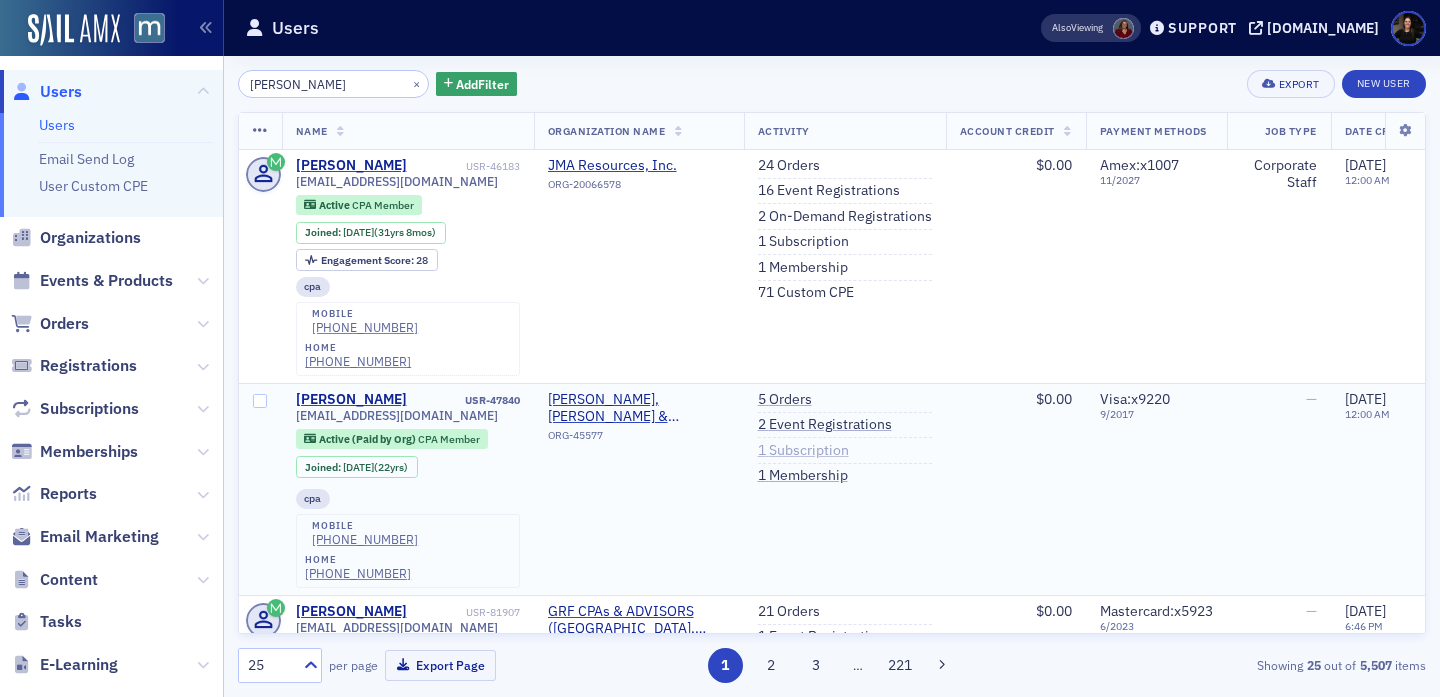 click on "1   Subscription" 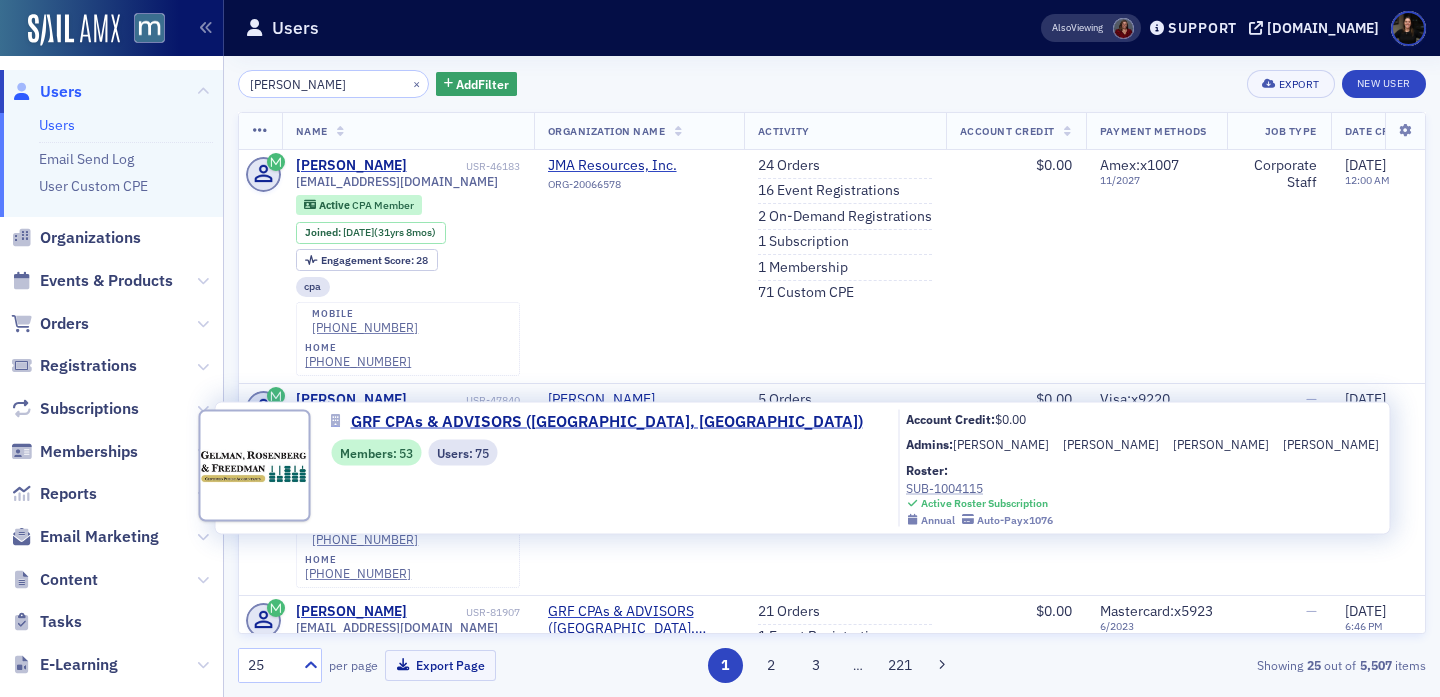 click on "SUB-1004115" at bounding box center [979, 487] 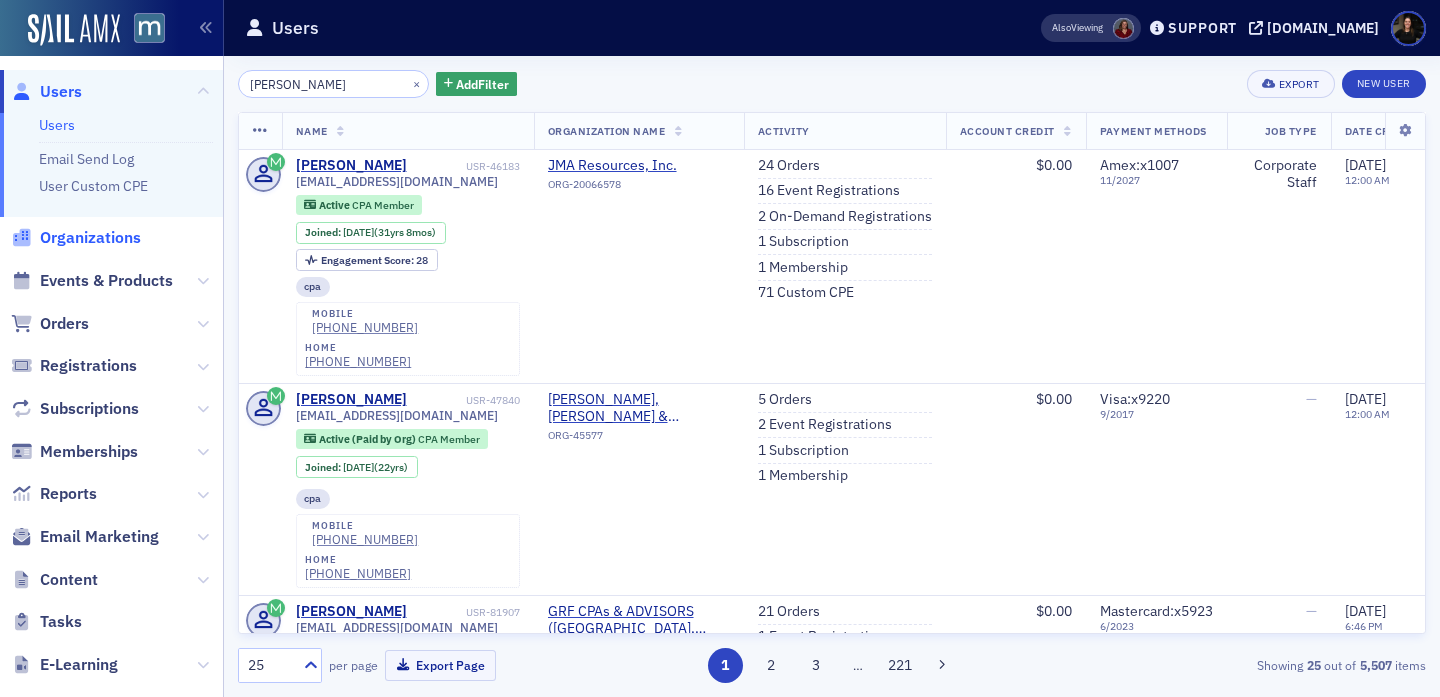 click on "Organizations" 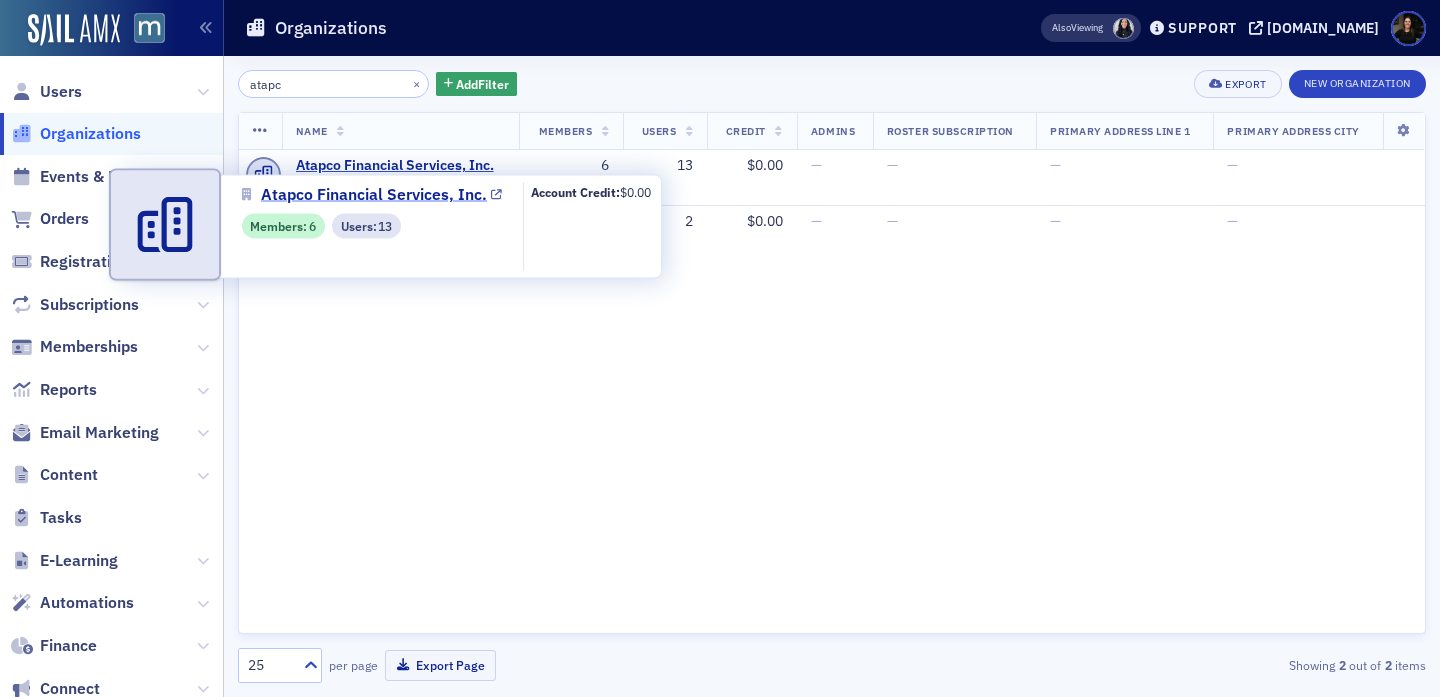 type on "atapc" 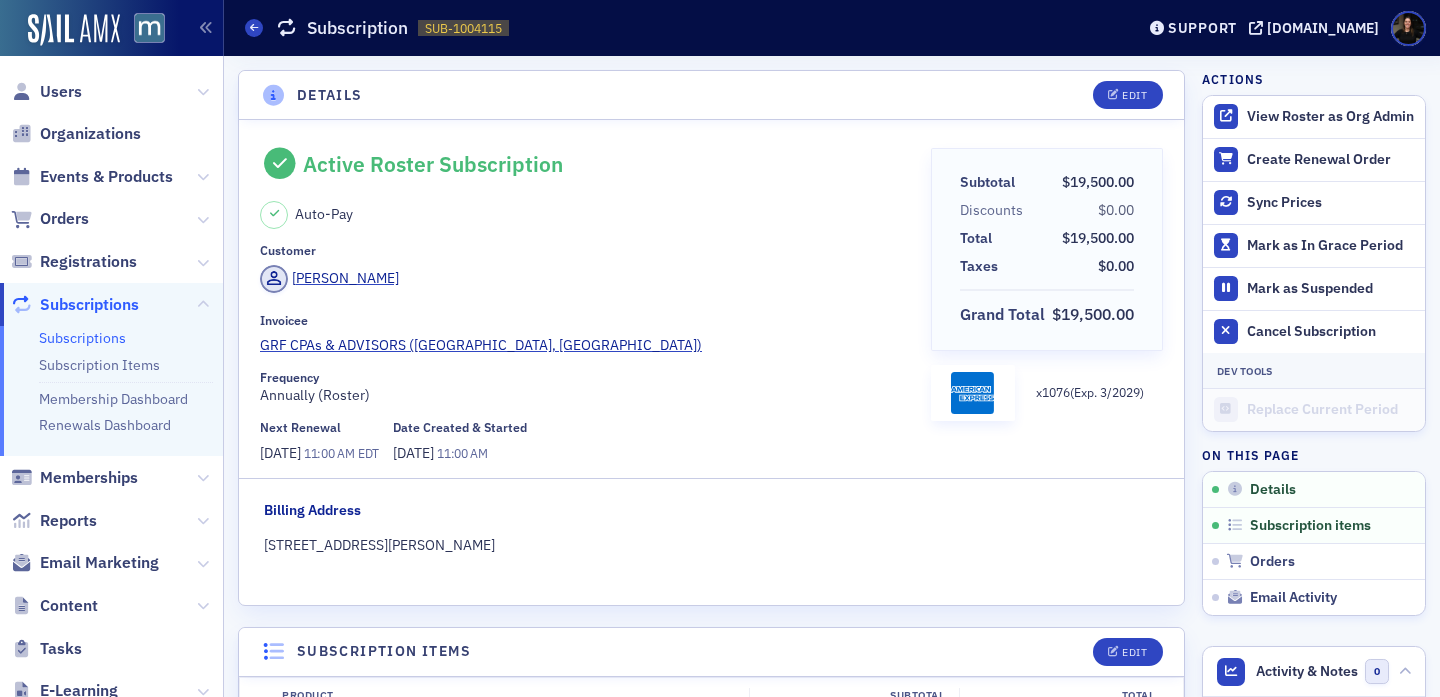 scroll, scrollTop: 0, scrollLeft: 0, axis: both 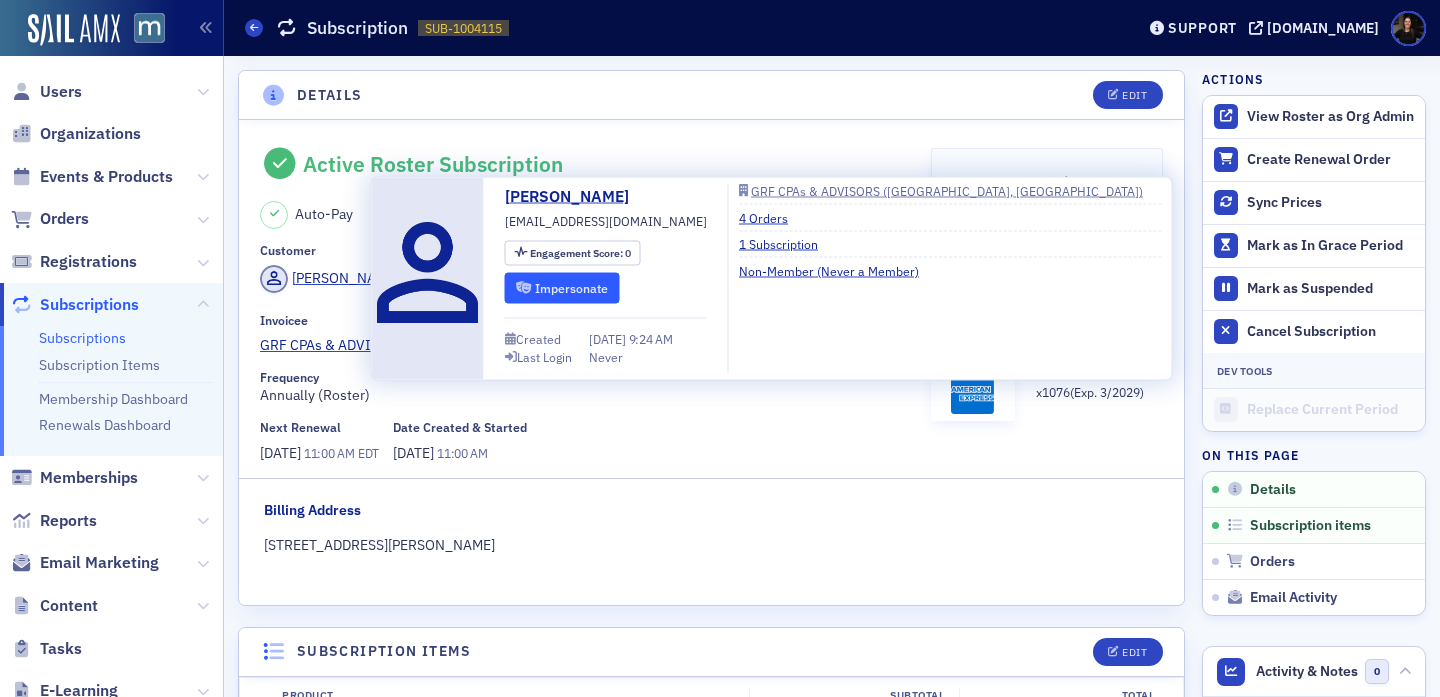 click on "Impersonate" at bounding box center [562, 287] 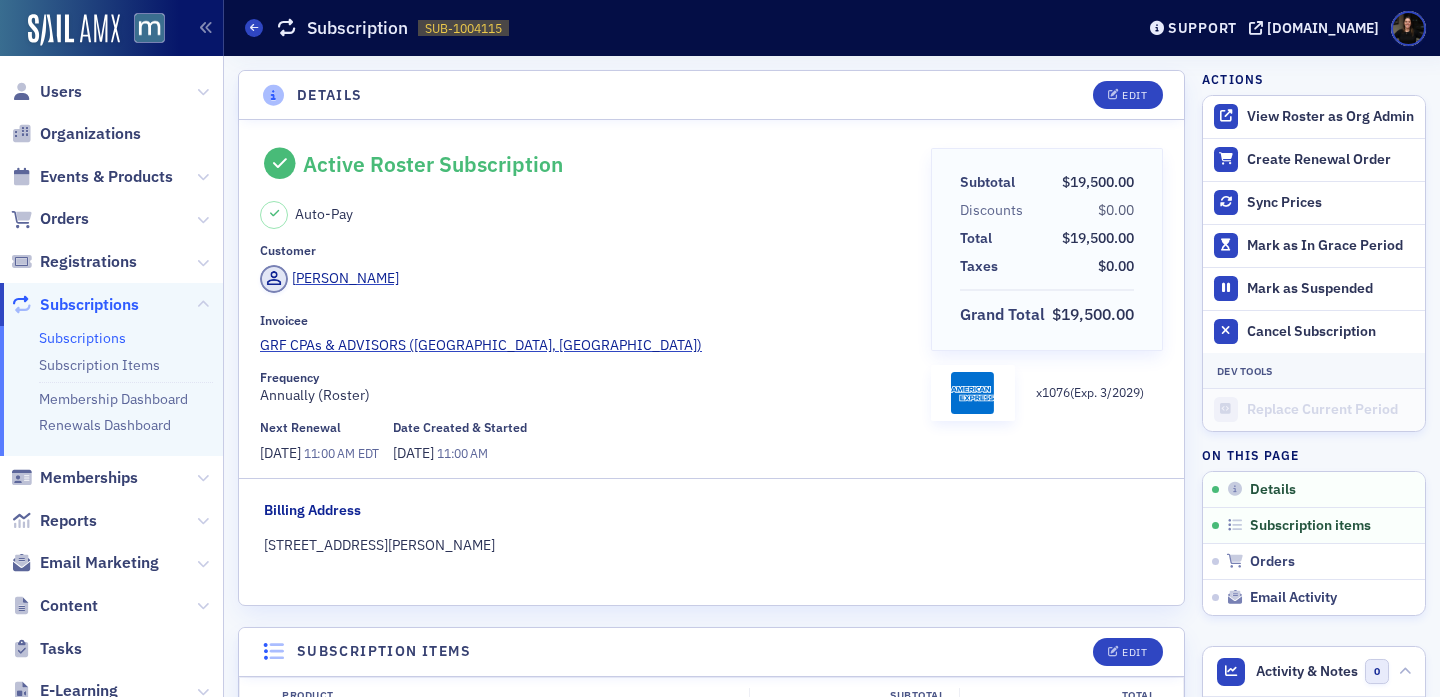 scroll, scrollTop: 270, scrollLeft: 0, axis: vertical 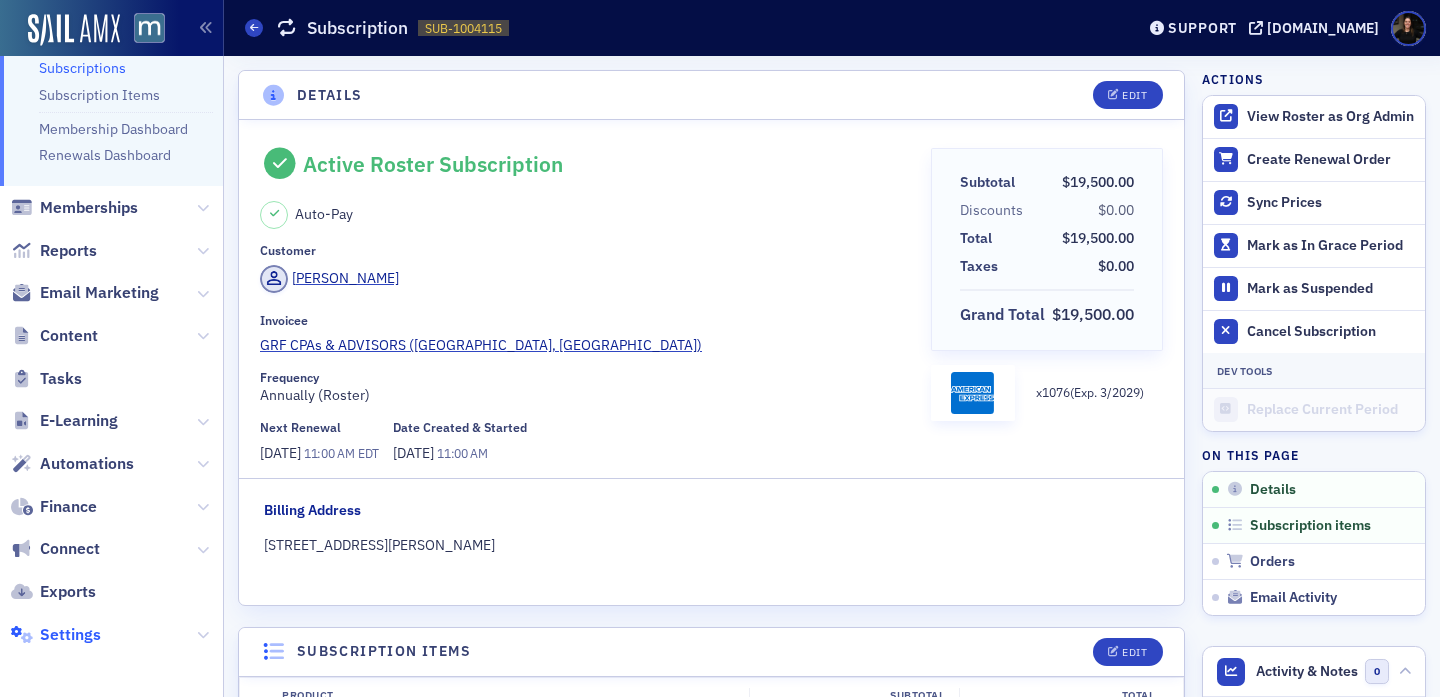 click on "Settings" 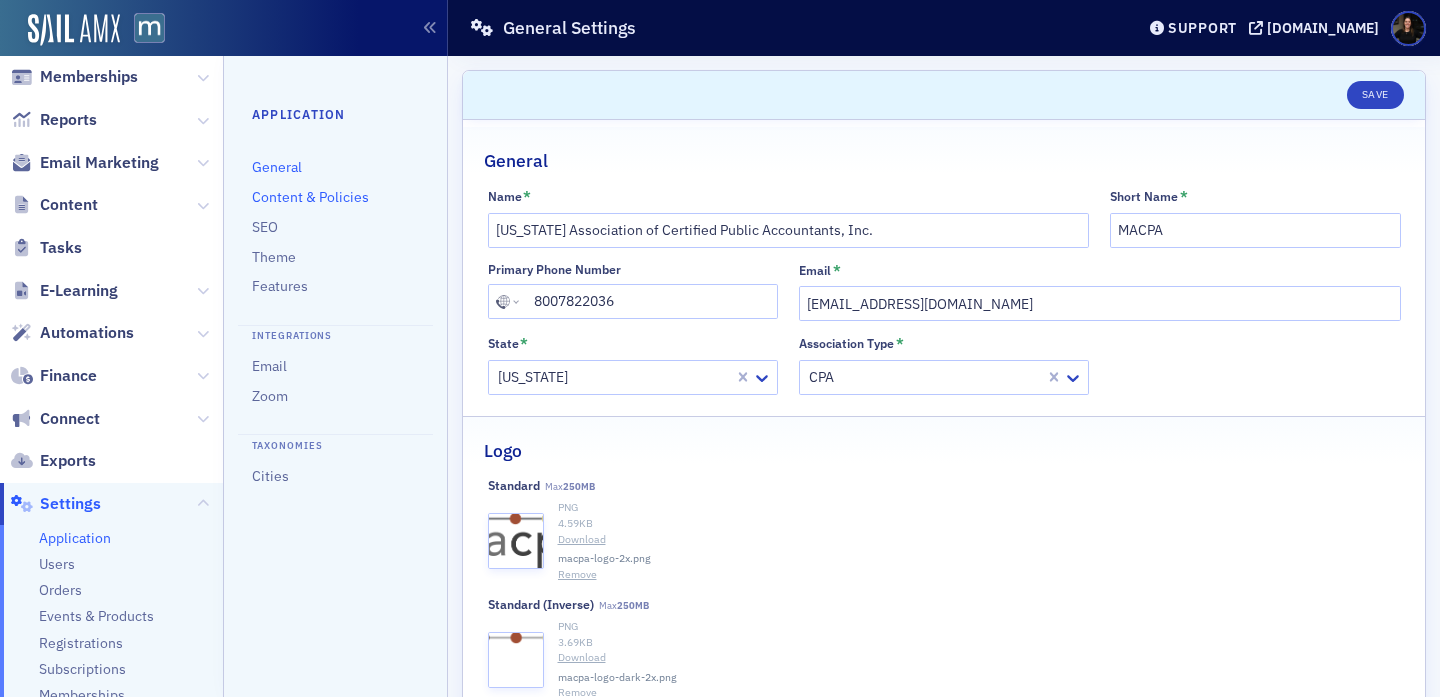click on "Content & Policies" 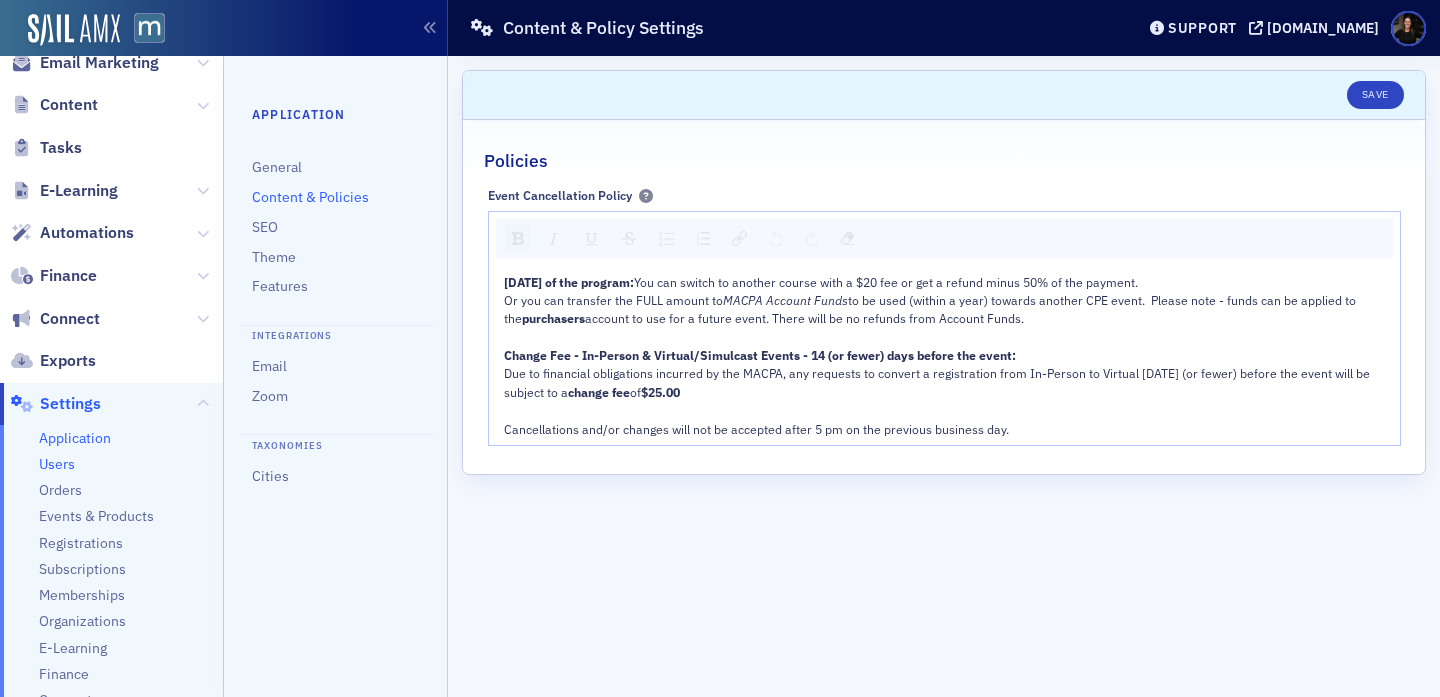 scroll, scrollTop: 374, scrollLeft: 0, axis: vertical 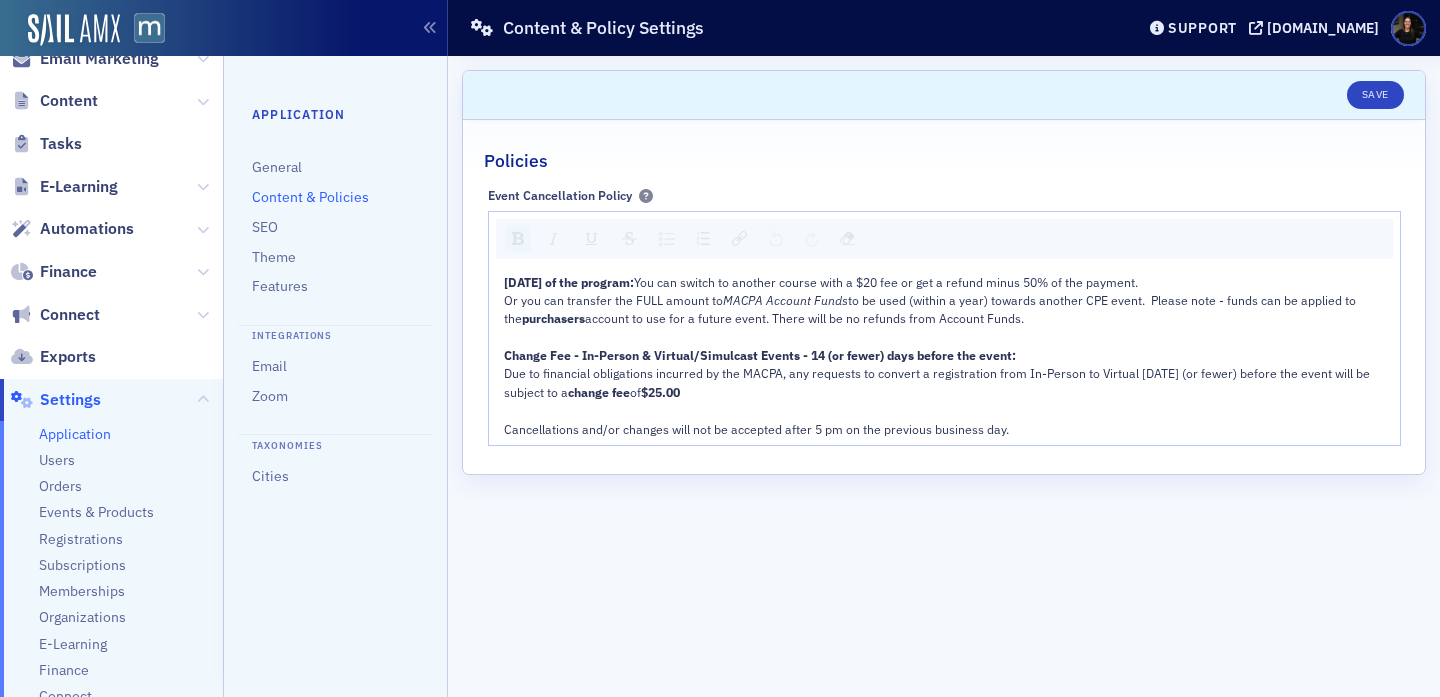 click on "Application Users Orders Events & Products Registrations Subscriptions Memberships Organizations E-Learning Finance Connect" 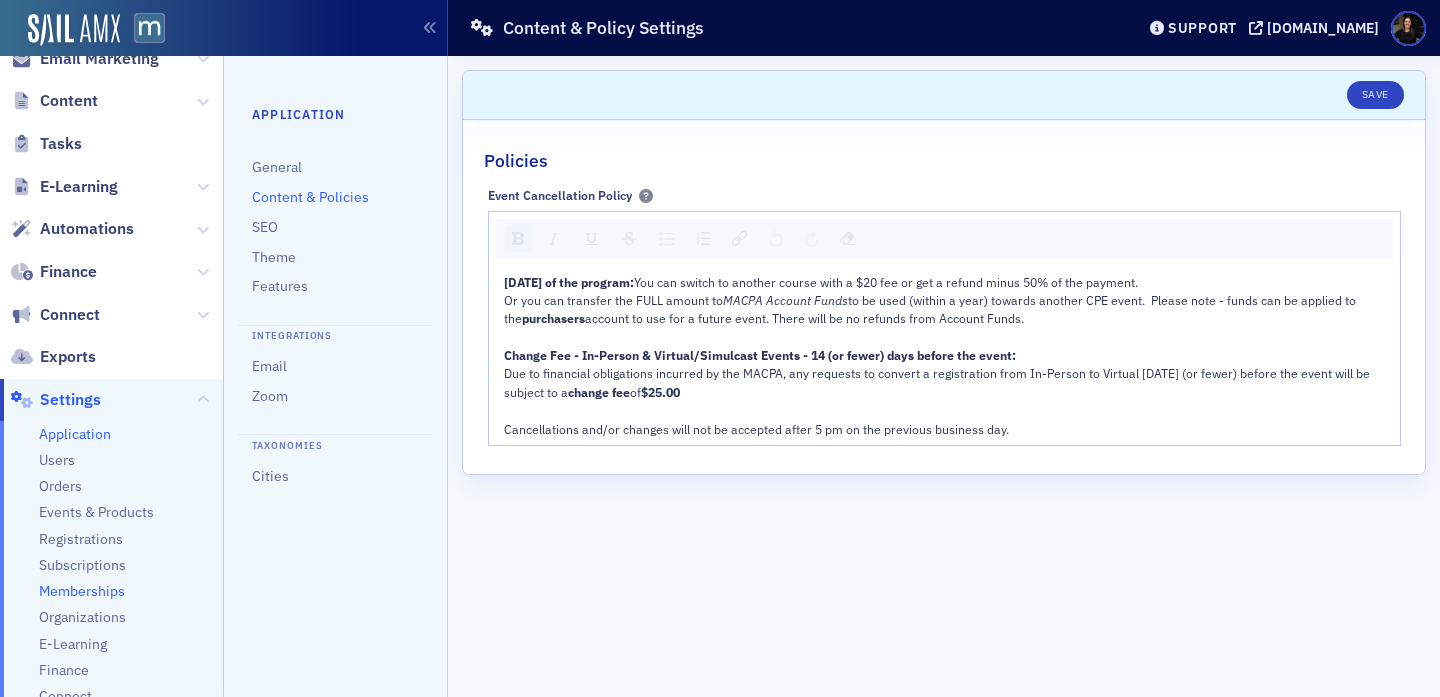 click on "Memberships" 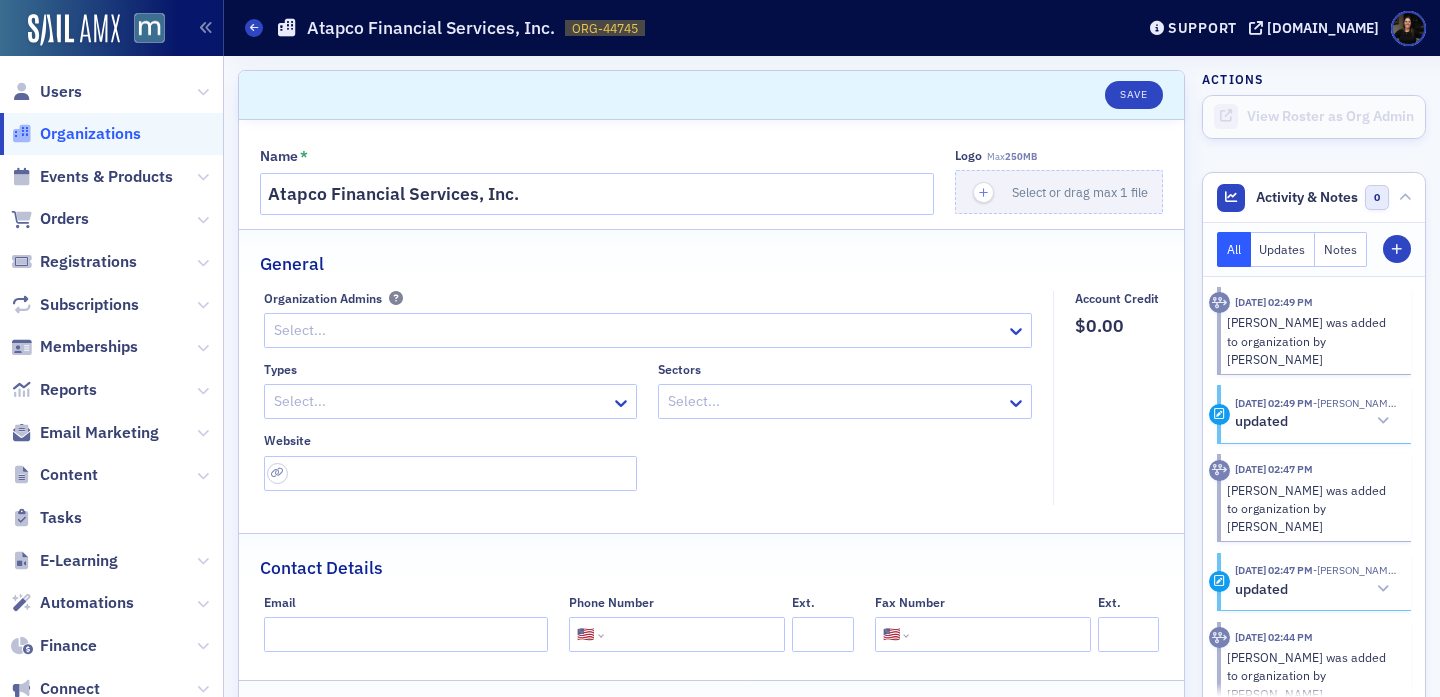 select on "US" 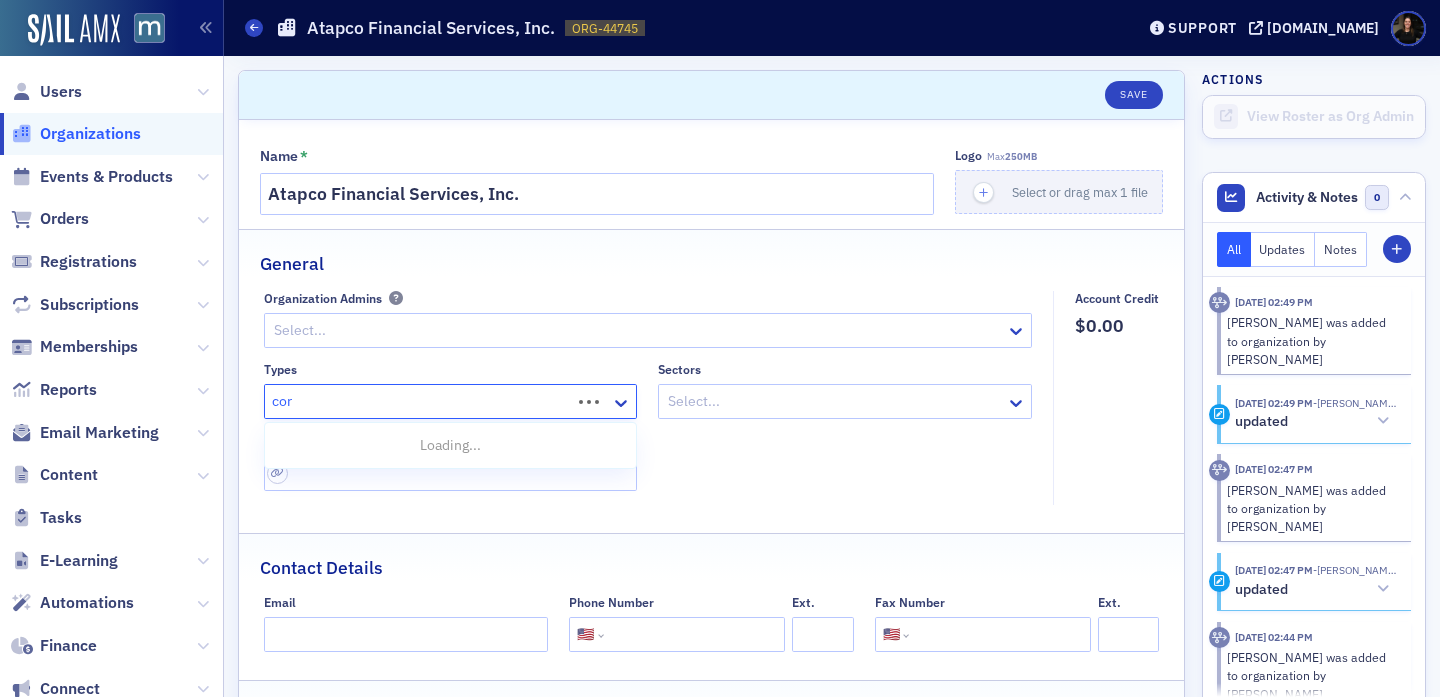 type on "corp" 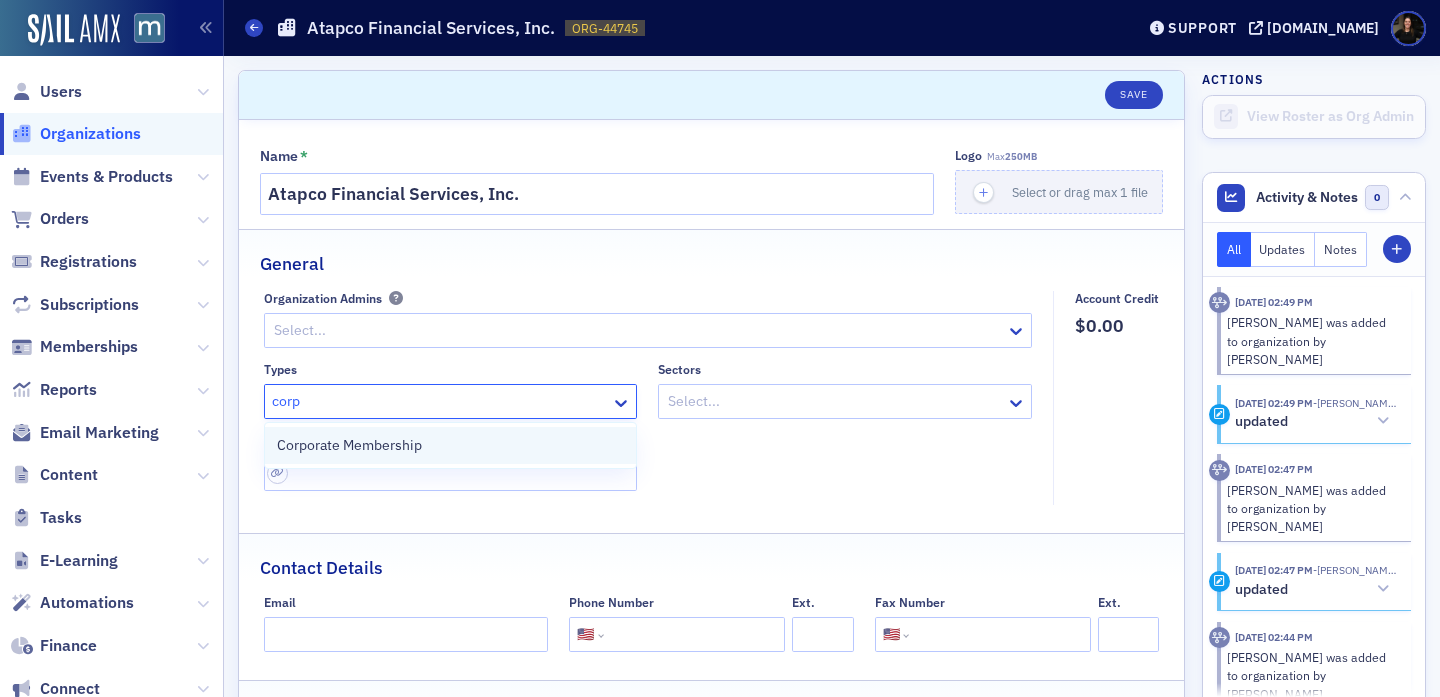 click on "Corporate Membership" at bounding box center (349, 445) 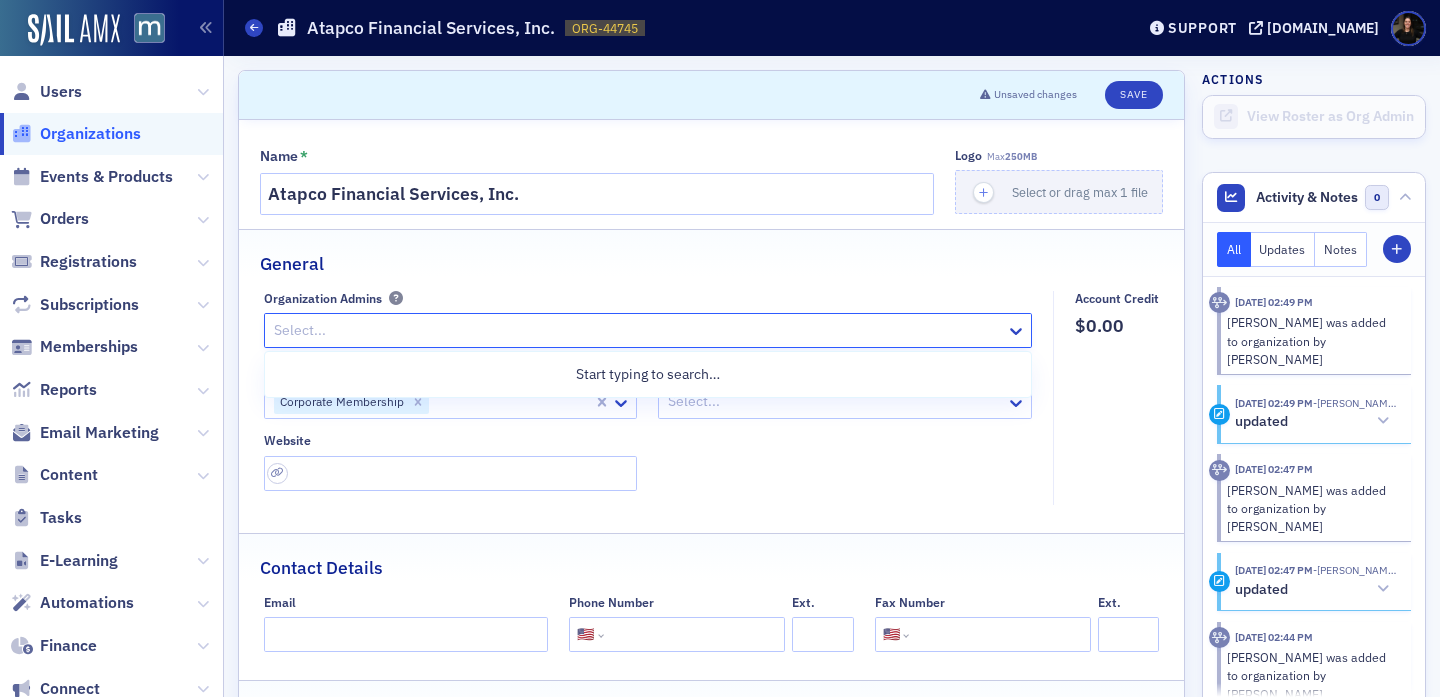 click 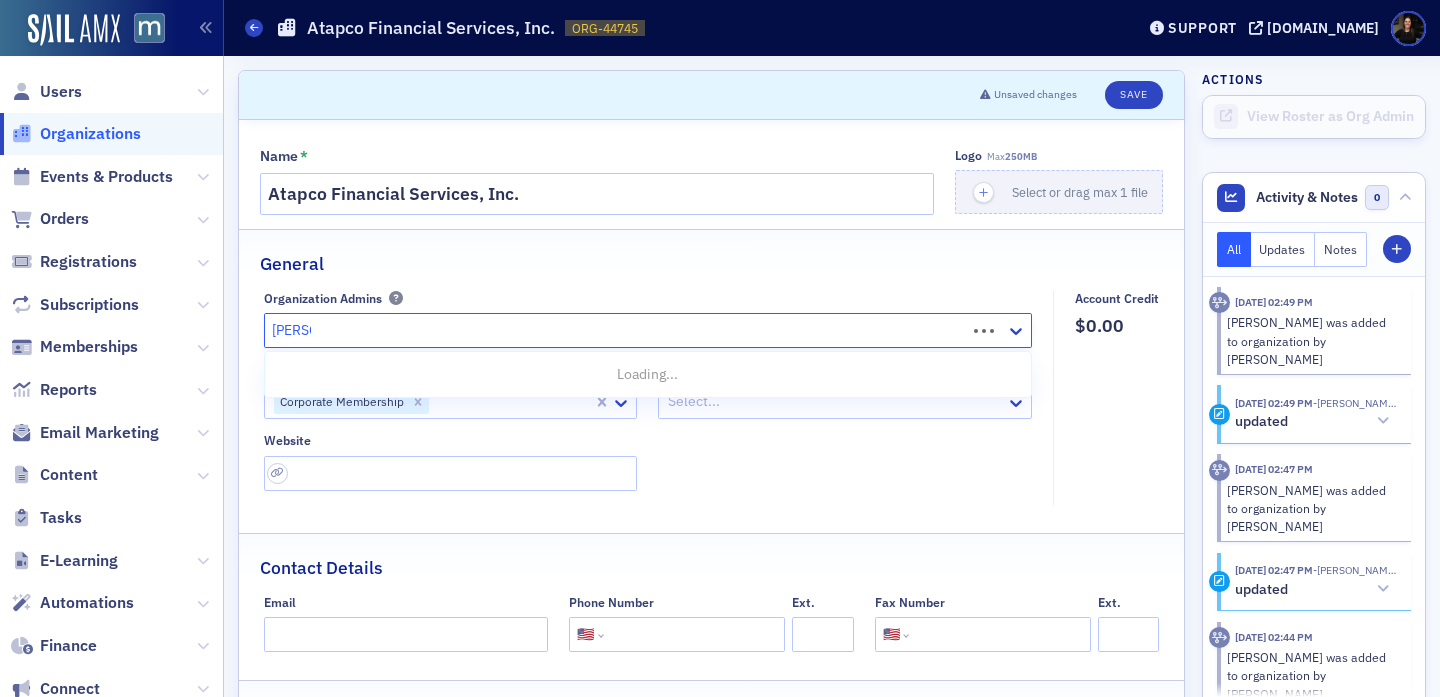 type on "jeff law" 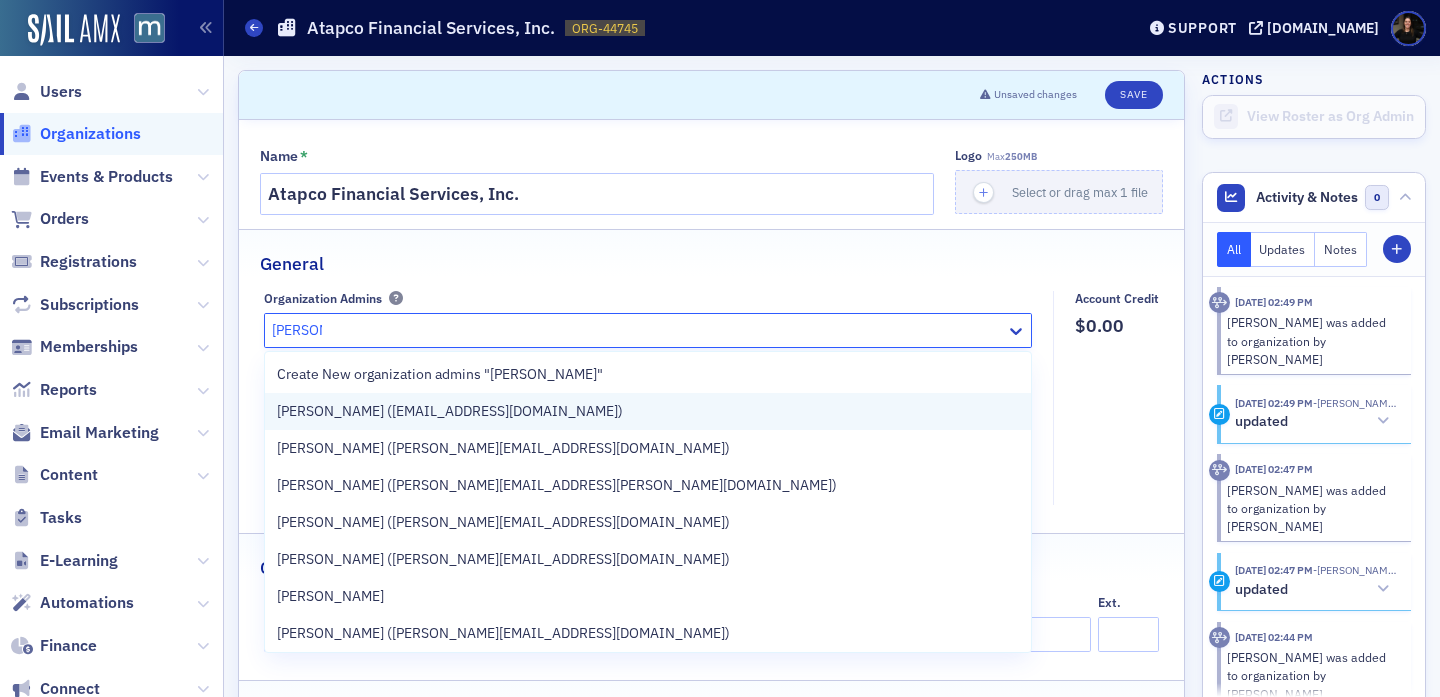 click on "Jeff Lawson (jlawson@atapco.com)" at bounding box center [450, 411] 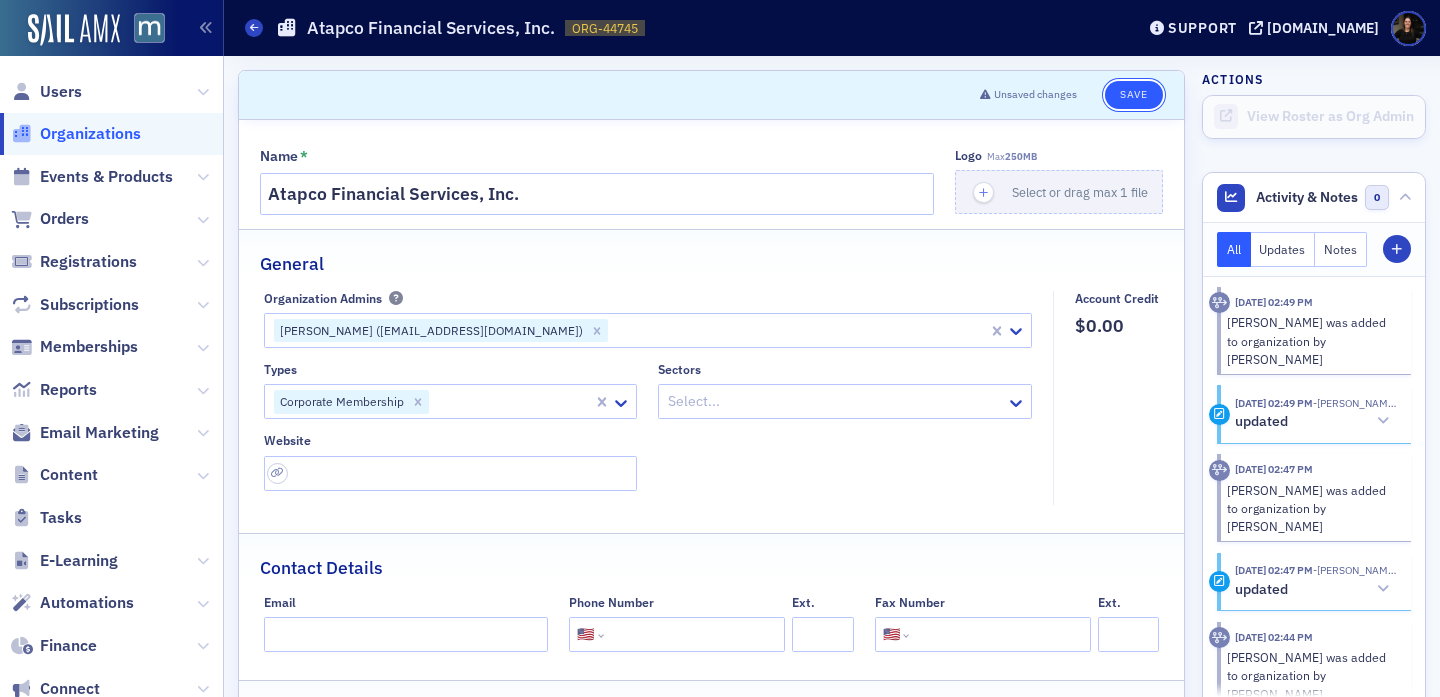 click on "Save" 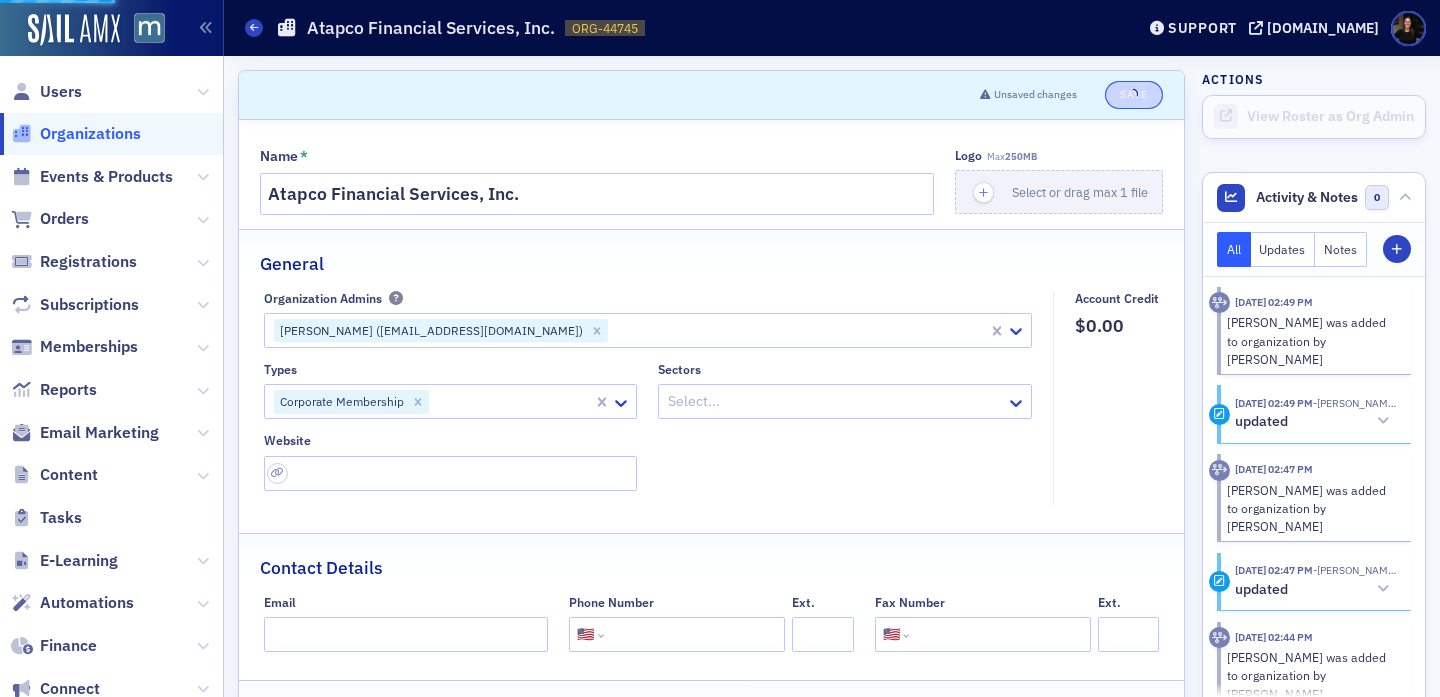 select on "US" 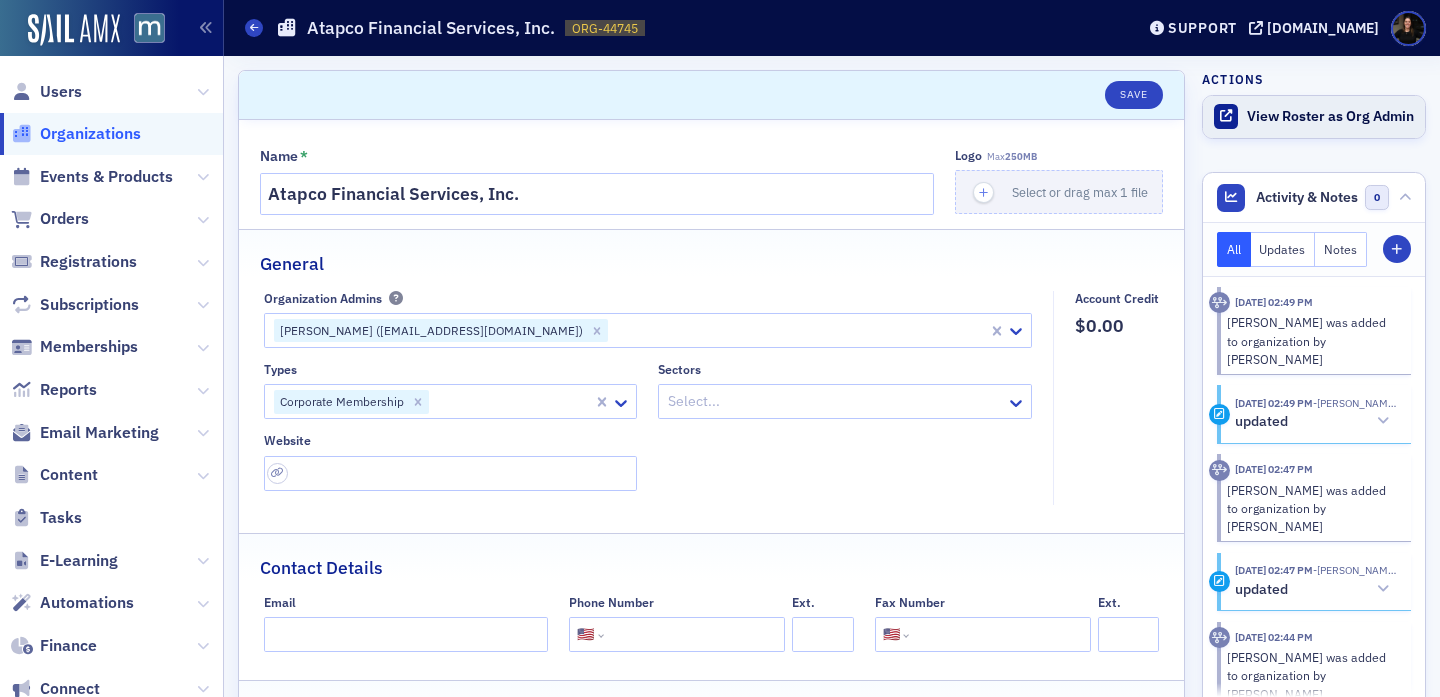 click on "View Roster as Org Admin" 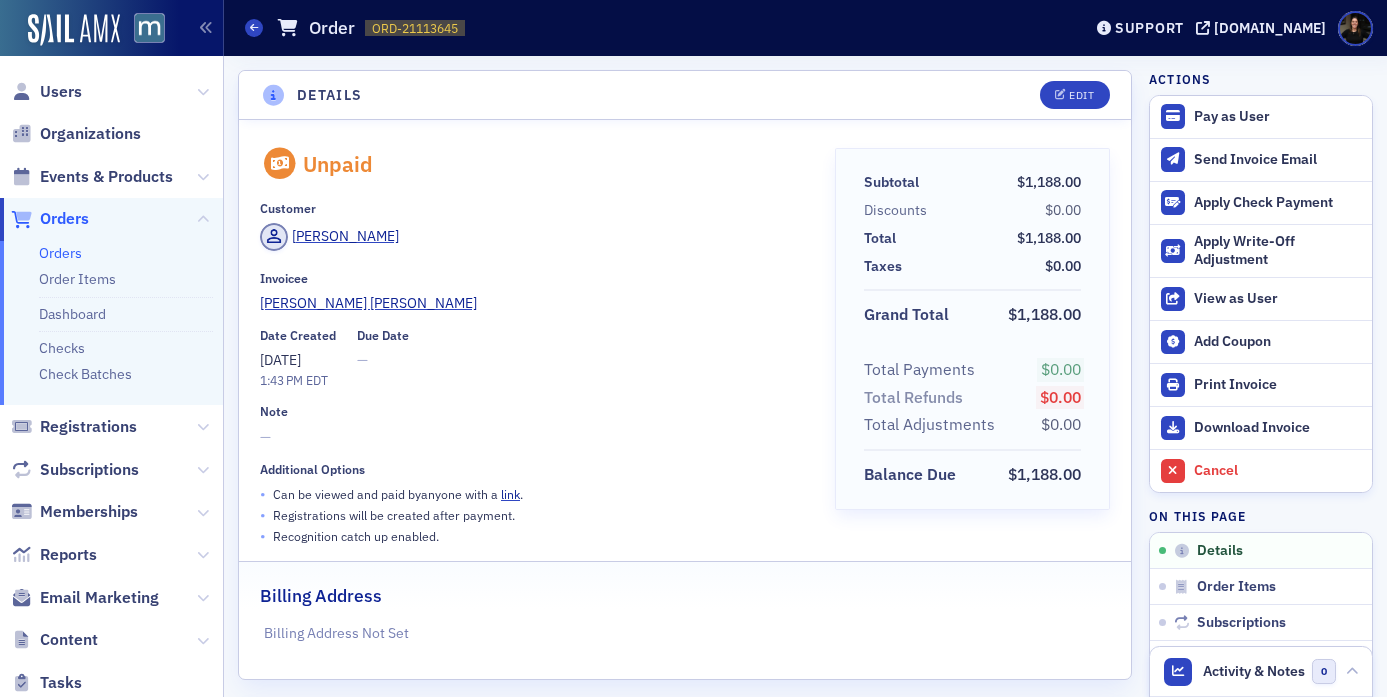 scroll, scrollTop: 0, scrollLeft: 0, axis: both 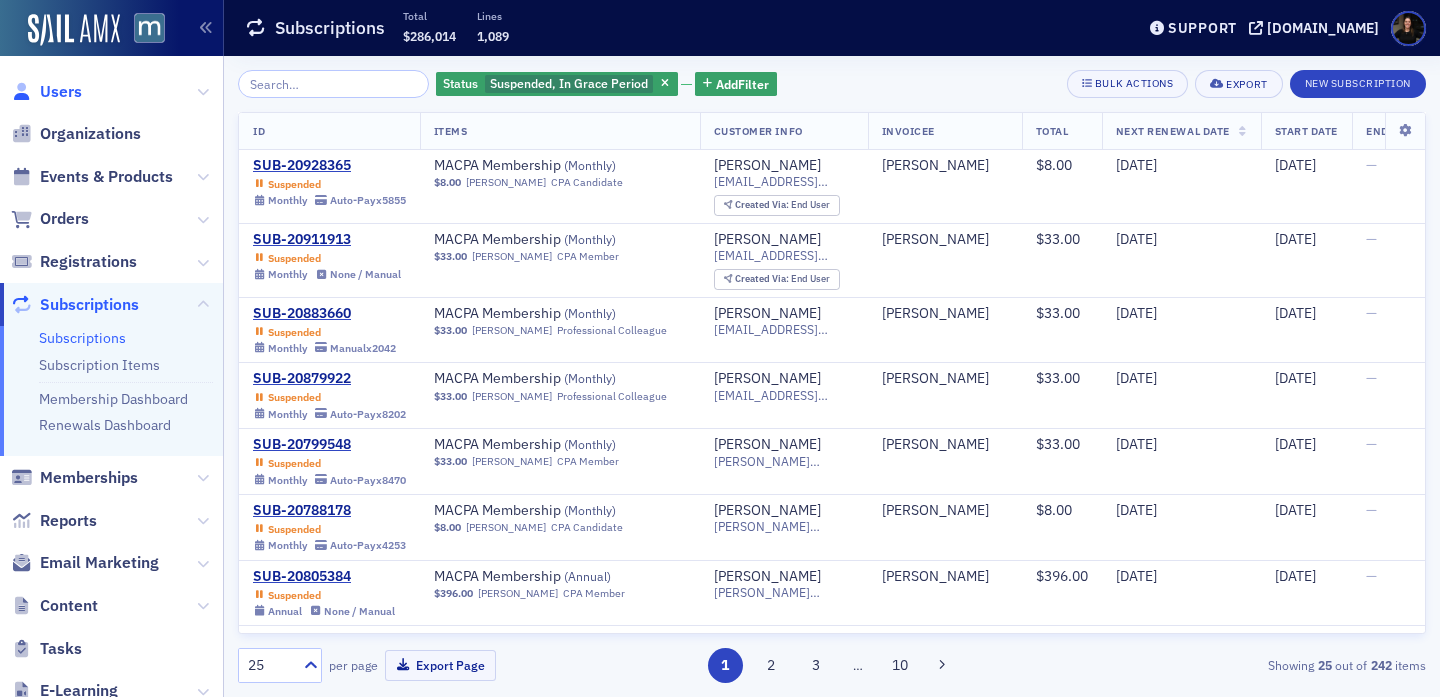 click on "Users" 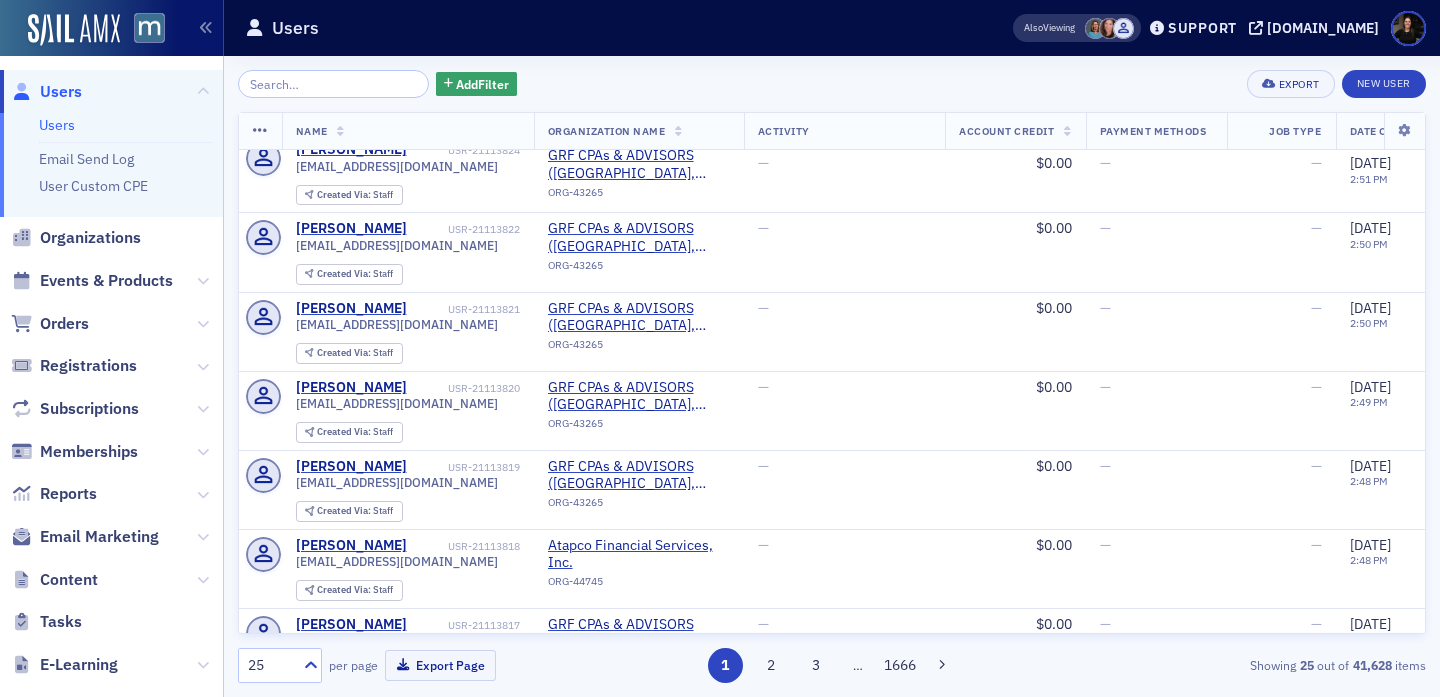 scroll, scrollTop: 0, scrollLeft: 0, axis: both 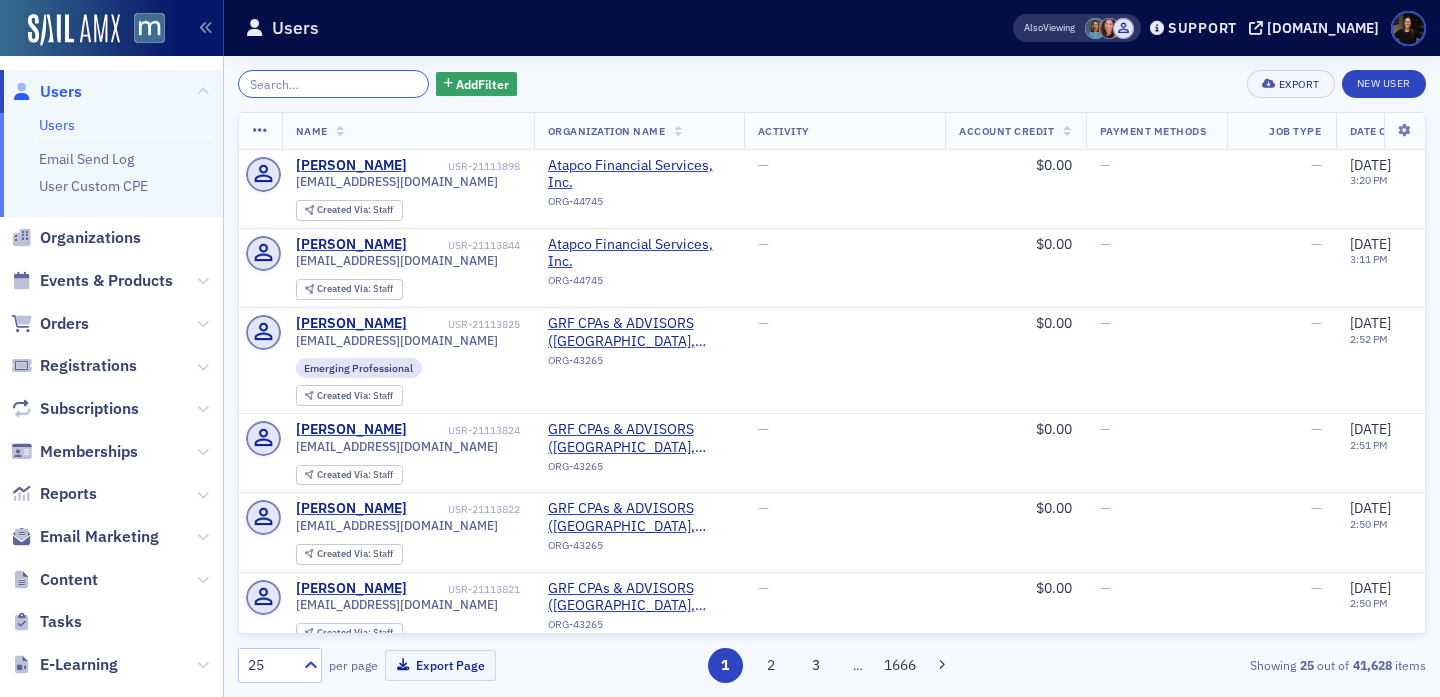 paste on "[PERSON_NAME]" 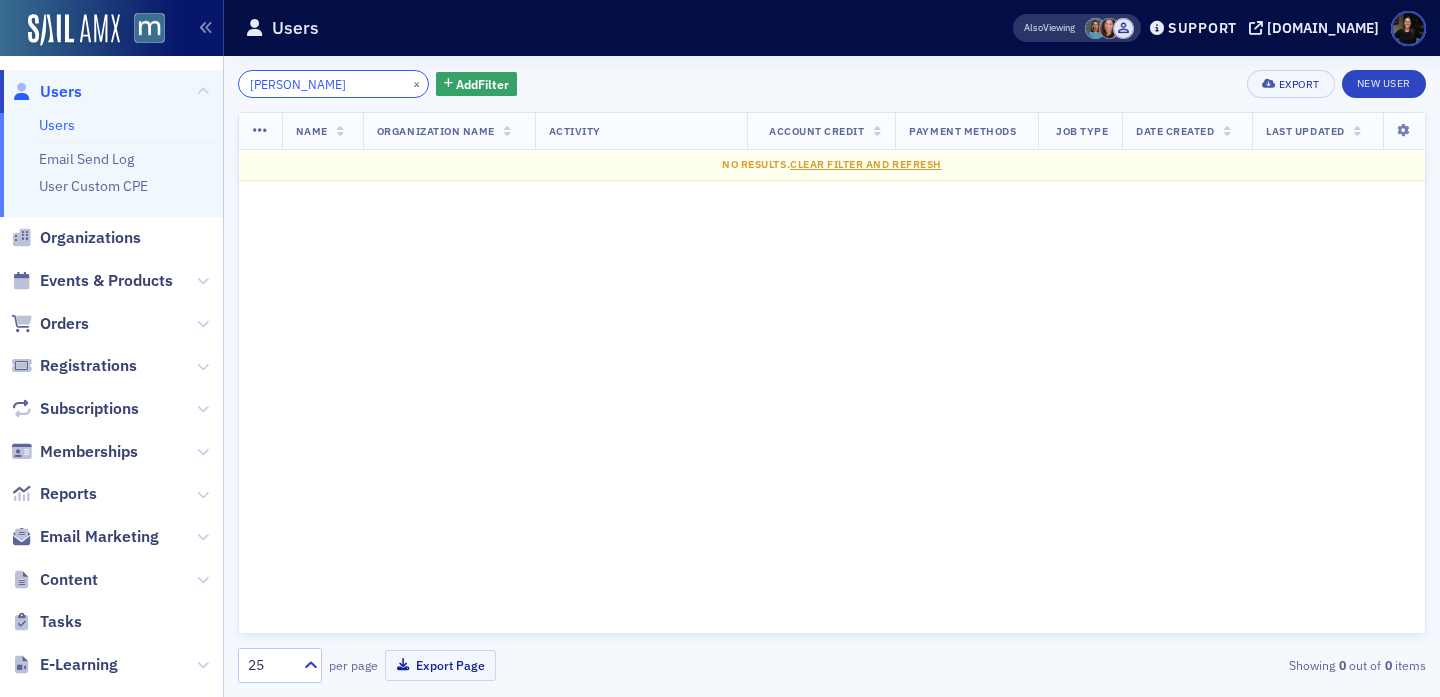type 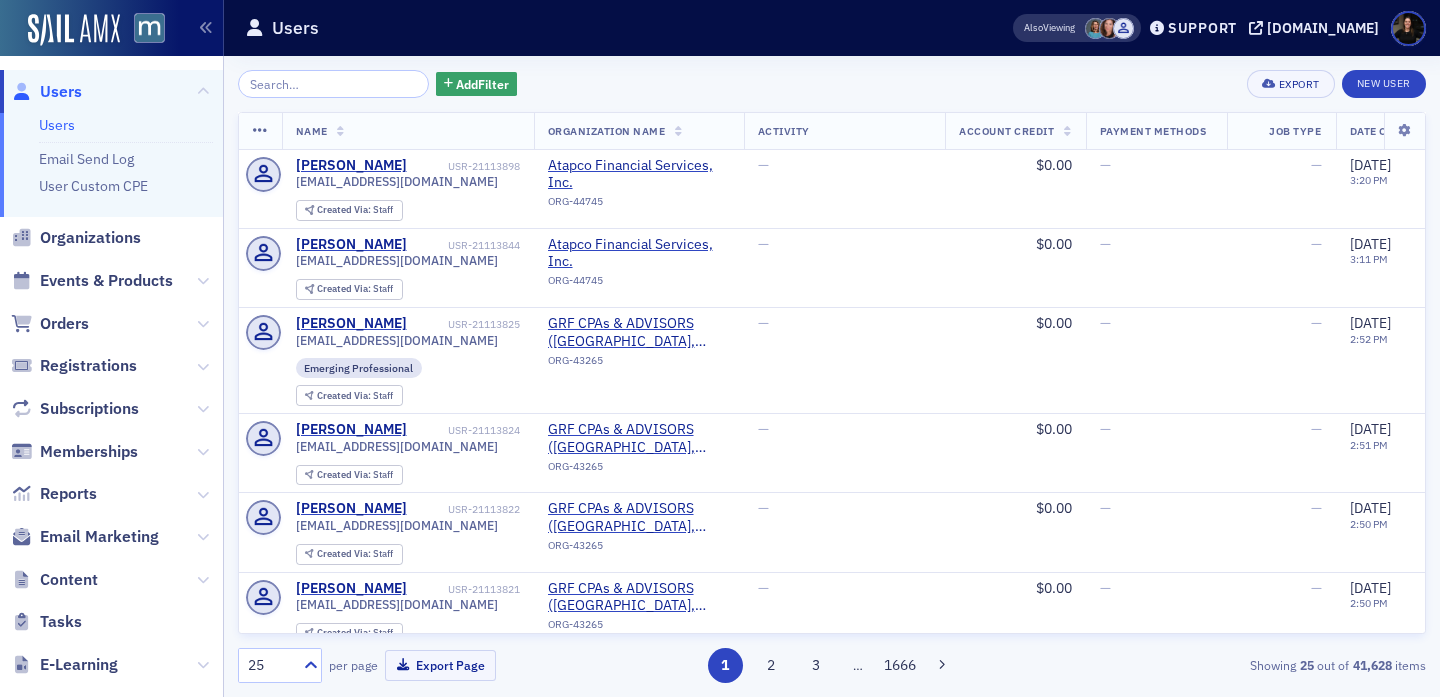 click on "Users" 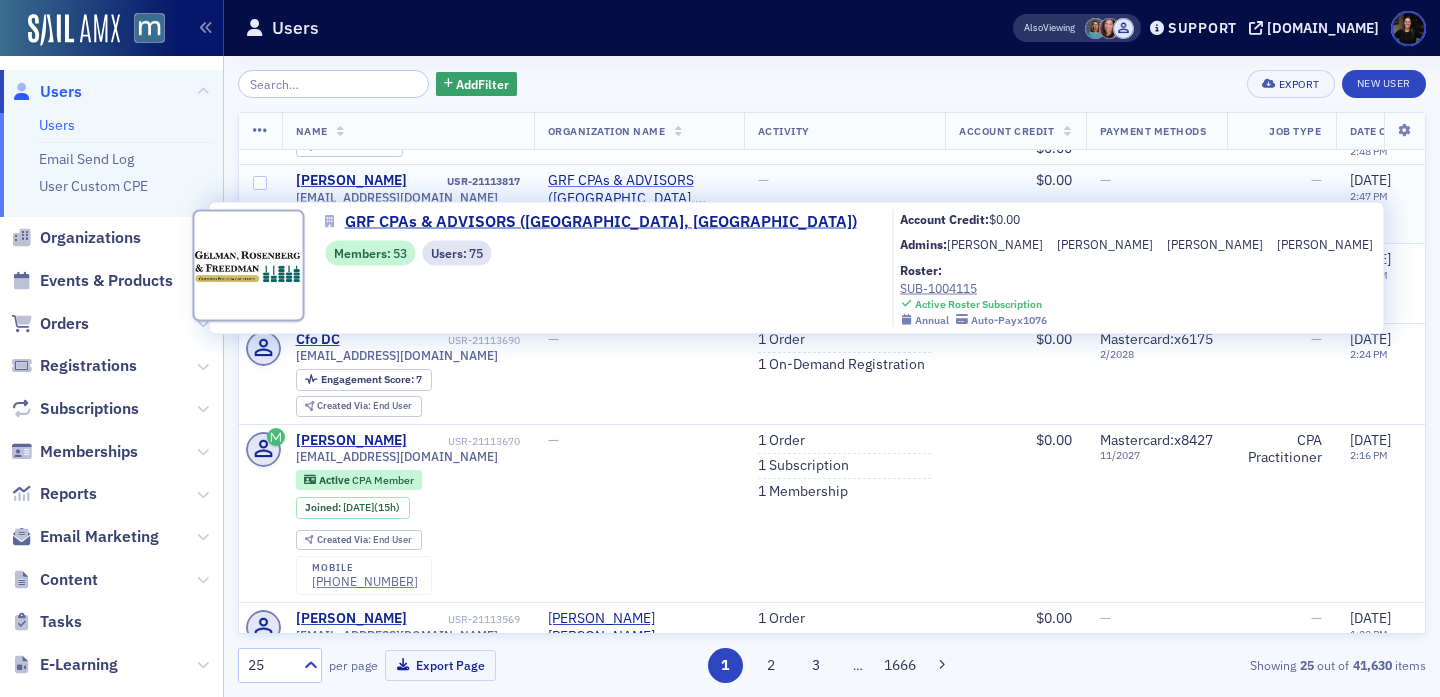 scroll, scrollTop: 889, scrollLeft: 0, axis: vertical 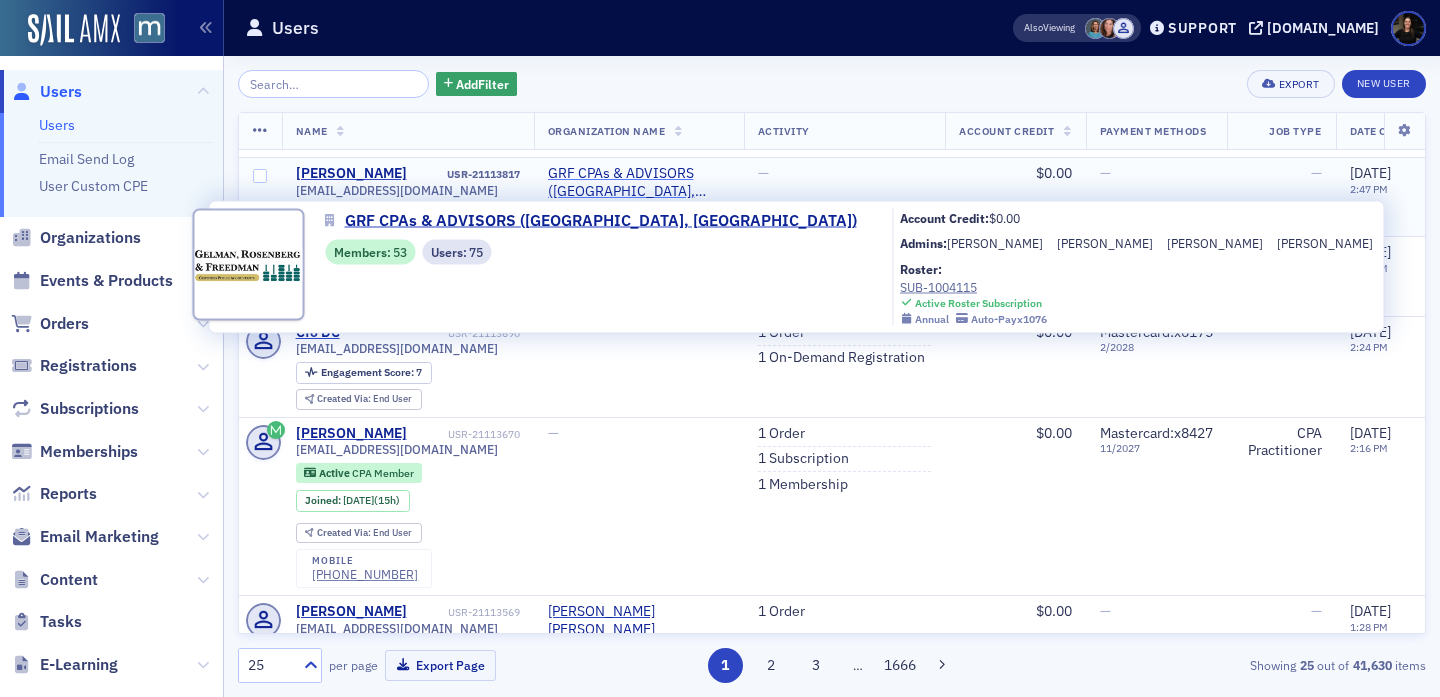 click on "Admins:" at bounding box center [923, 243] 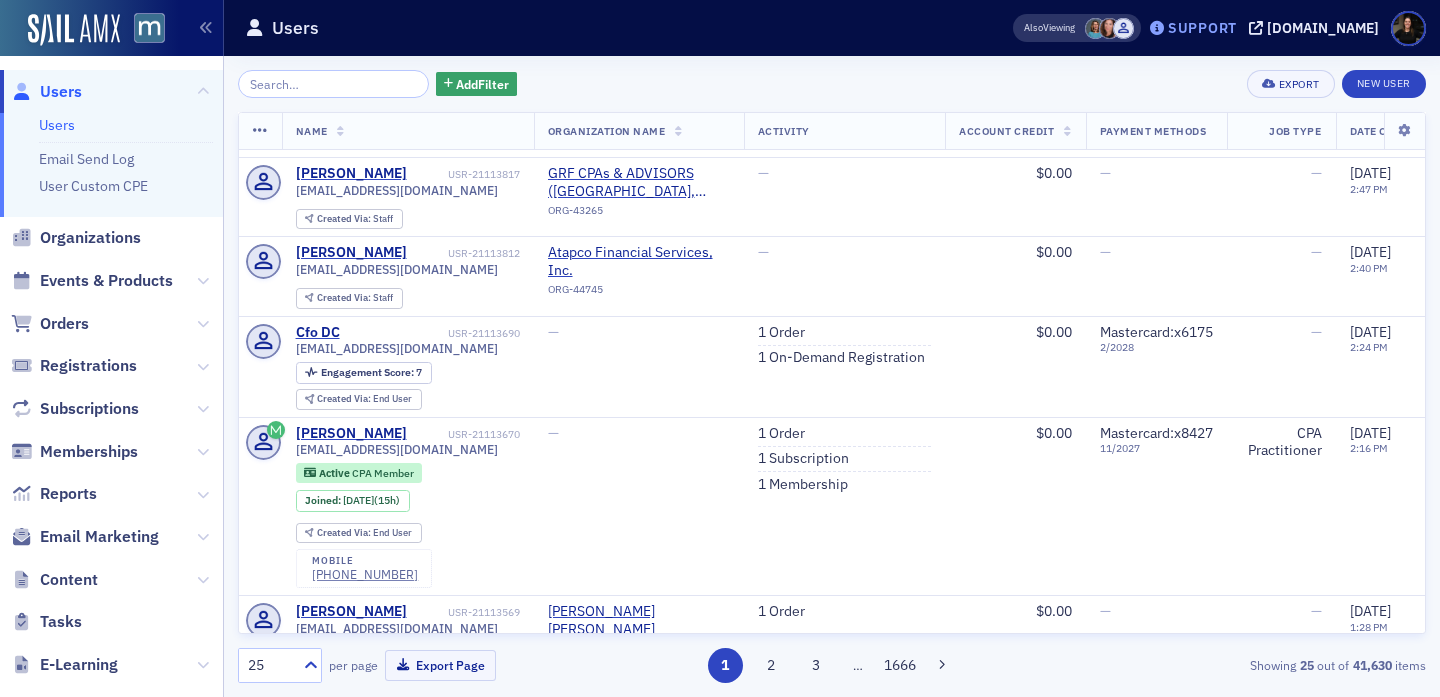 click on "Support" 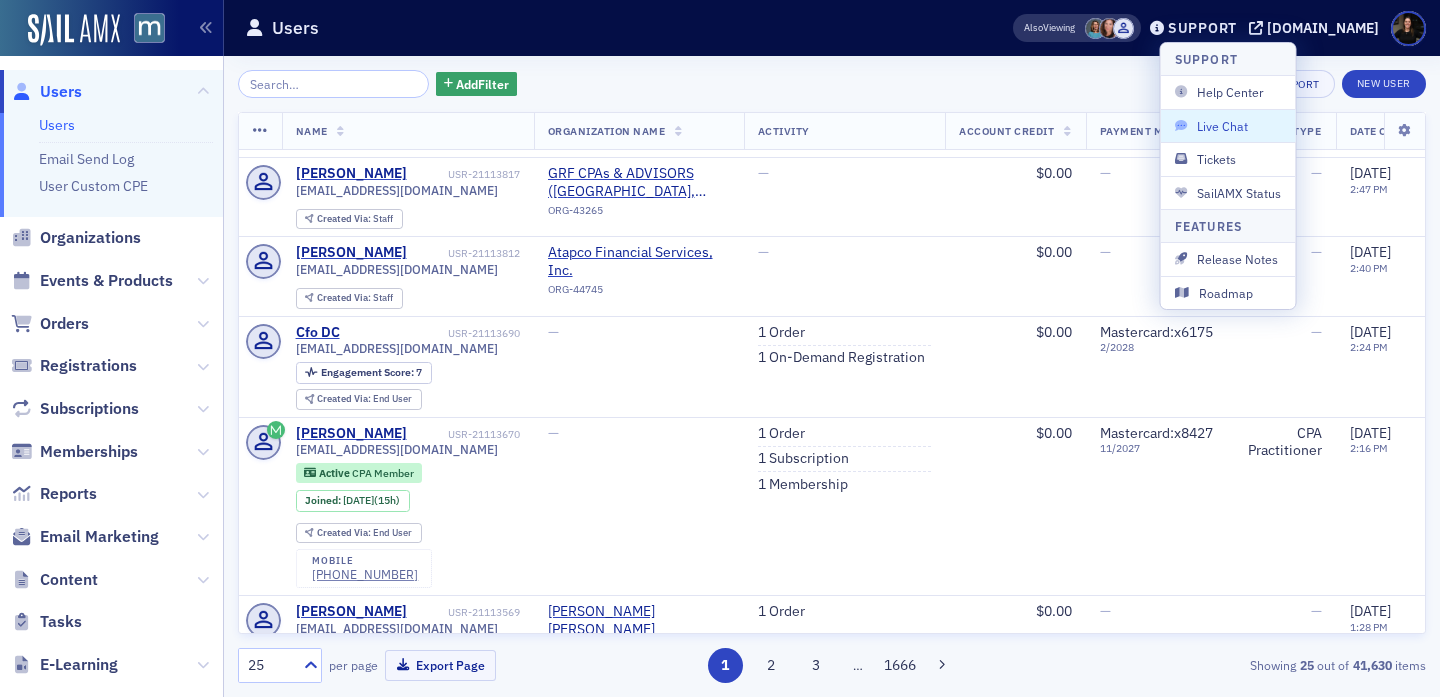 click on "Live Chat" at bounding box center [1228, 126] 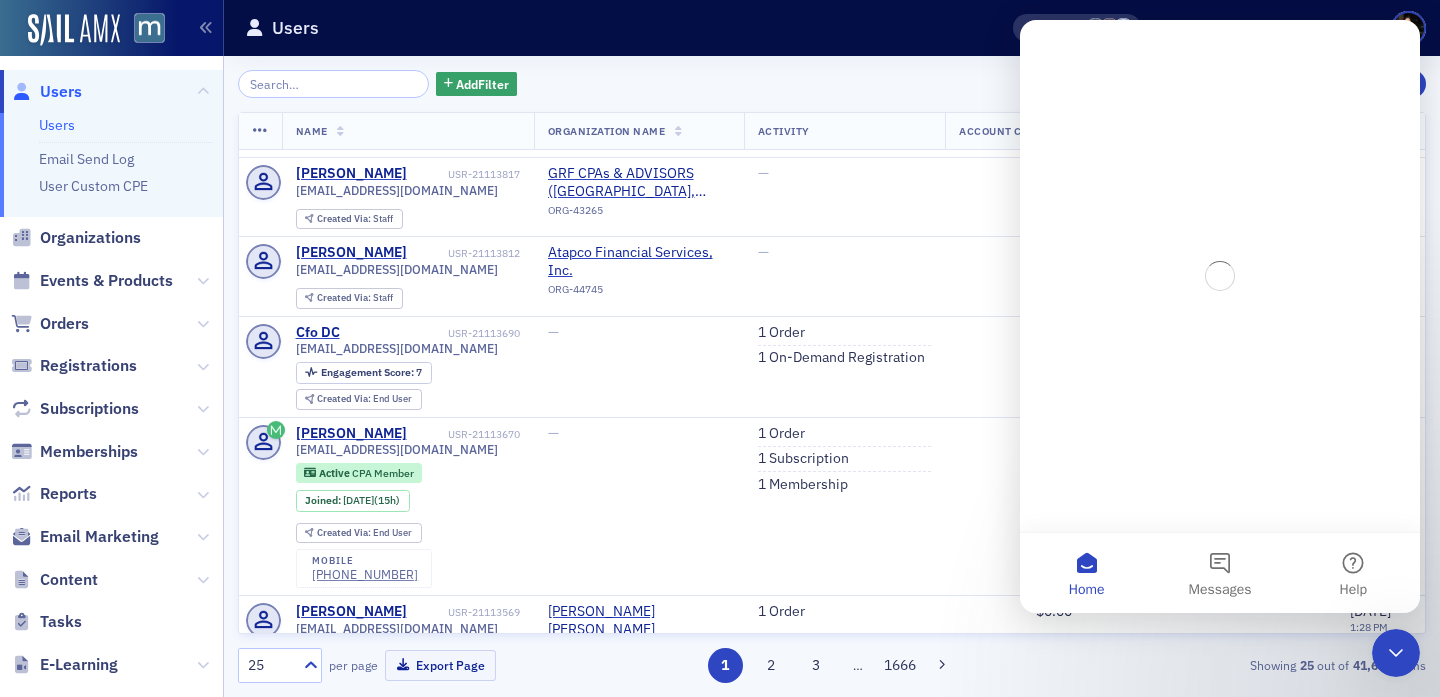 scroll, scrollTop: 0, scrollLeft: 0, axis: both 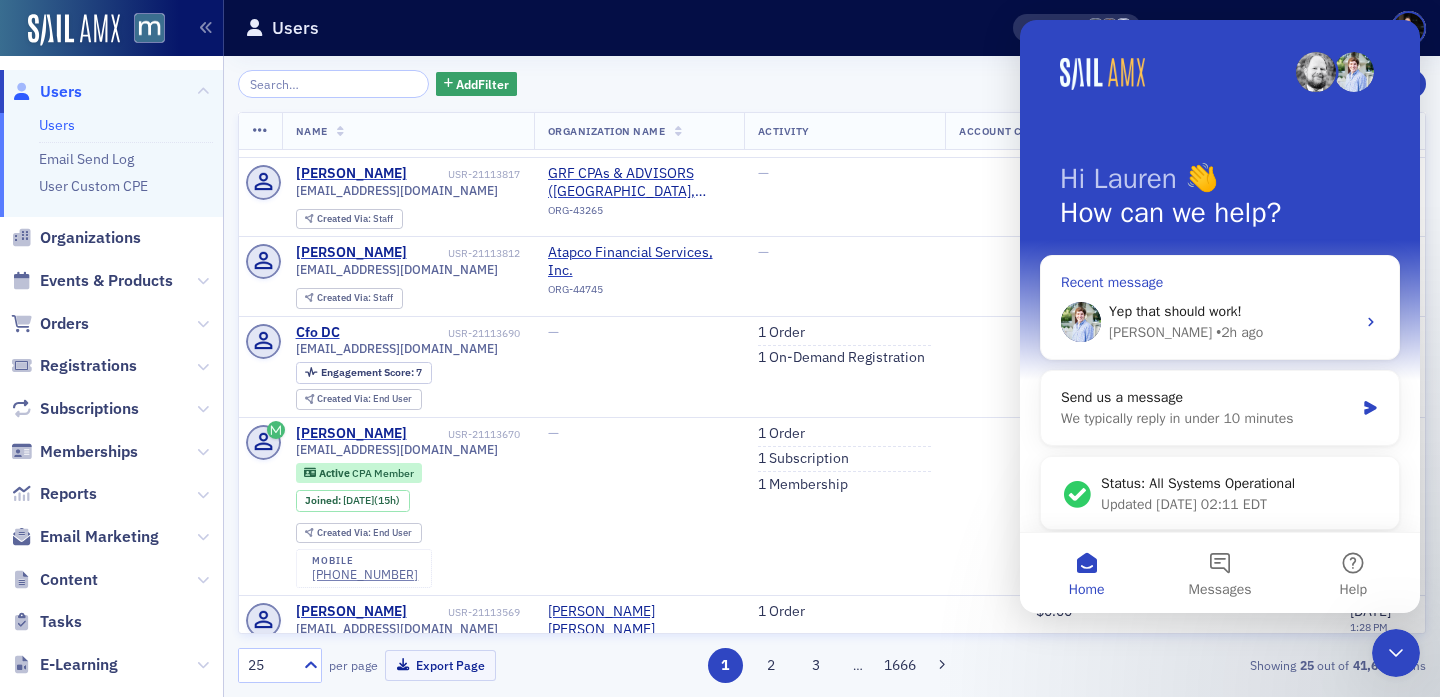 click on "Yep that should work!" at bounding box center [1175, 311] 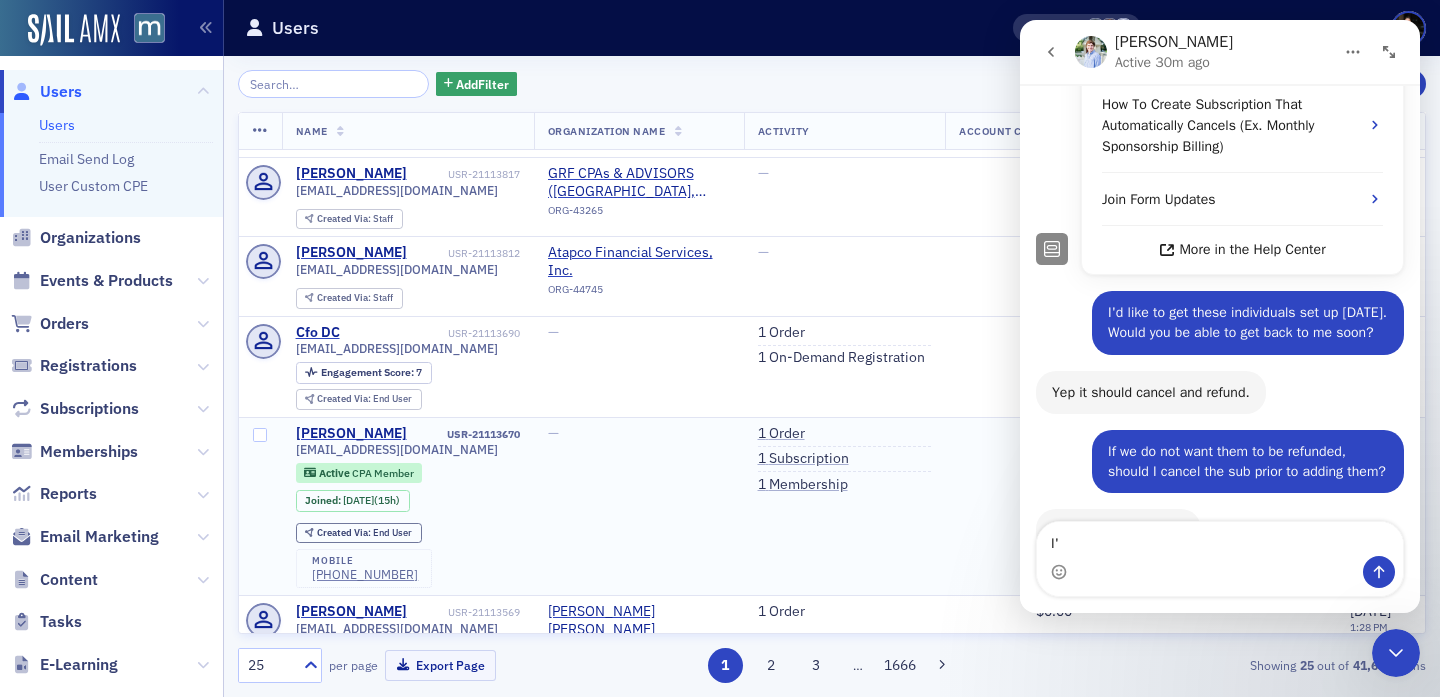 scroll, scrollTop: 615, scrollLeft: 0, axis: vertical 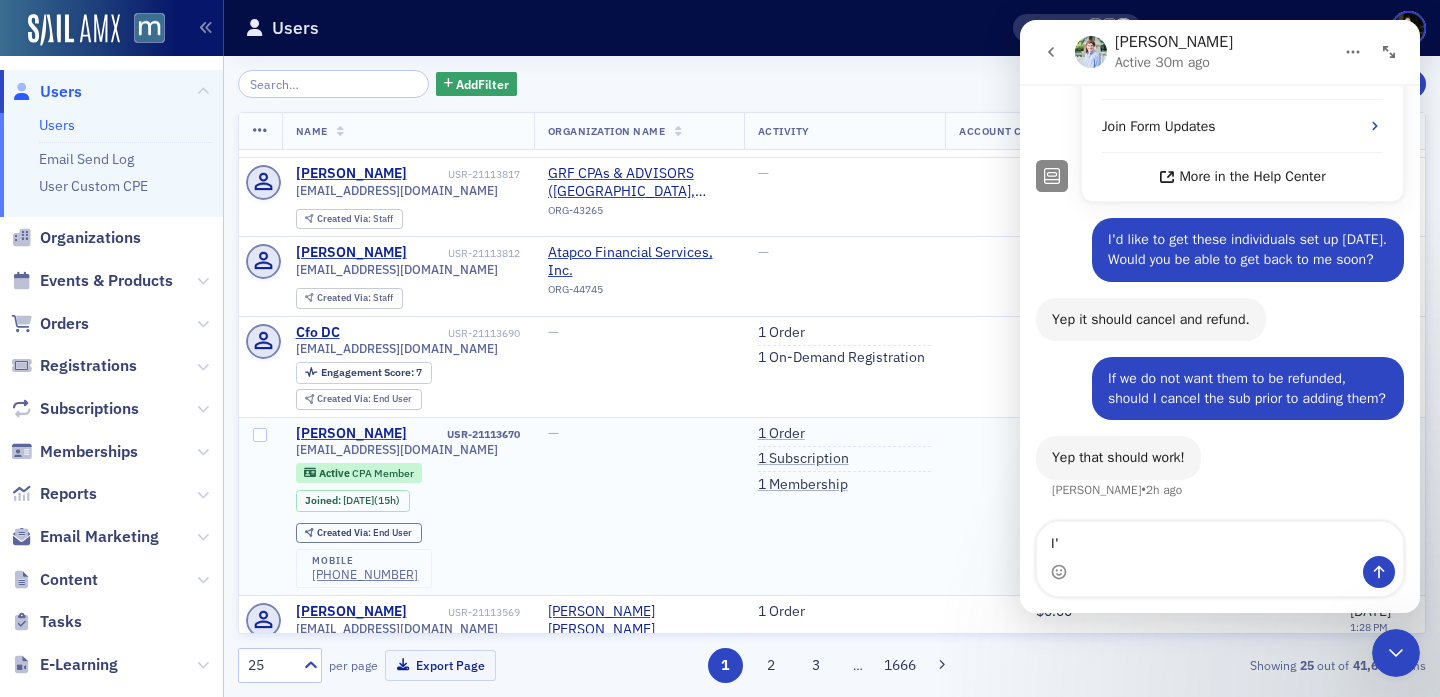 type on "I" 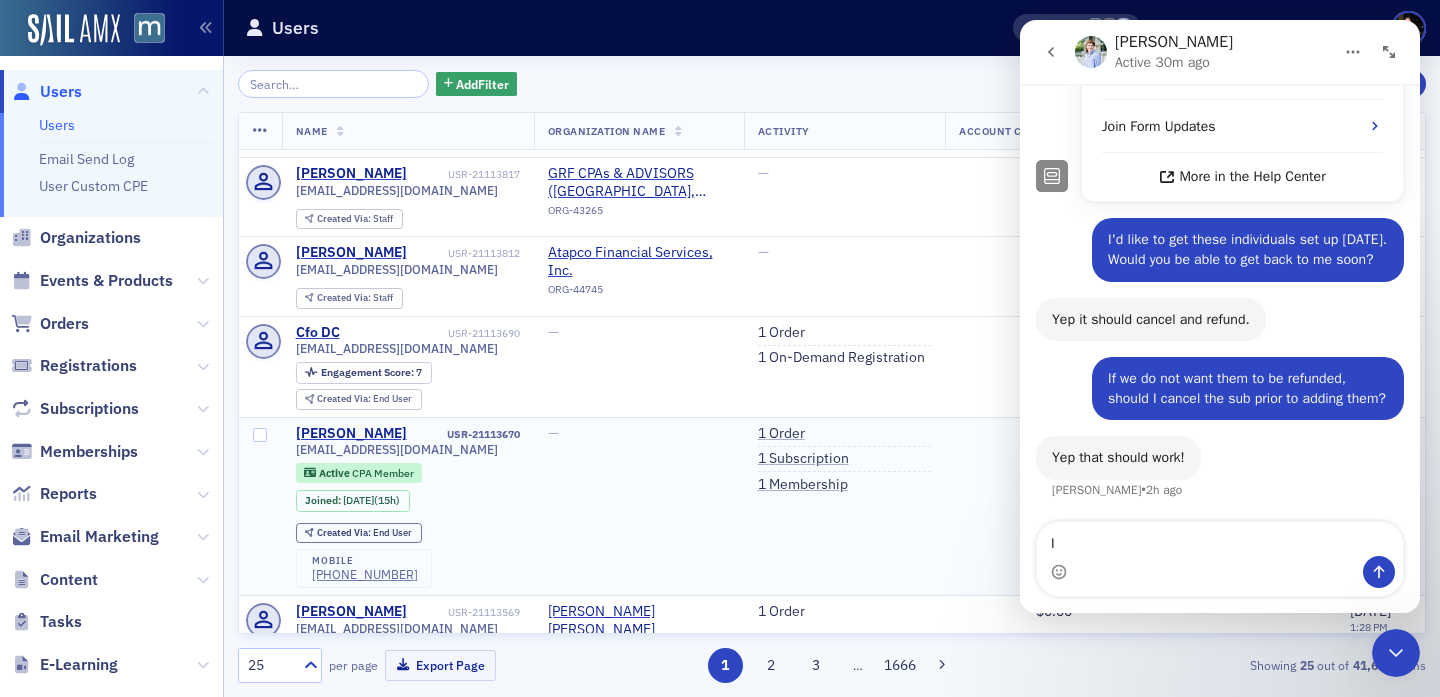 type 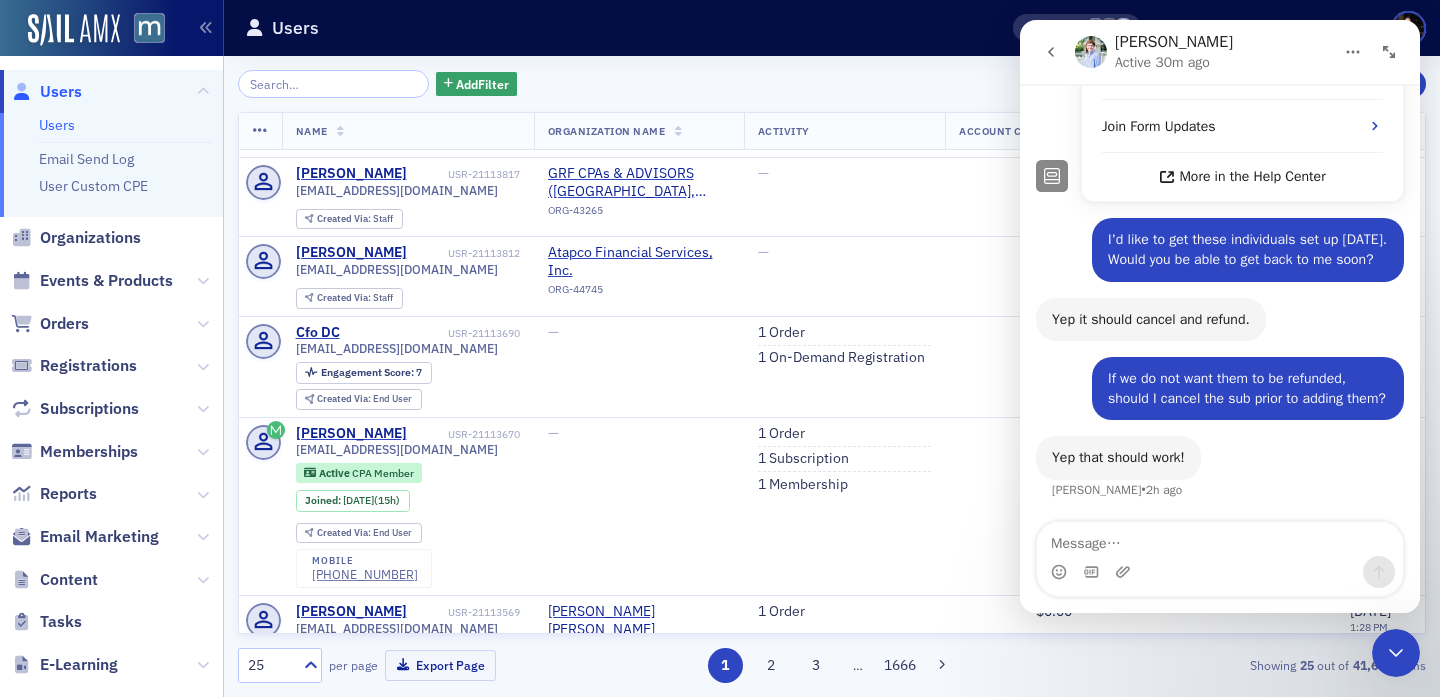 click 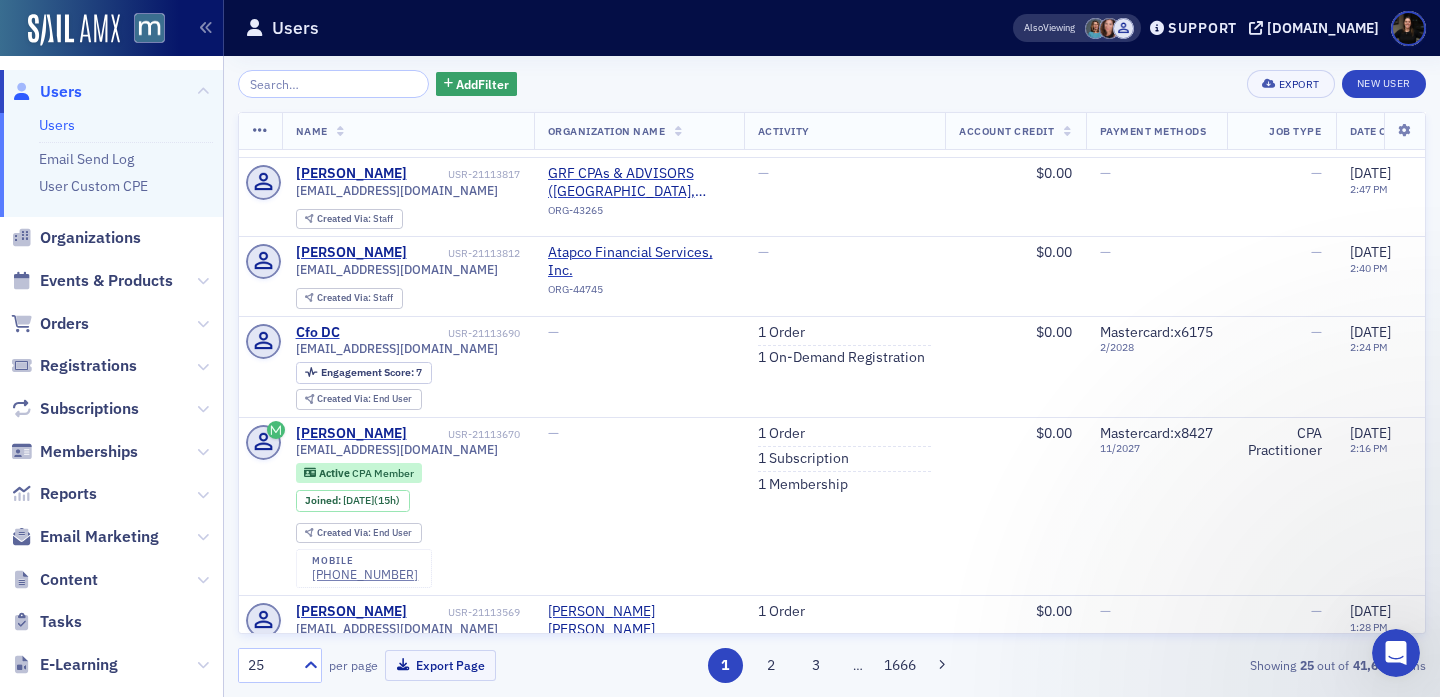 scroll, scrollTop: 0, scrollLeft: 0, axis: both 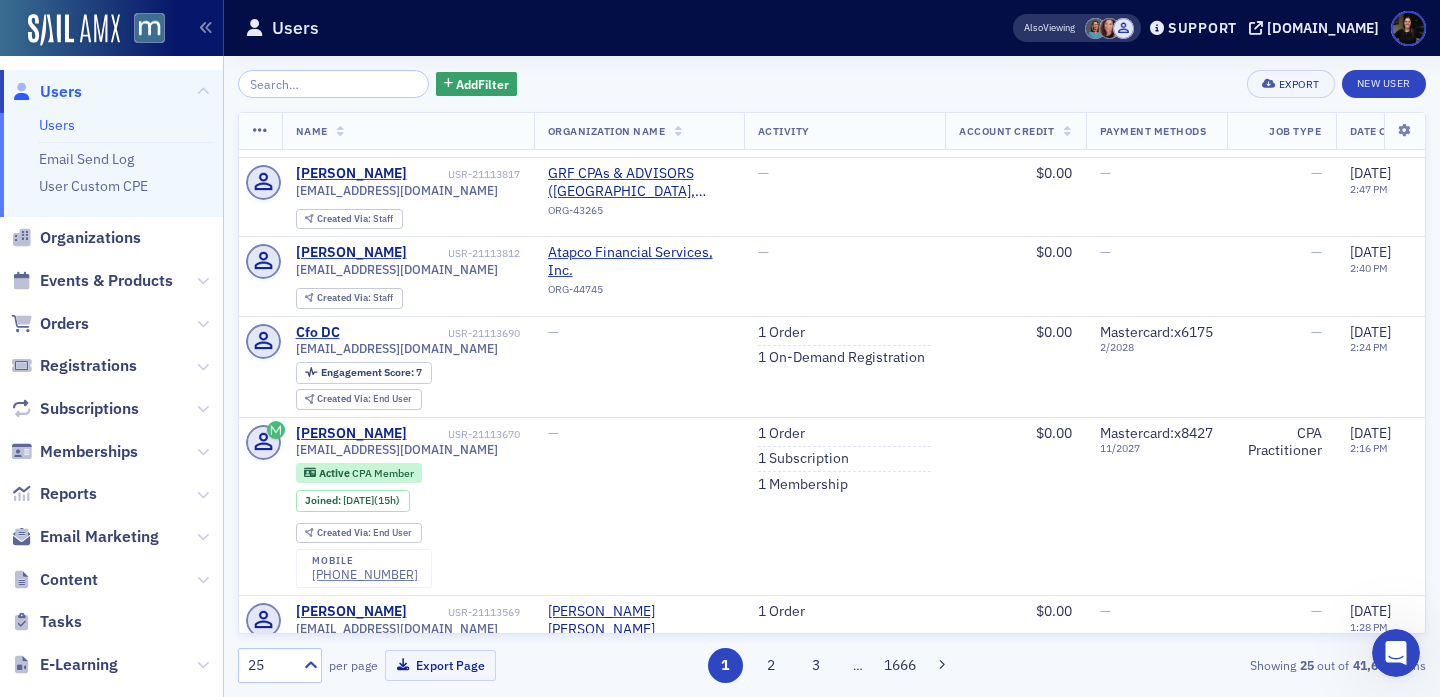 click 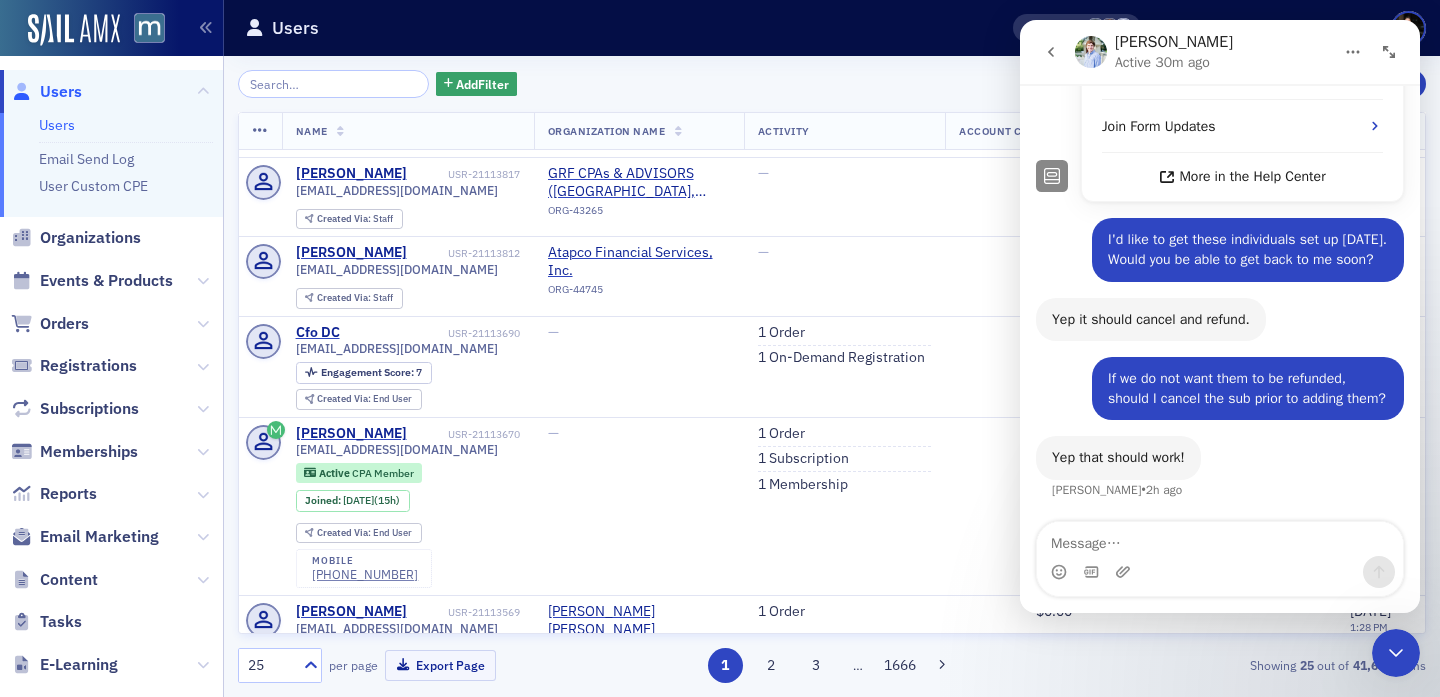 scroll, scrollTop: 615, scrollLeft: 0, axis: vertical 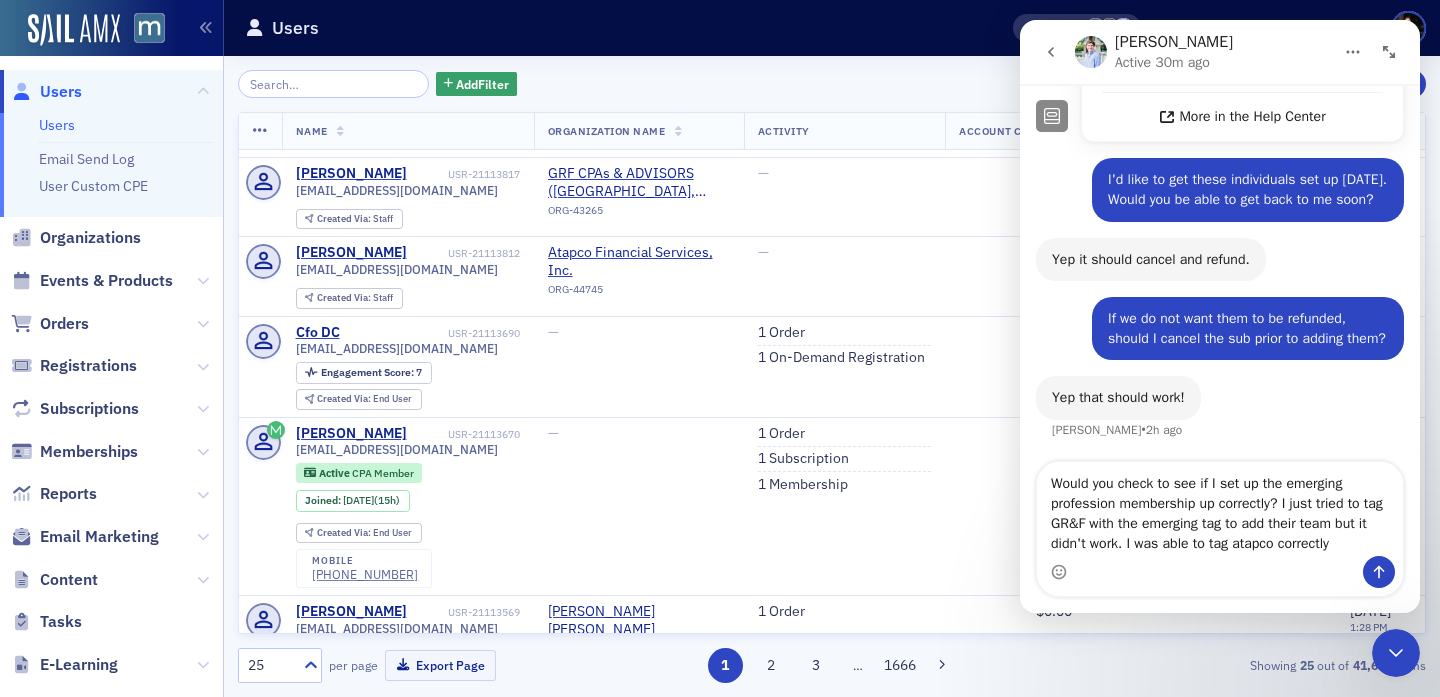 type on "Would you check to see if I set up the emerging profession membership up correctly? I just tried to tag GR&F with the emerging tag to add their team but it didn't work. I was able to tag atapco correctly." 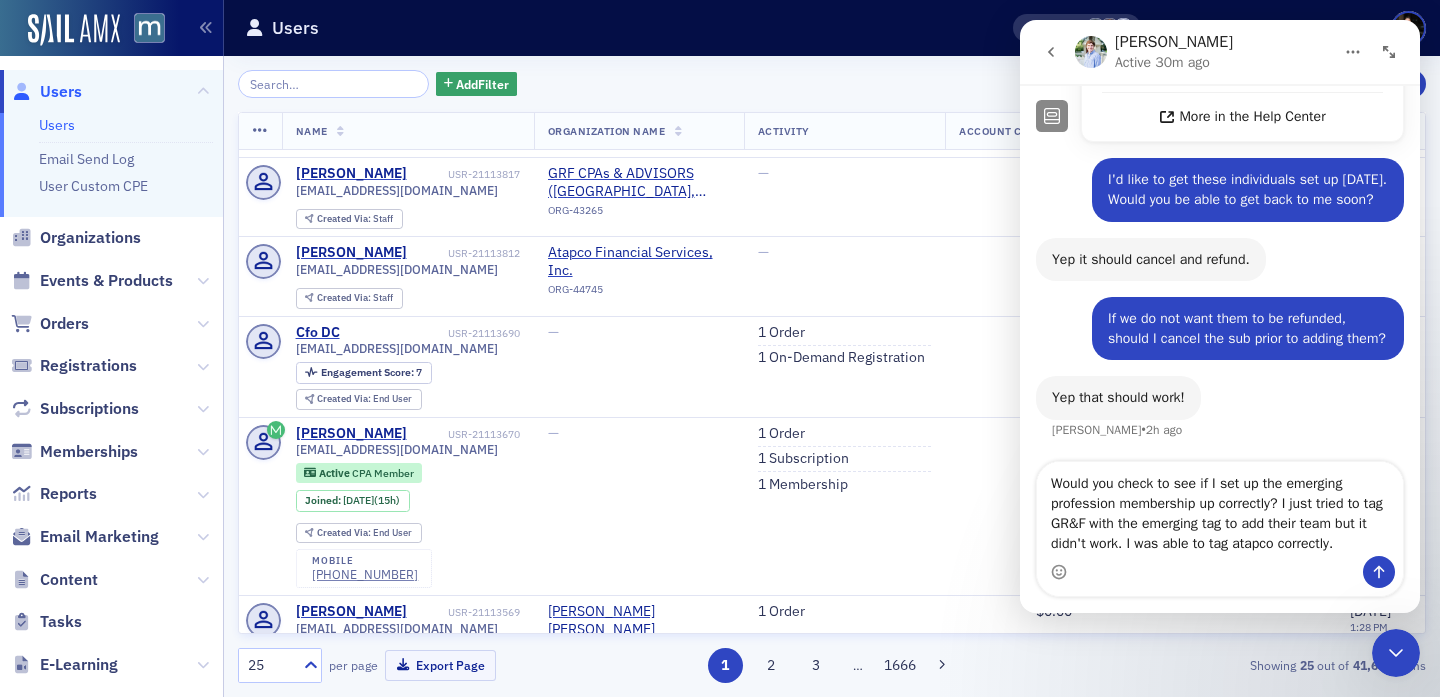 type 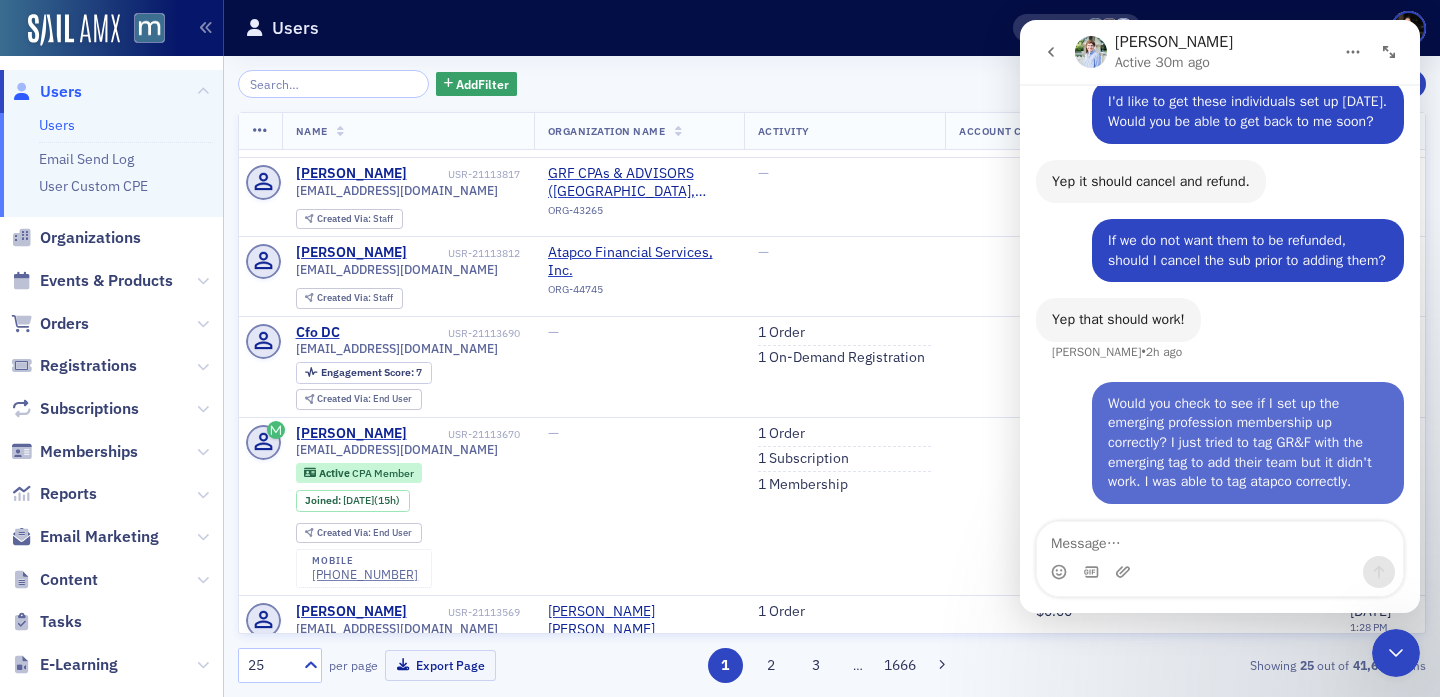 scroll, scrollTop: 753, scrollLeft: 0, axis: vertical 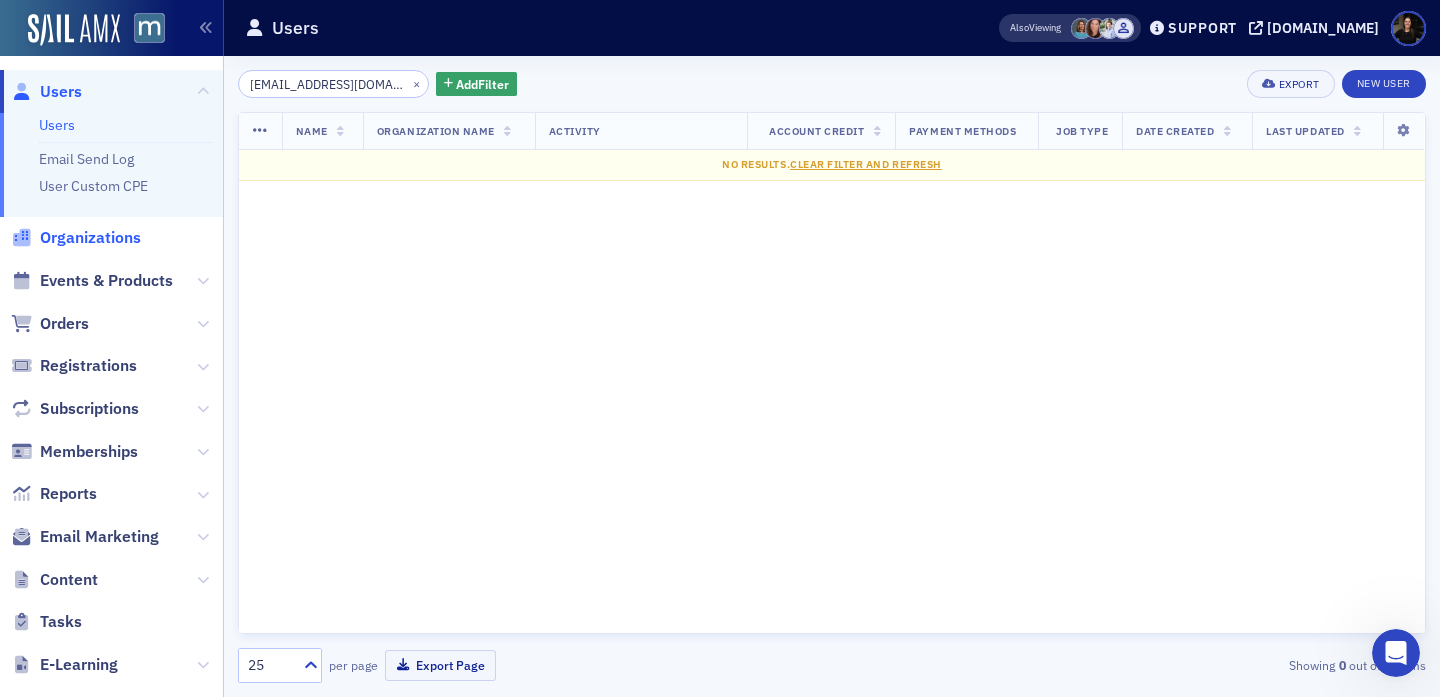 click on "Organizations" 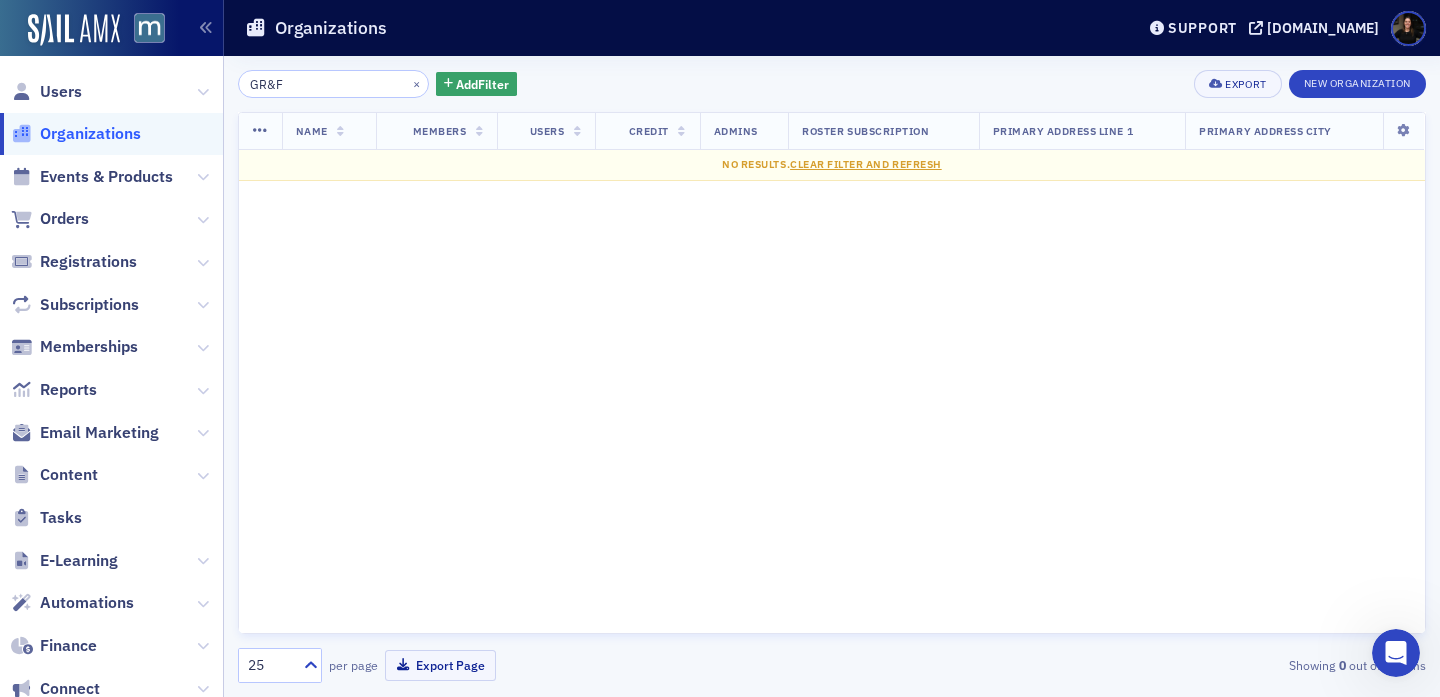 type on "GR&F" 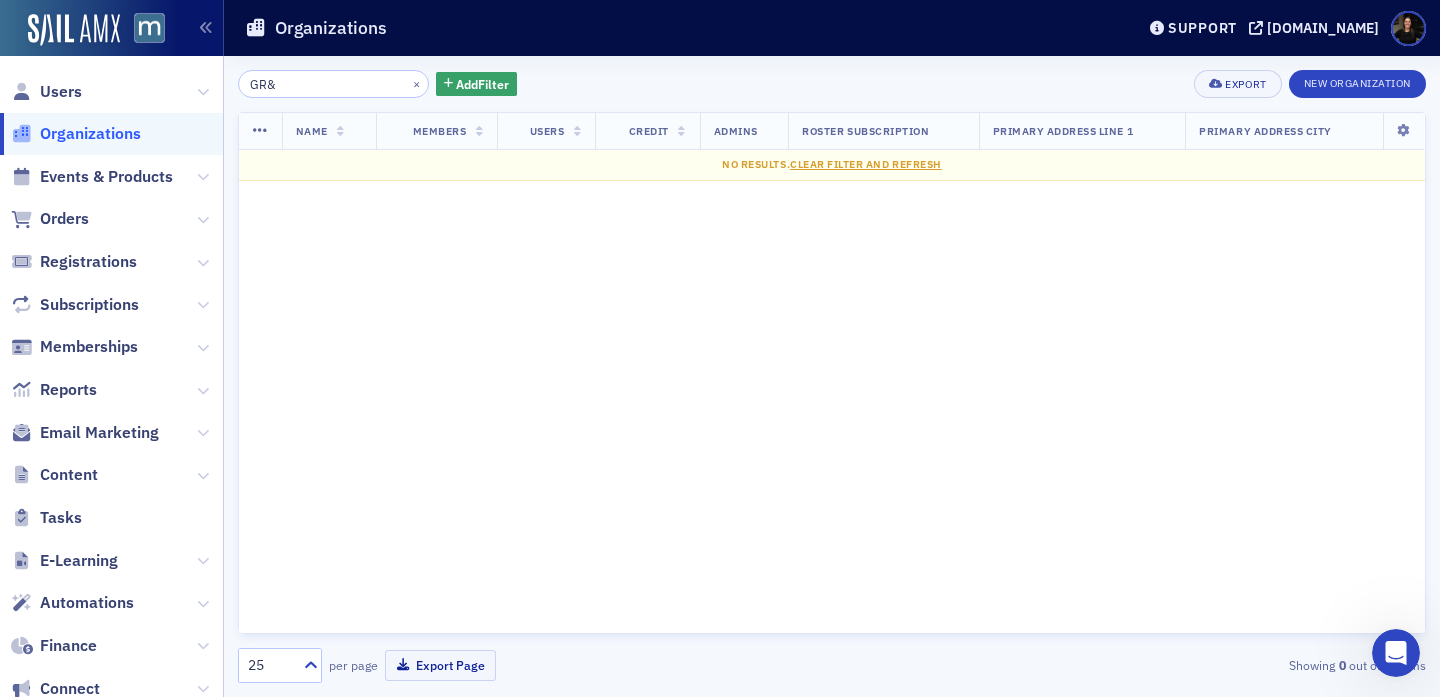 click on "GR&" 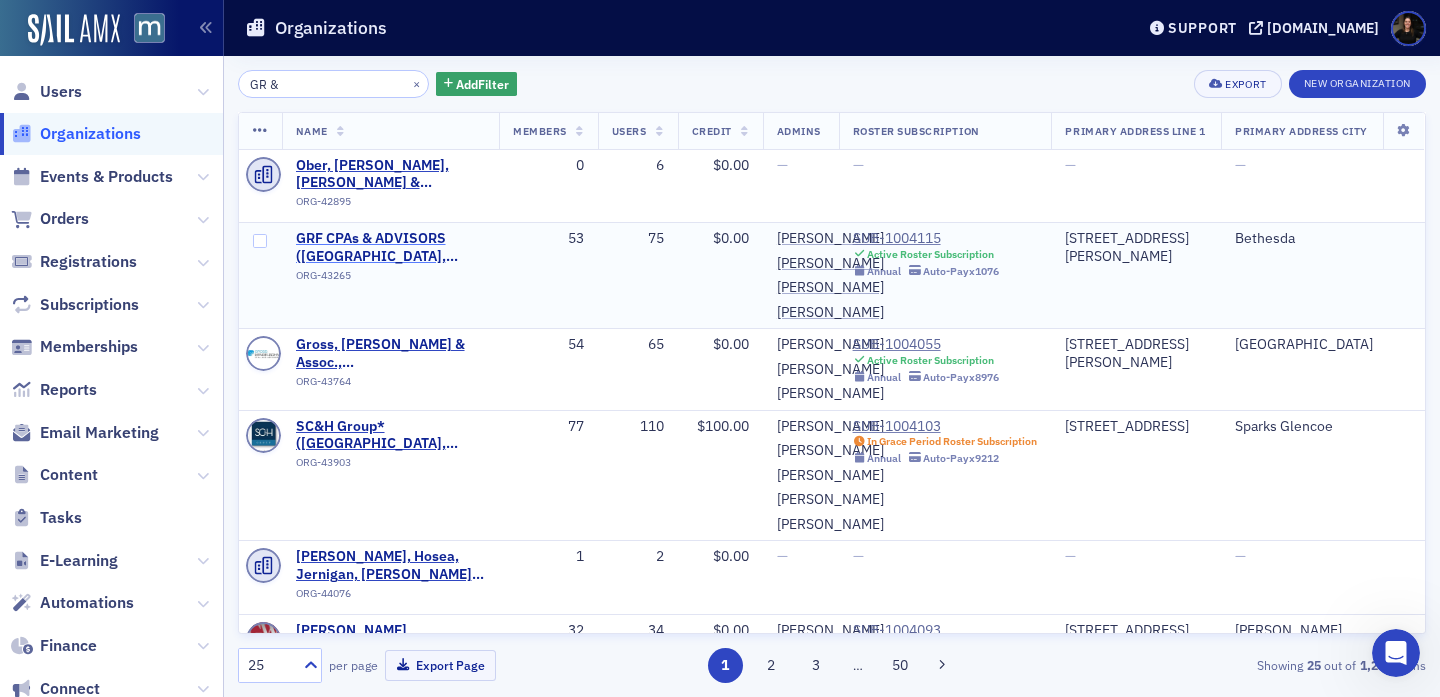 type on "GR &" 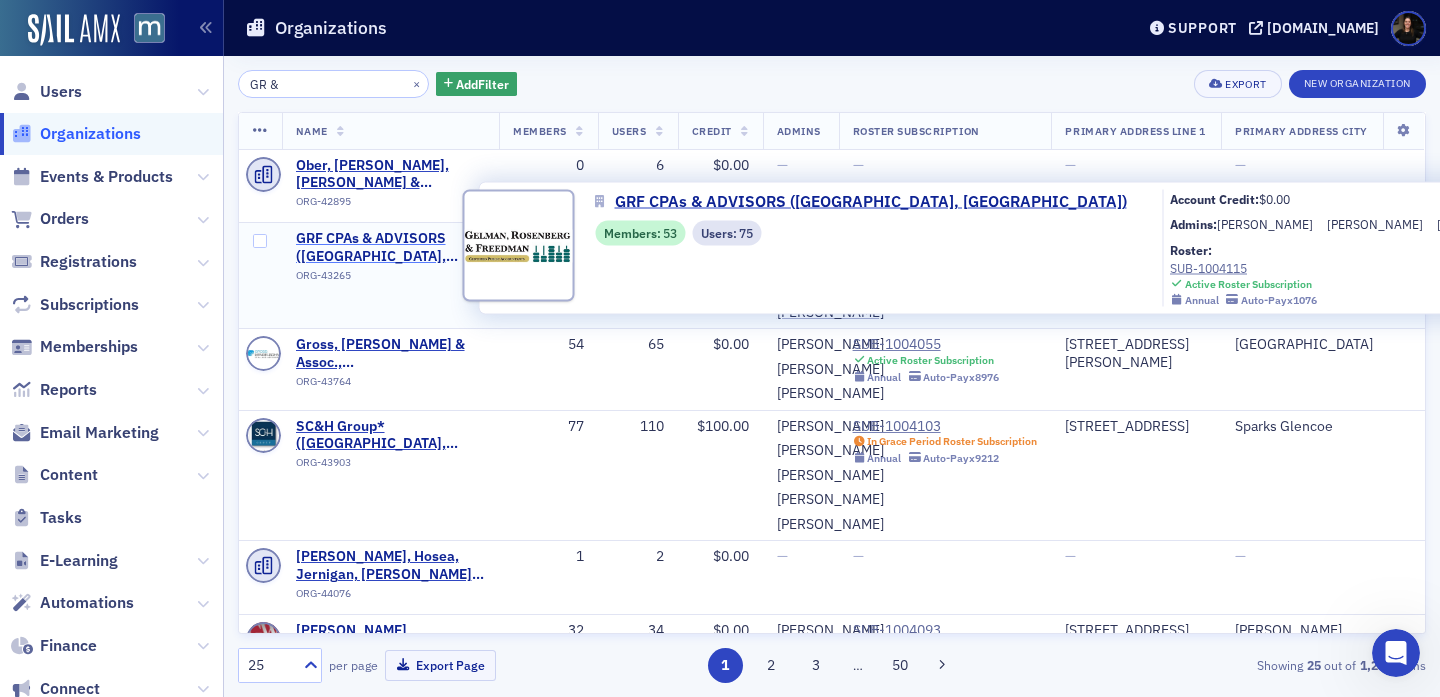 click on "GRF CPAs & ADVISORS ([GEOGRAPHIC_DATA], [GEOGRAPHIC_DATA])" 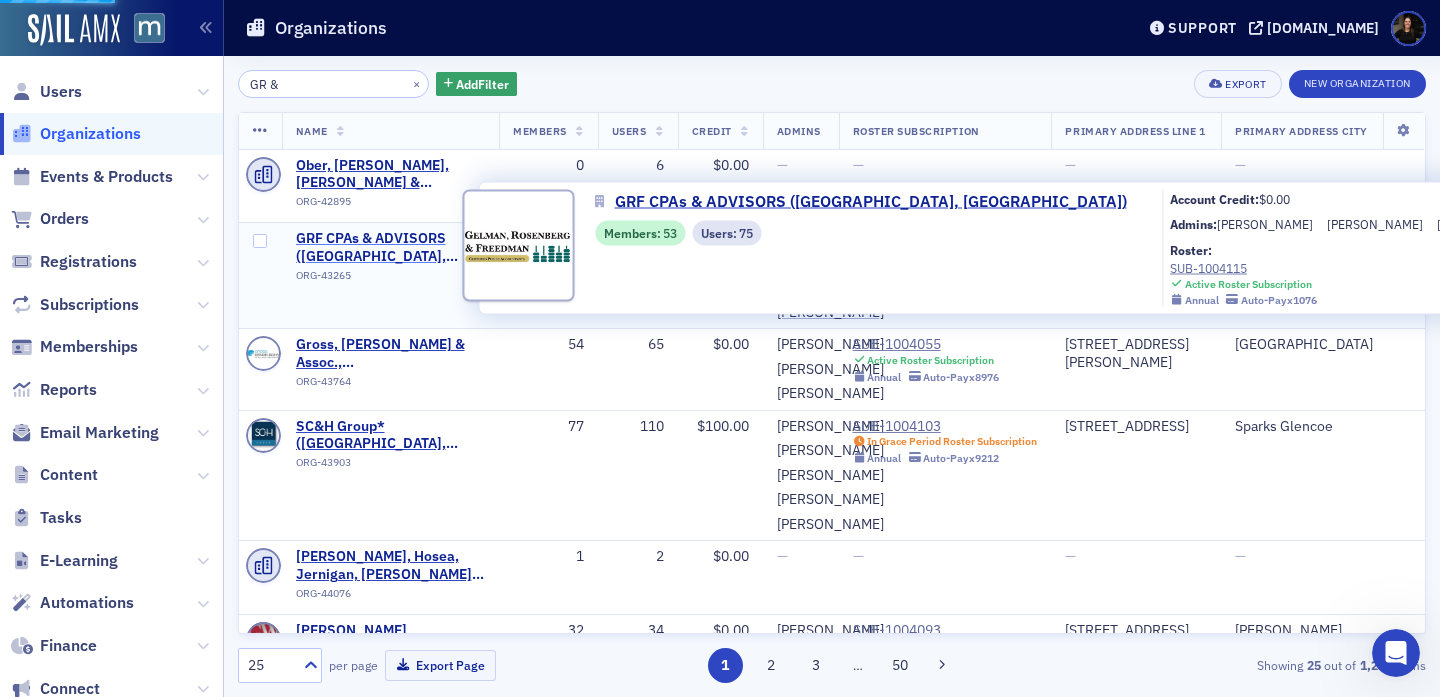 select on "US" 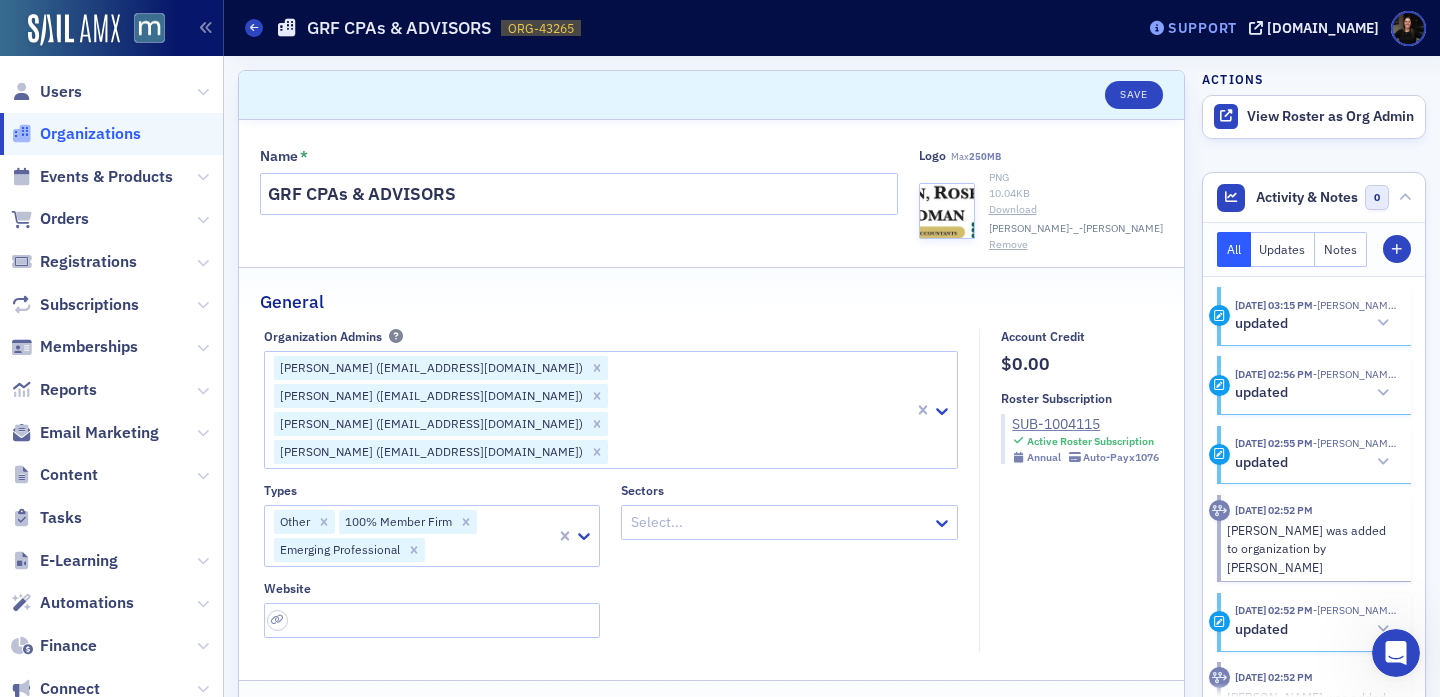 click on "Support" 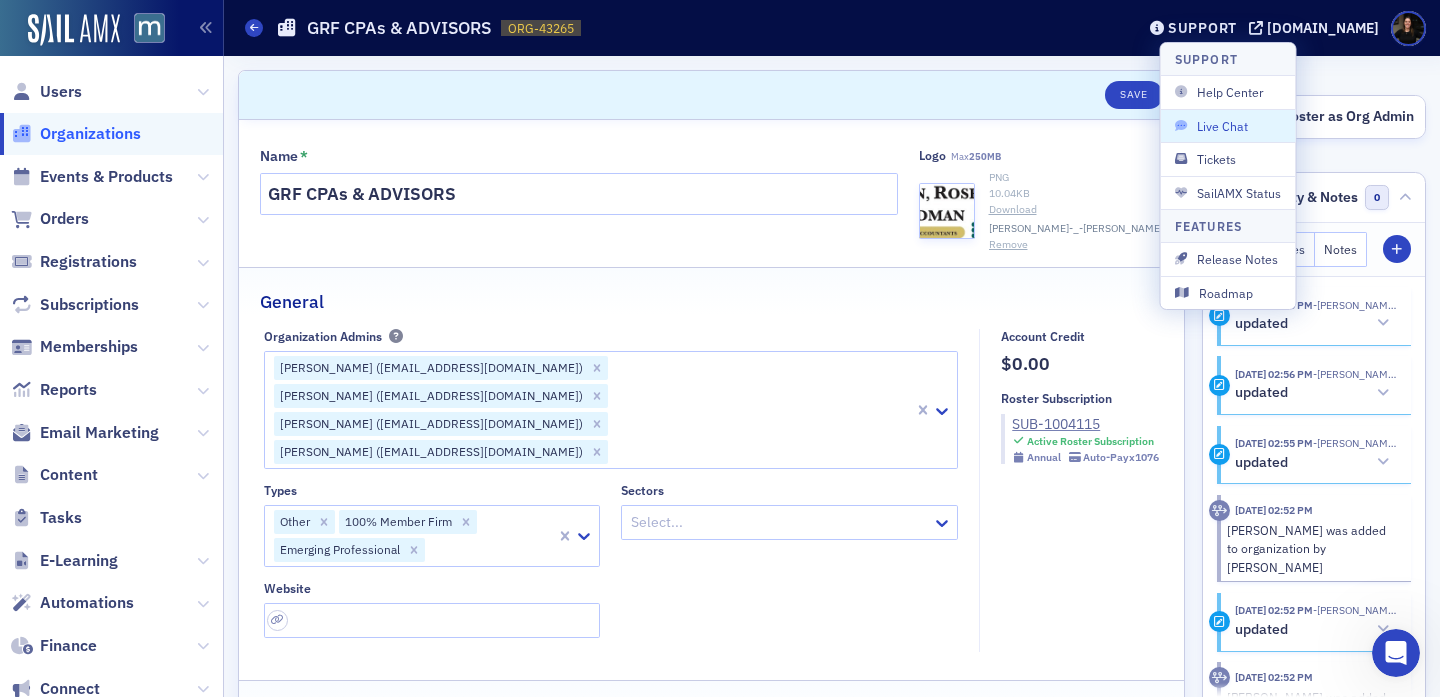 click on "Live Chat" at bounding box center [1228, 126] 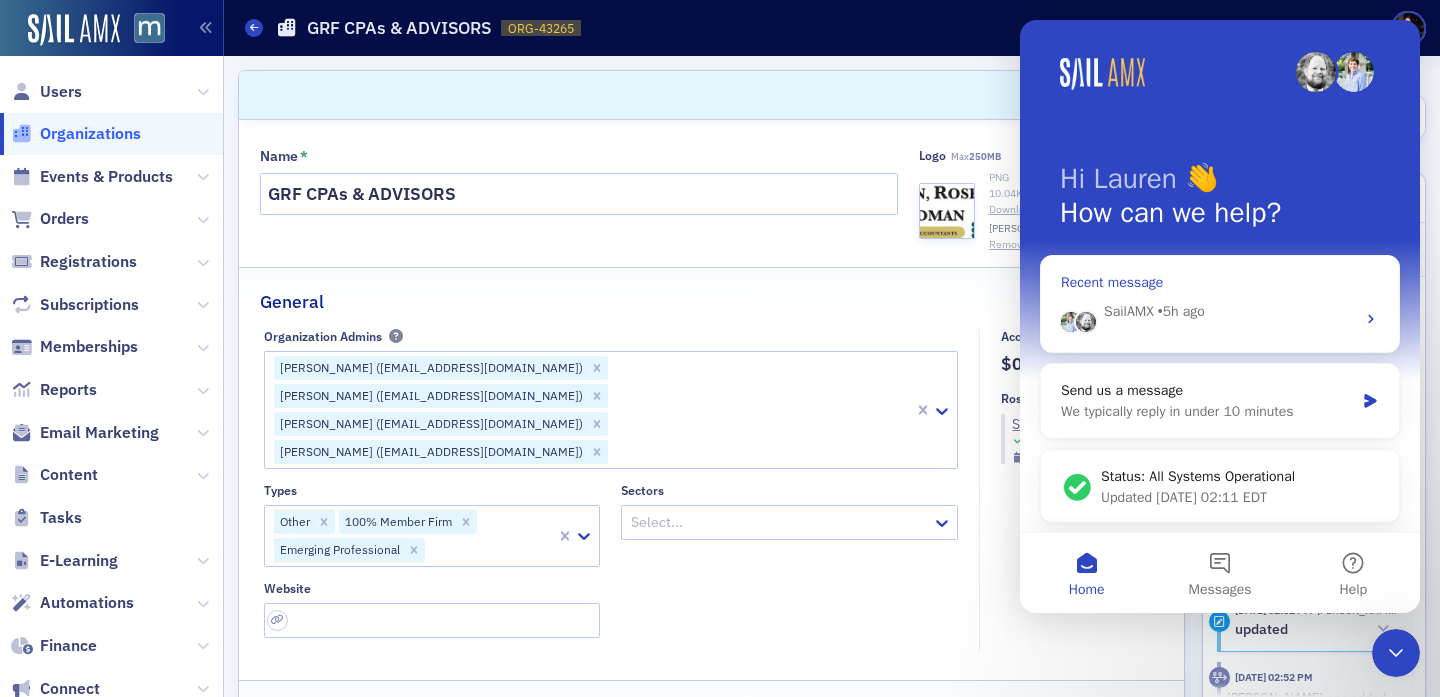 drag, startPoint x: 1215, startPoint y: 325, endPoint x: 2007, endPoint y: 460, distance: 803.4233 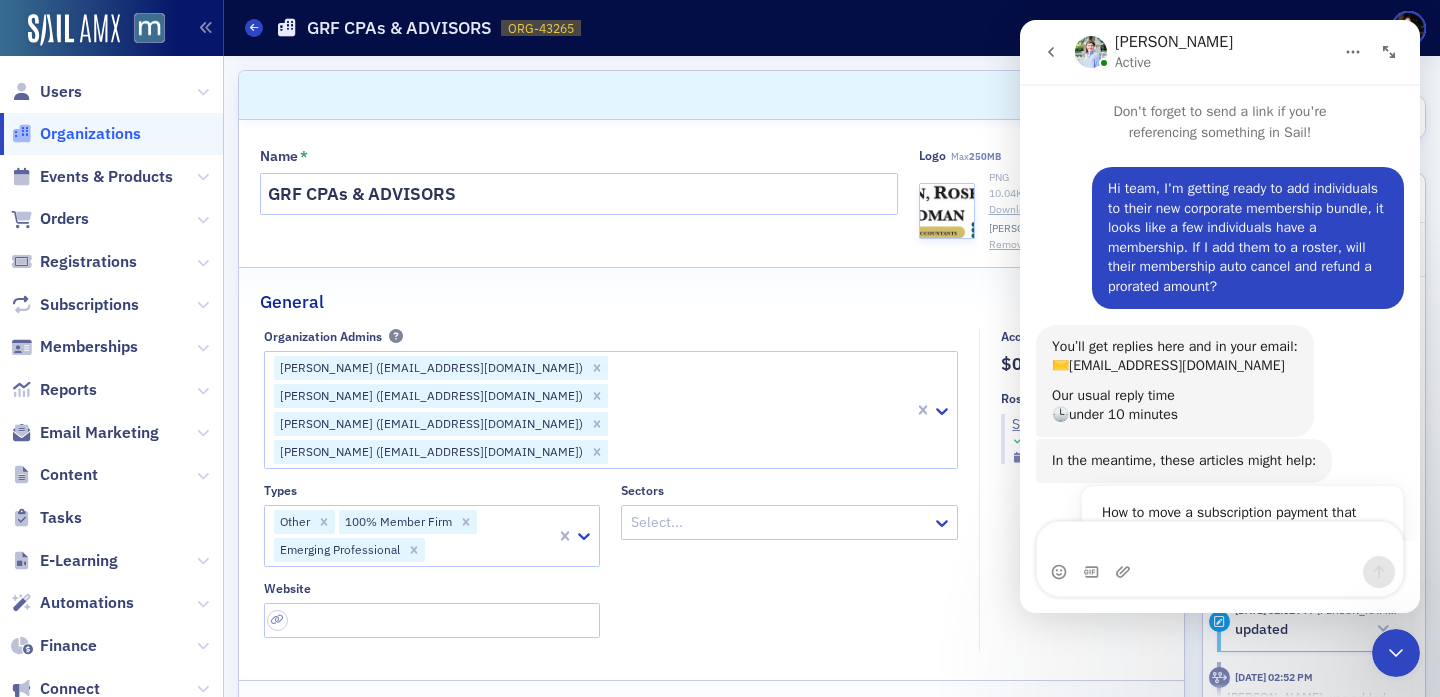 type on "[URL][DOMAIN_NAME]" 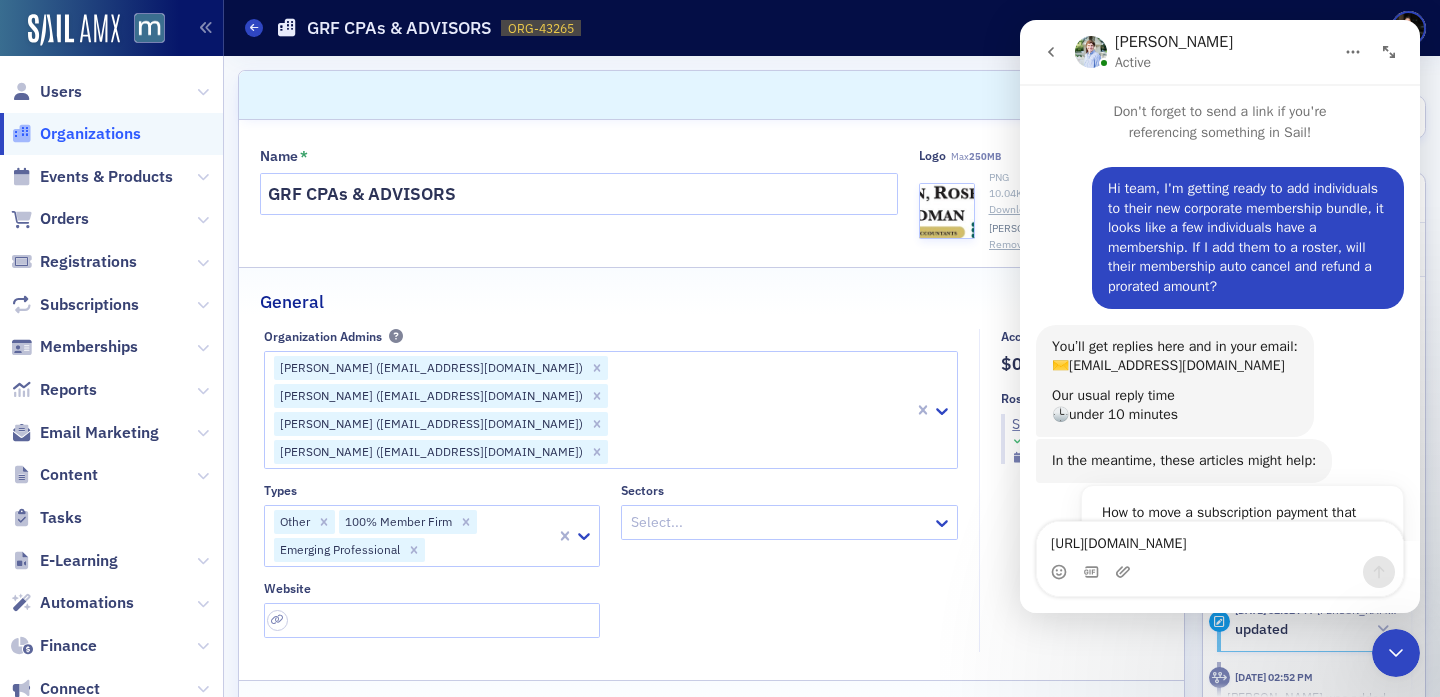 type 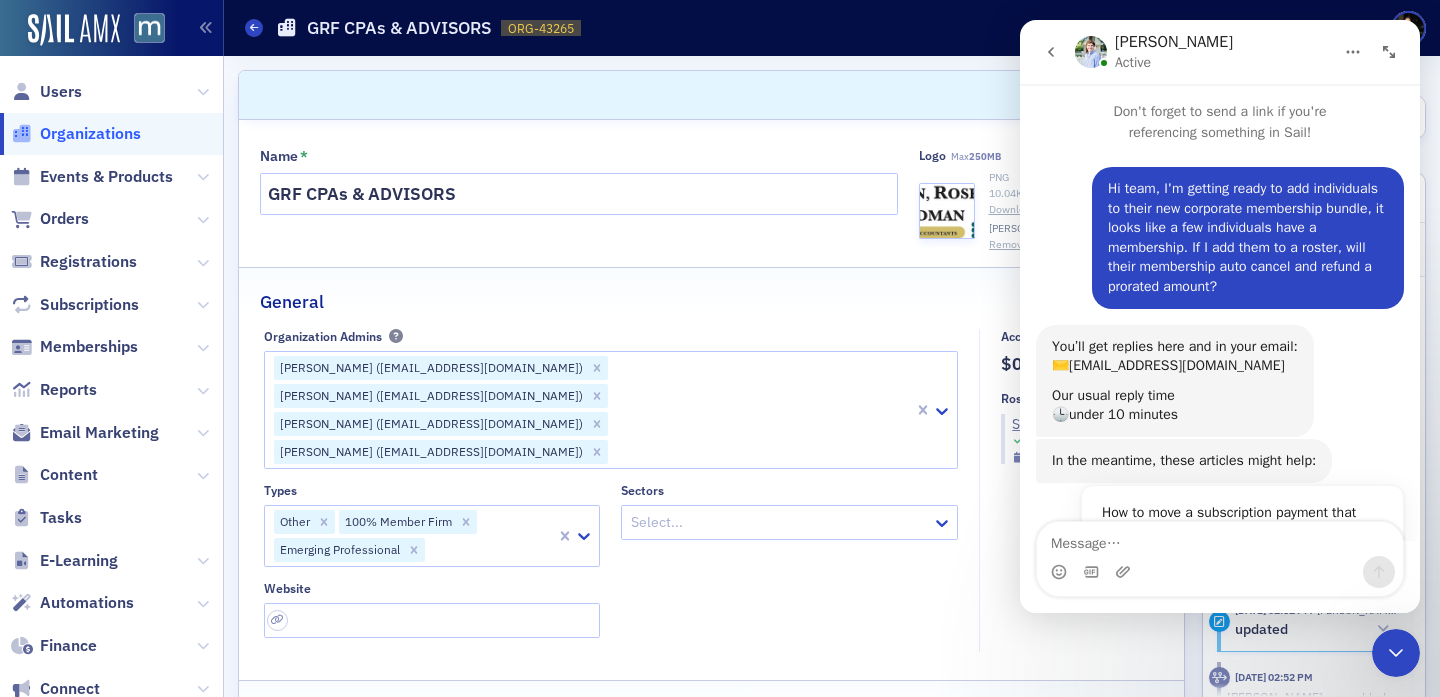 scroll, scrollTop: 911, scrollLeft: 0, axis: vertical 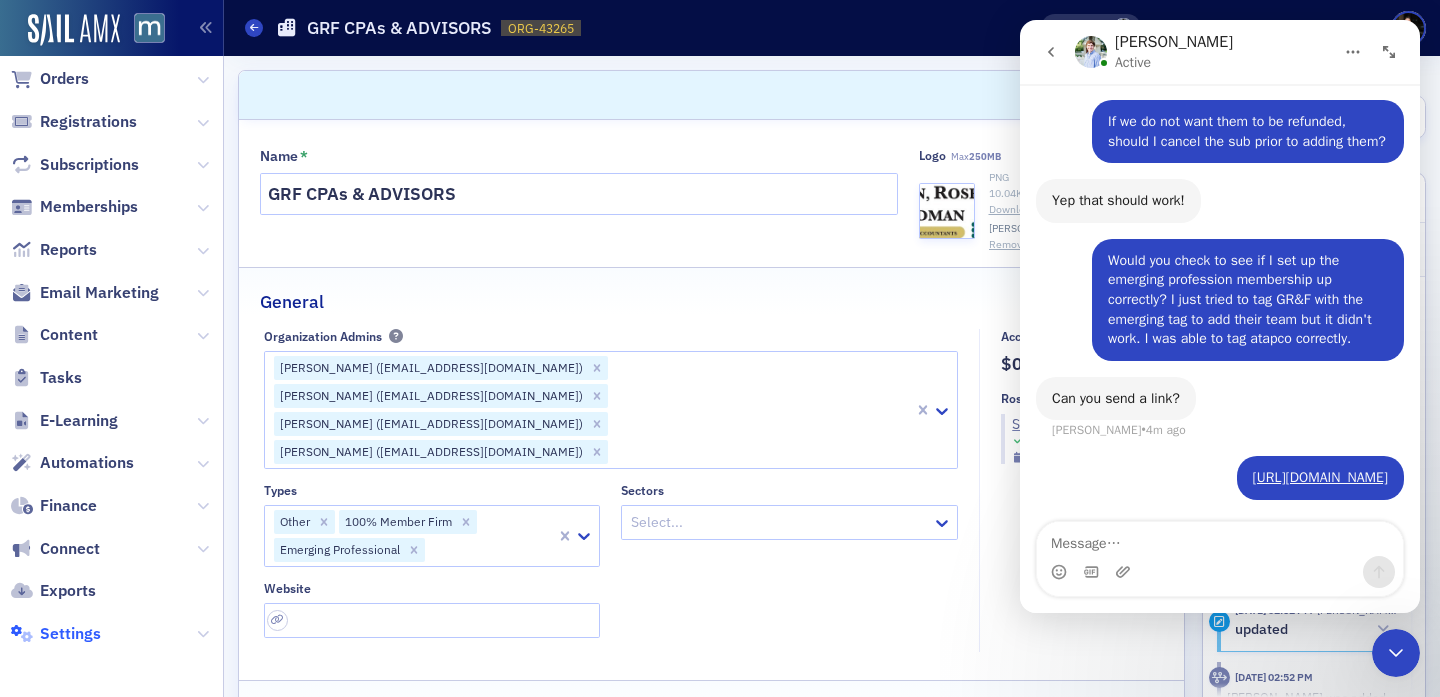 click on "Settings" 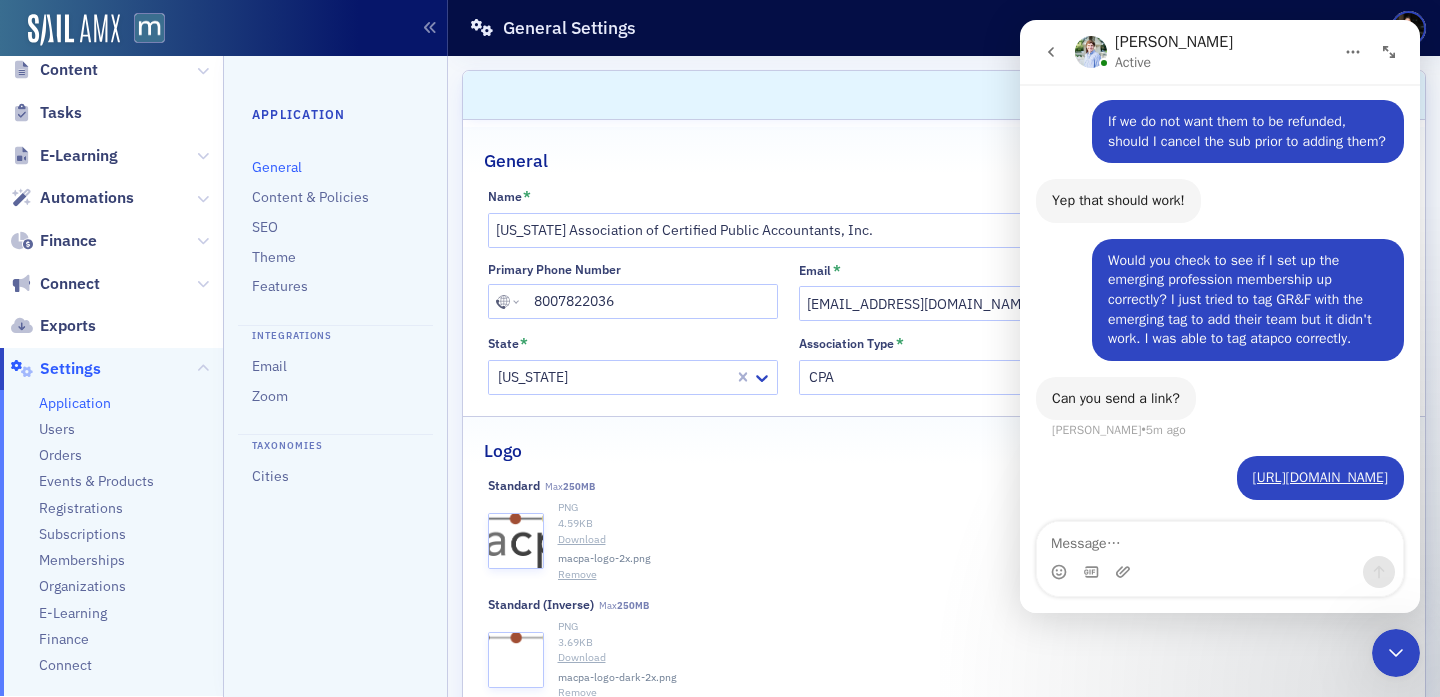 scroll, scrollTop: 412, scrollLeft: 0, axis: vertical 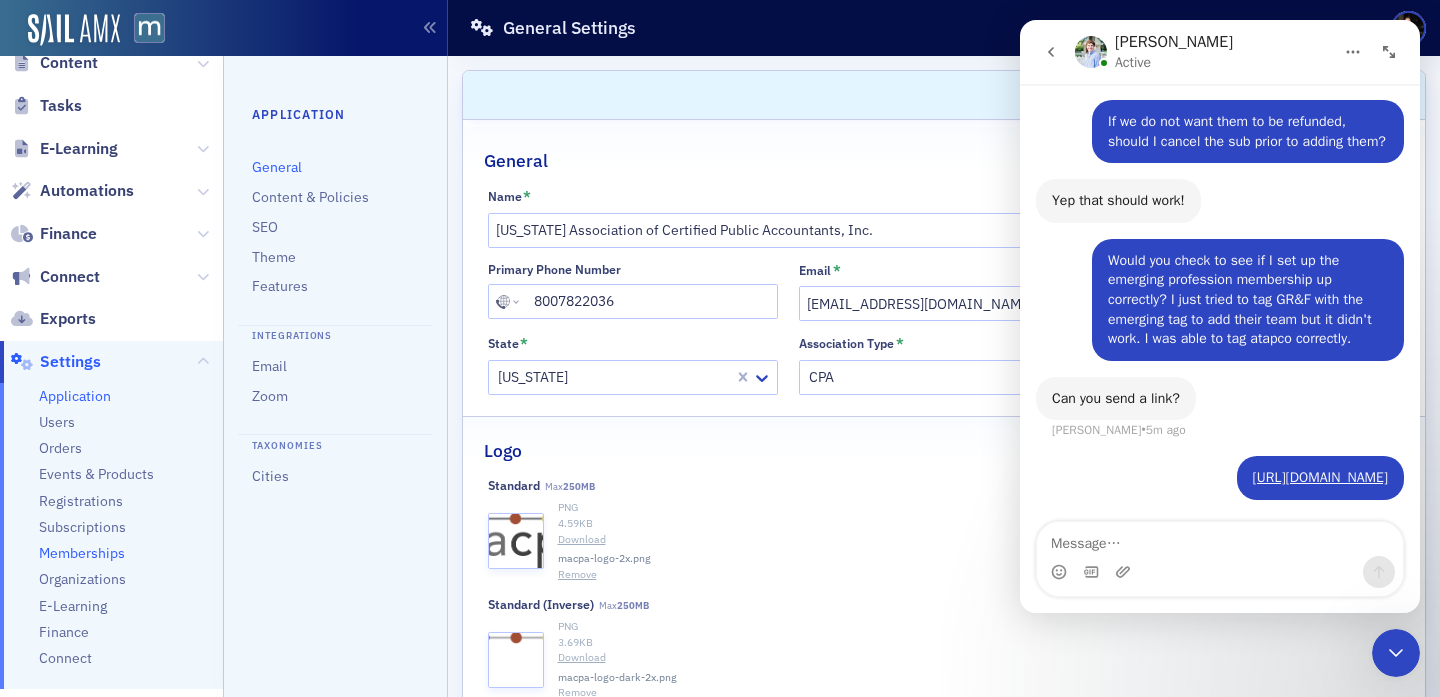 click on "Memberships" 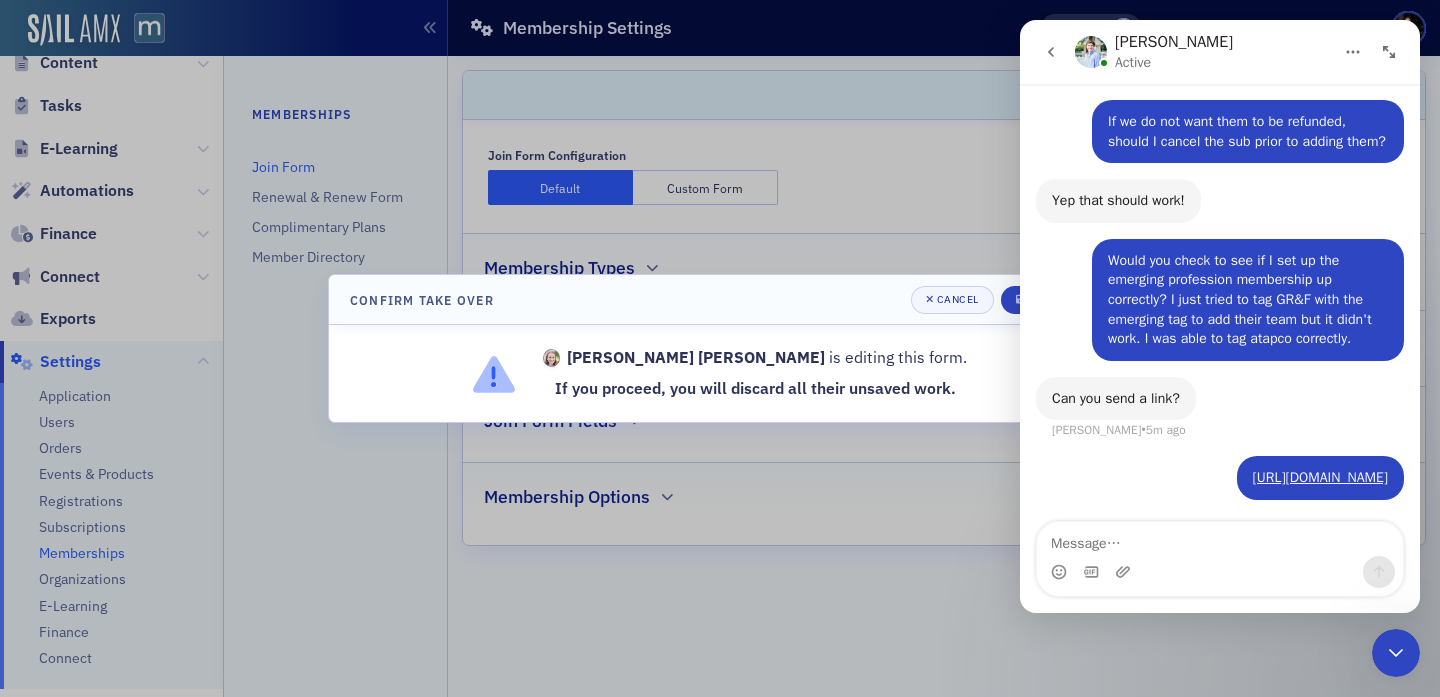 click at bounding box center (720, 348) 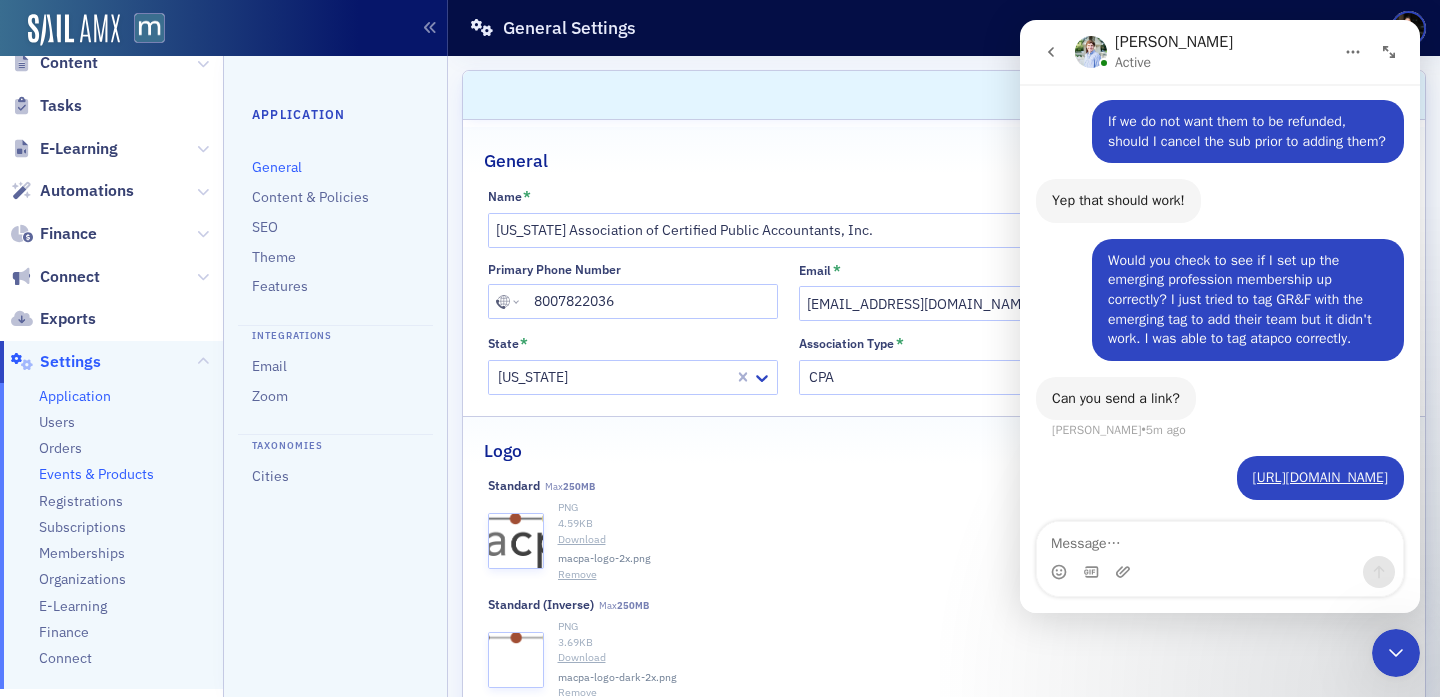 click on "Events & Products" 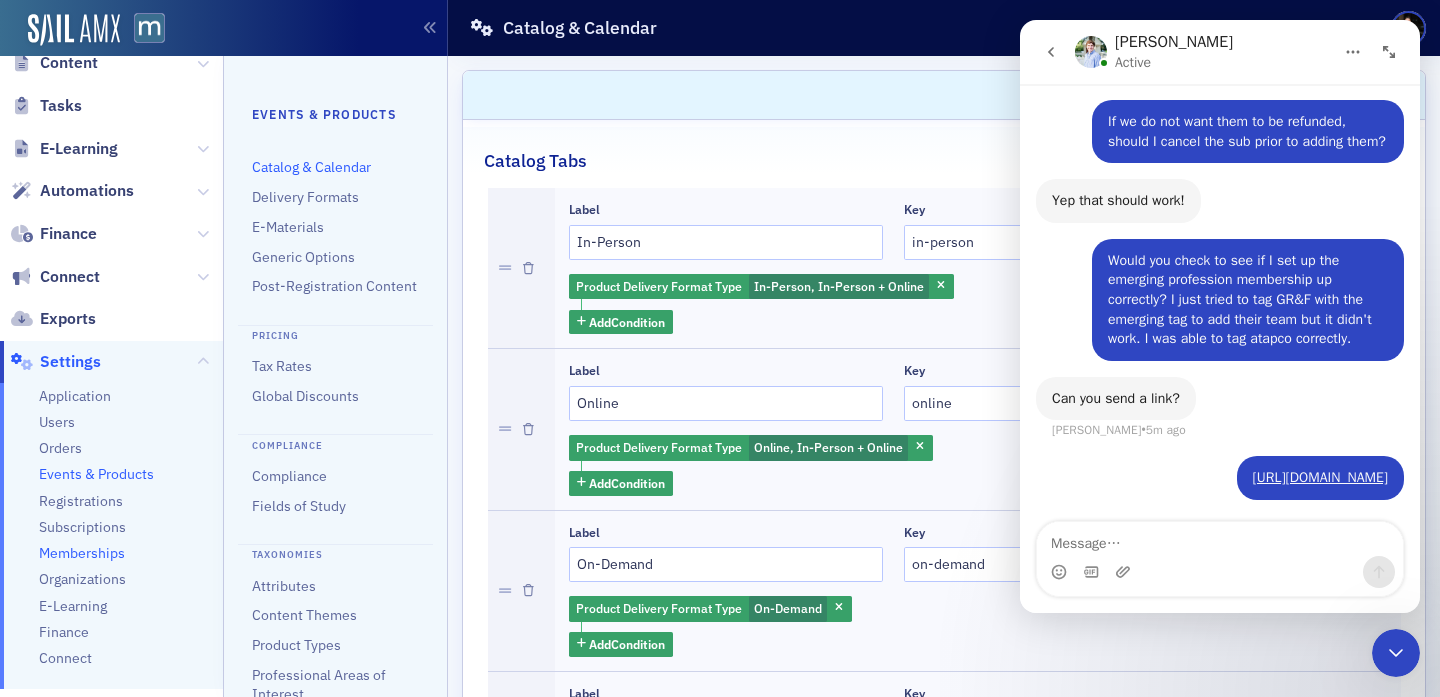 click on "Memberships" 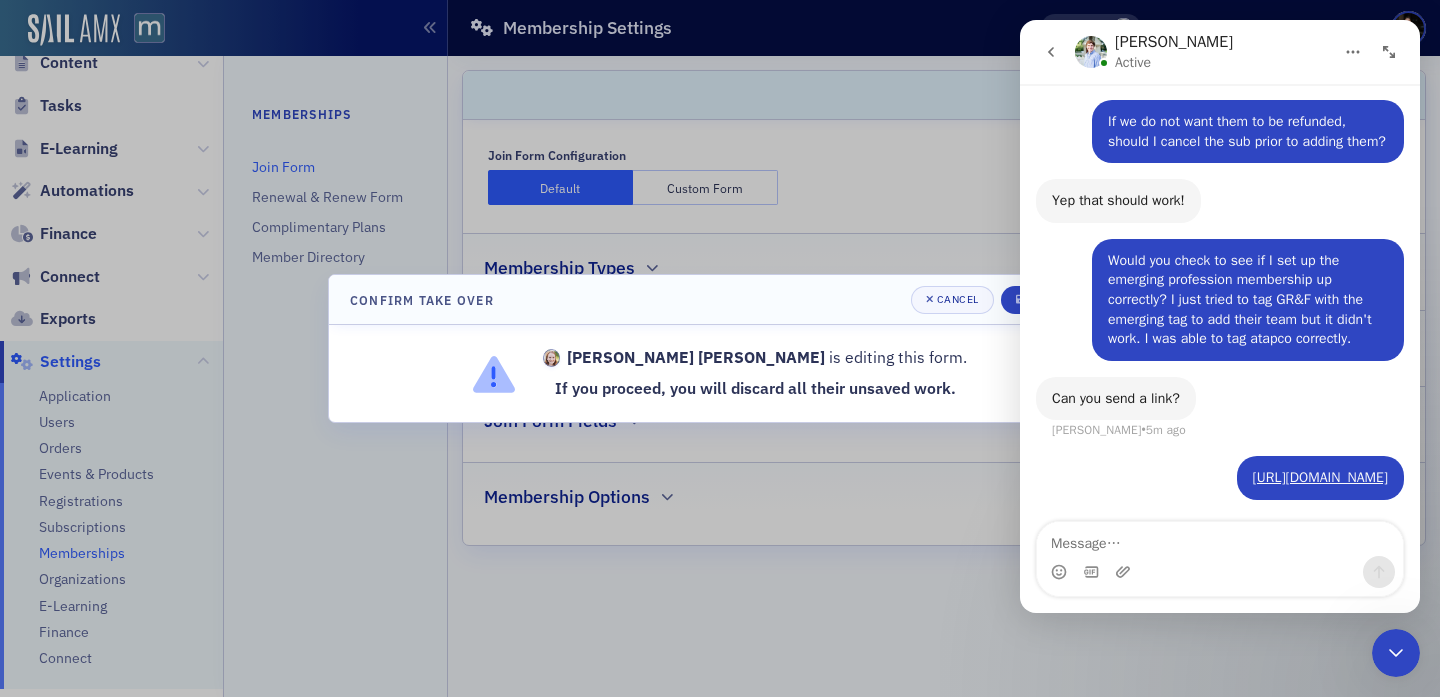 drag, startPoint x: 601, startPoint y: 383, endPoint x: 831, endPoint y: 382, distance: 230.00217 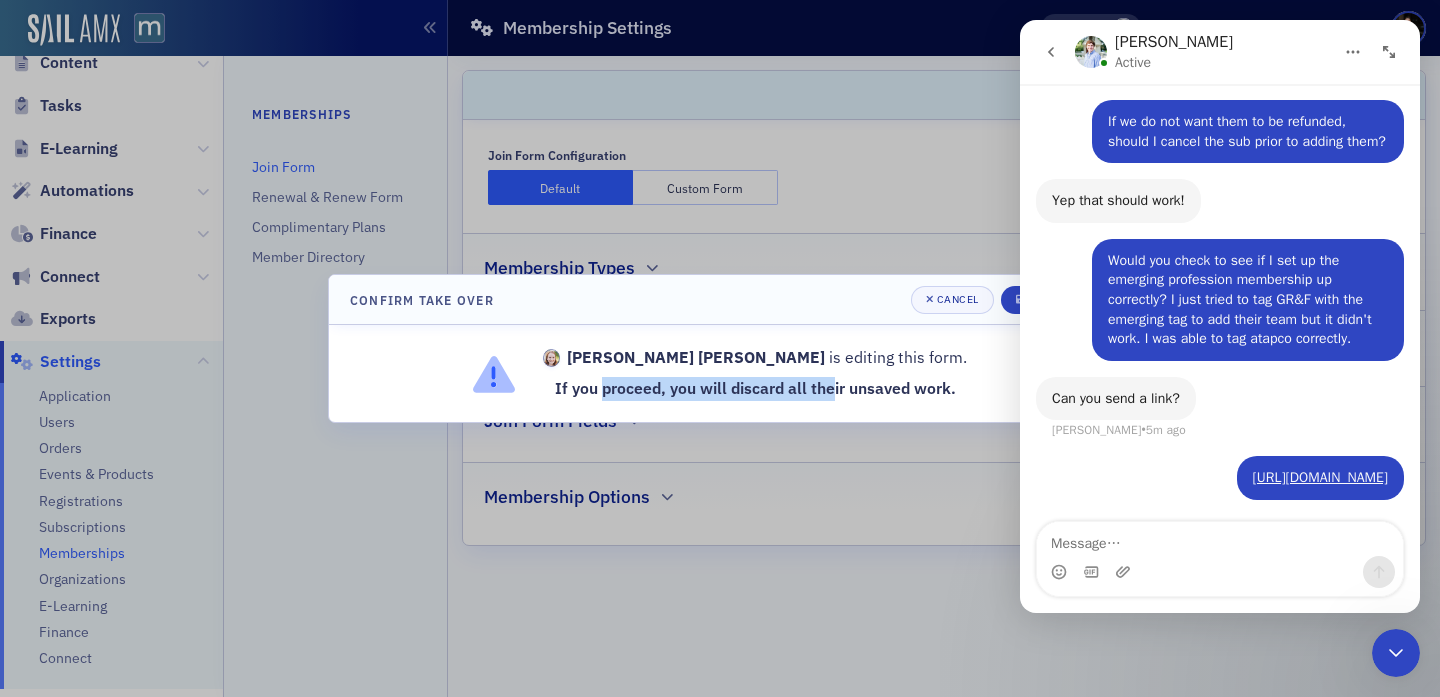 click on "If you proceed, you will discard all their unsaved work." at bounding box center (755, 389) 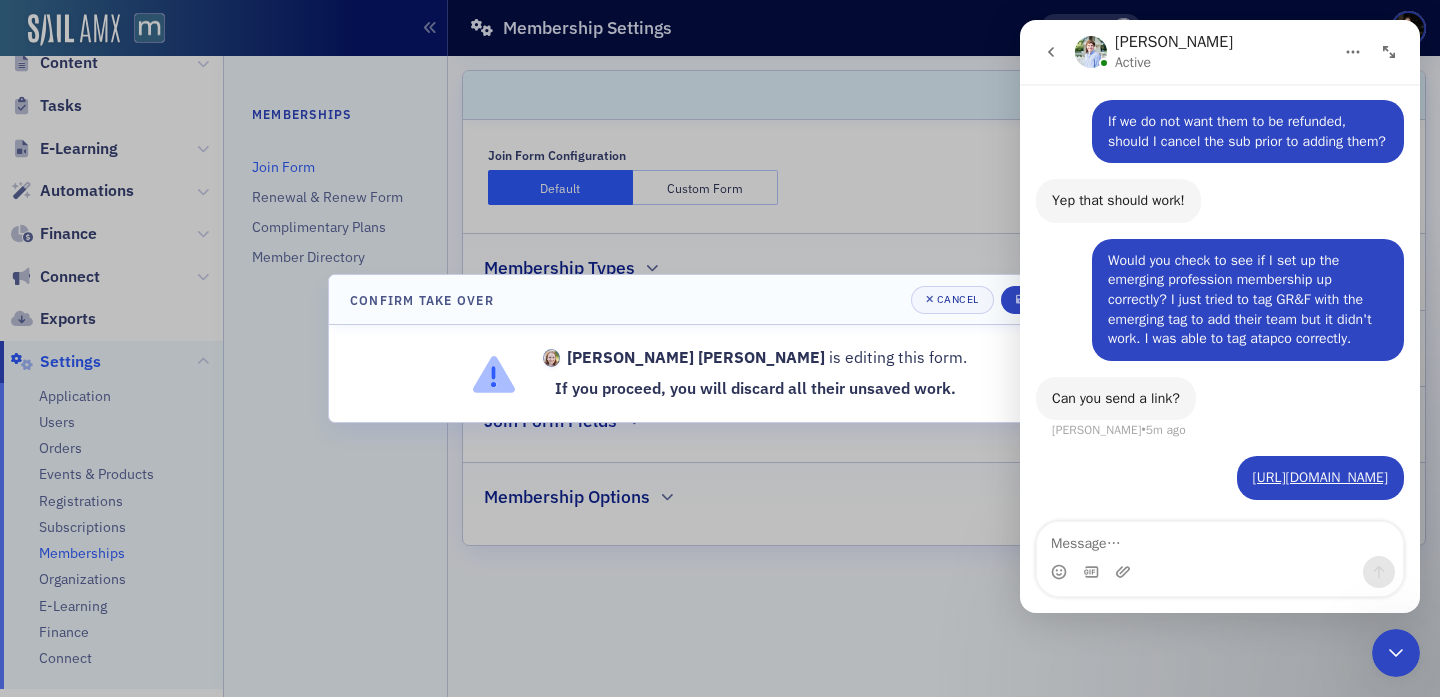 click at bounding box center (720, 348) 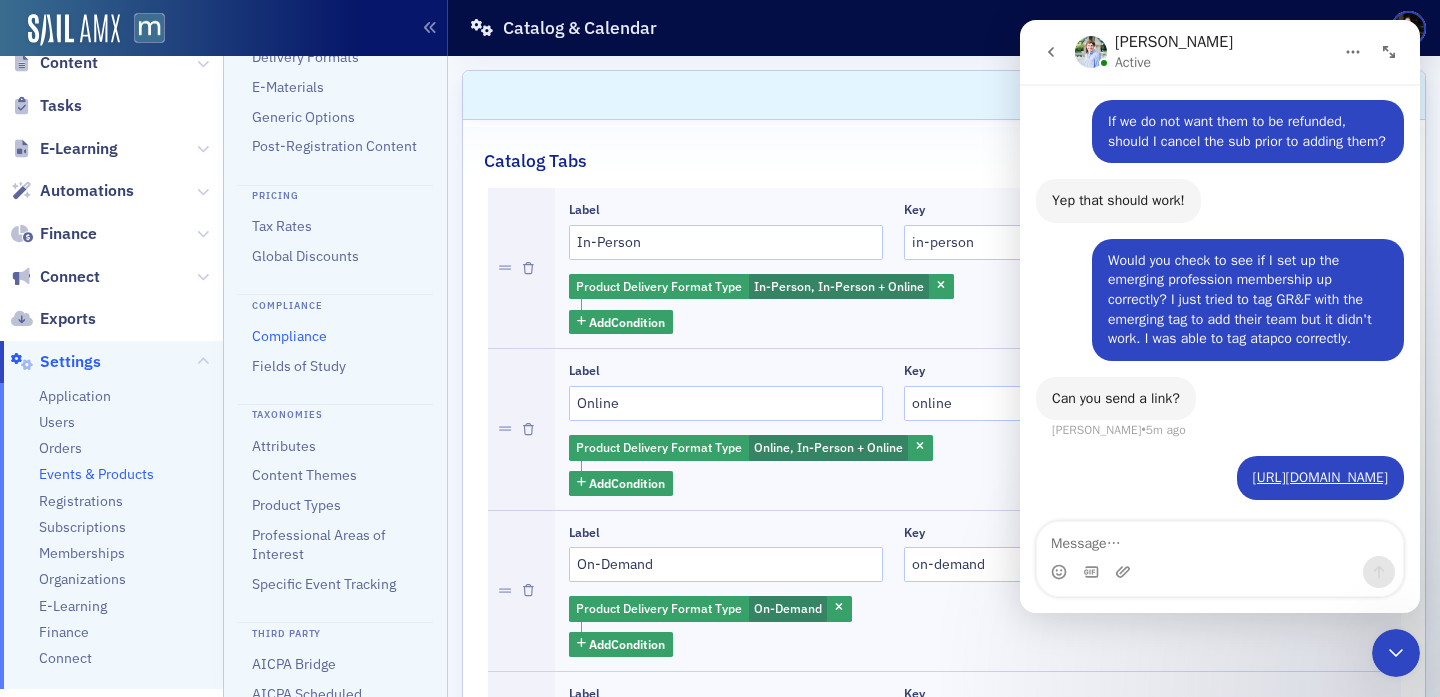 scroll, scrollTop: 344, scrollLeft: 0, axis: vertical 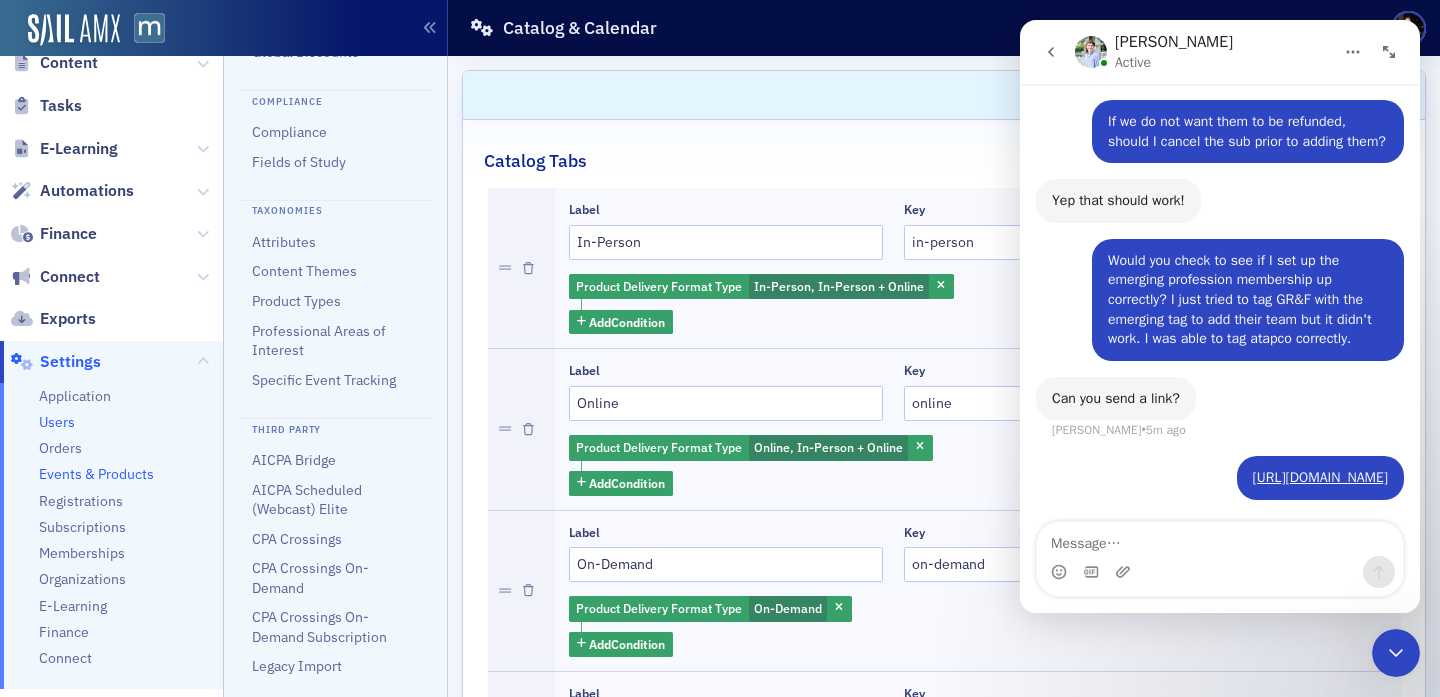 click on "Users" 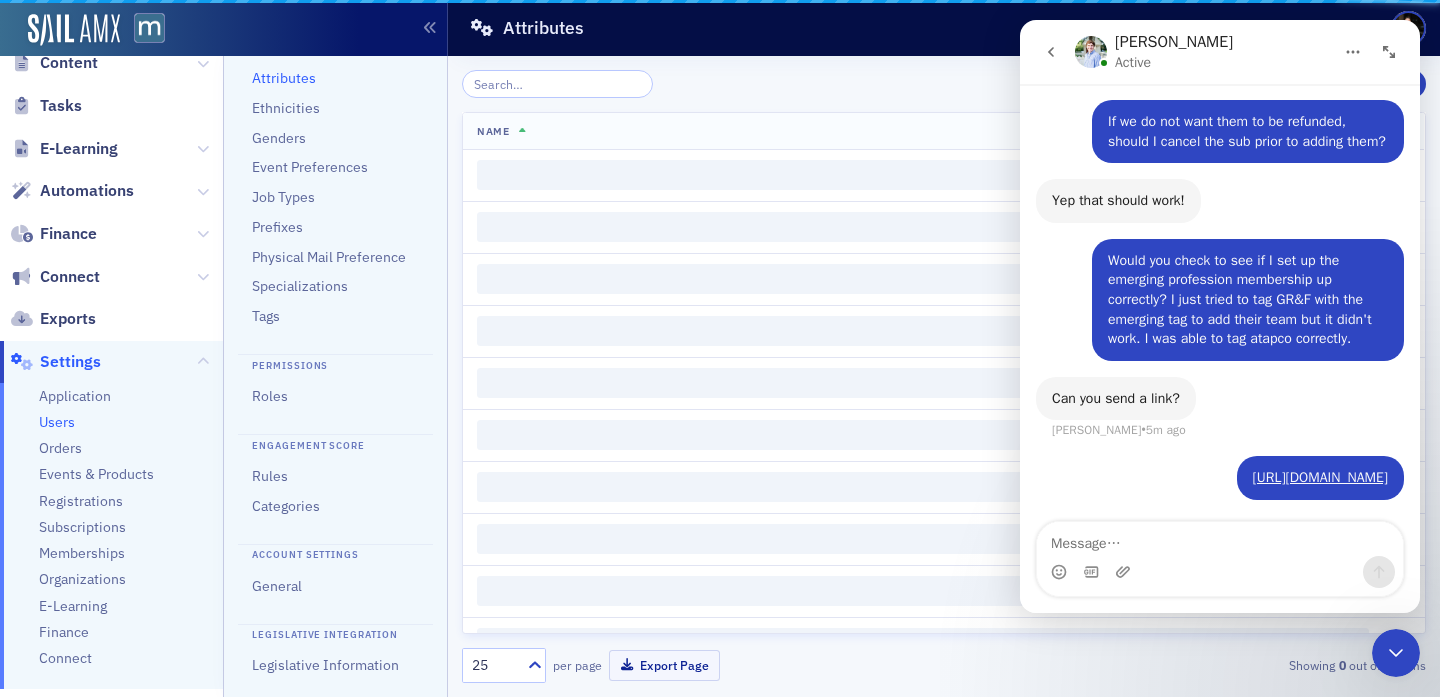 scroll, scrollTop: 122, scrollLeft: 0, axis: vertical 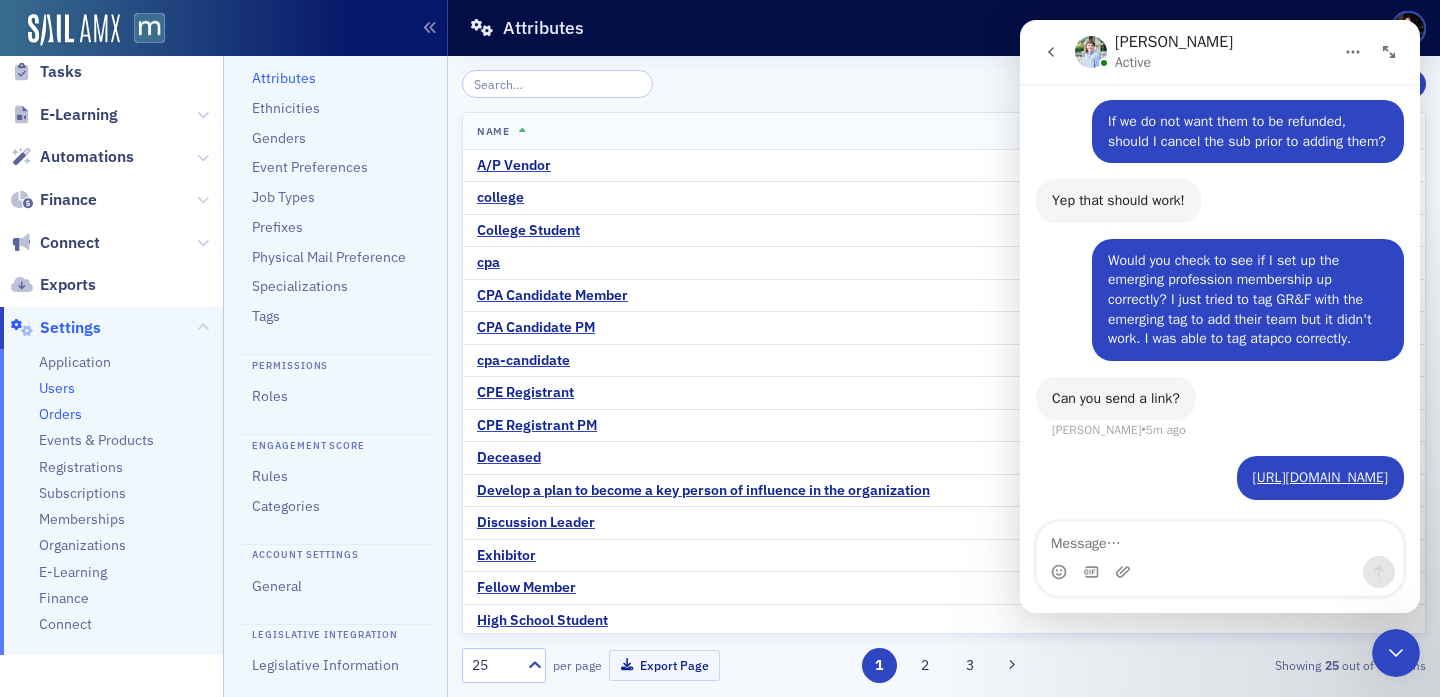 click on "Orders" 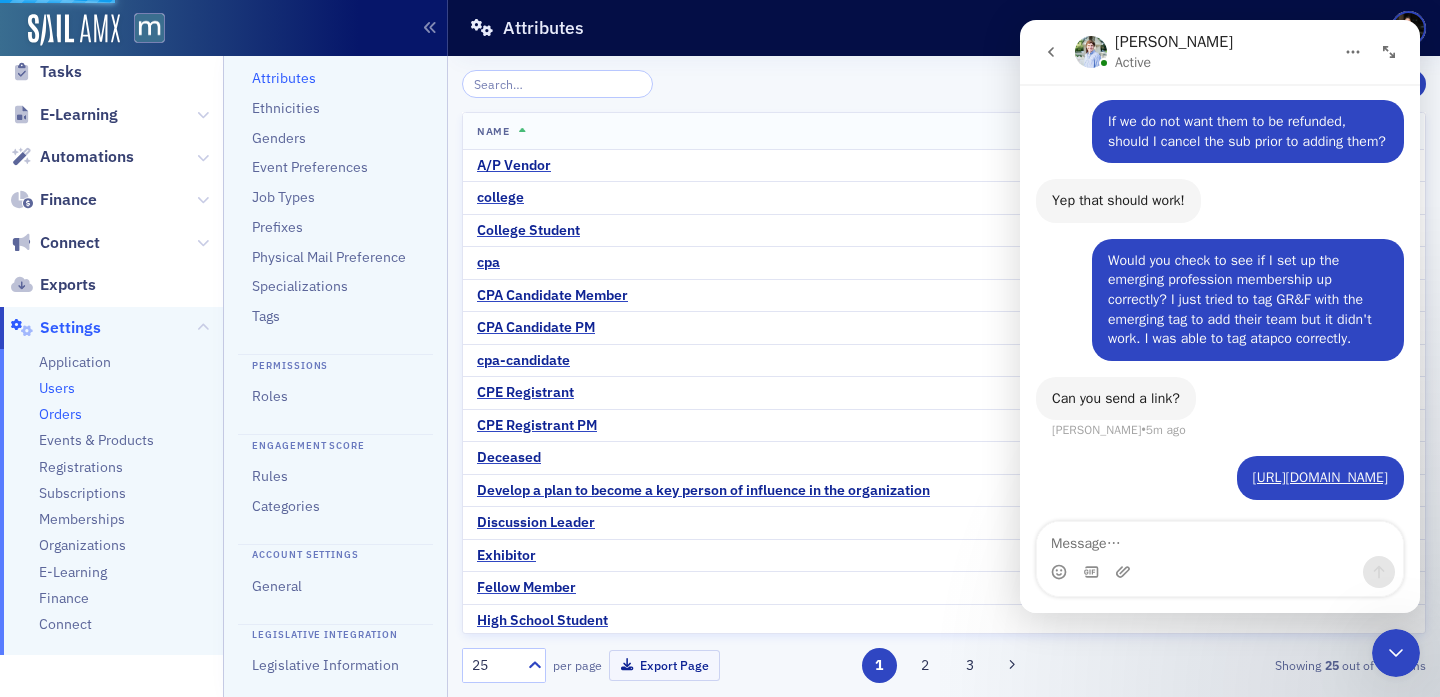 scroll, scrollTop: 0, scrollLeft: 0, axis: both 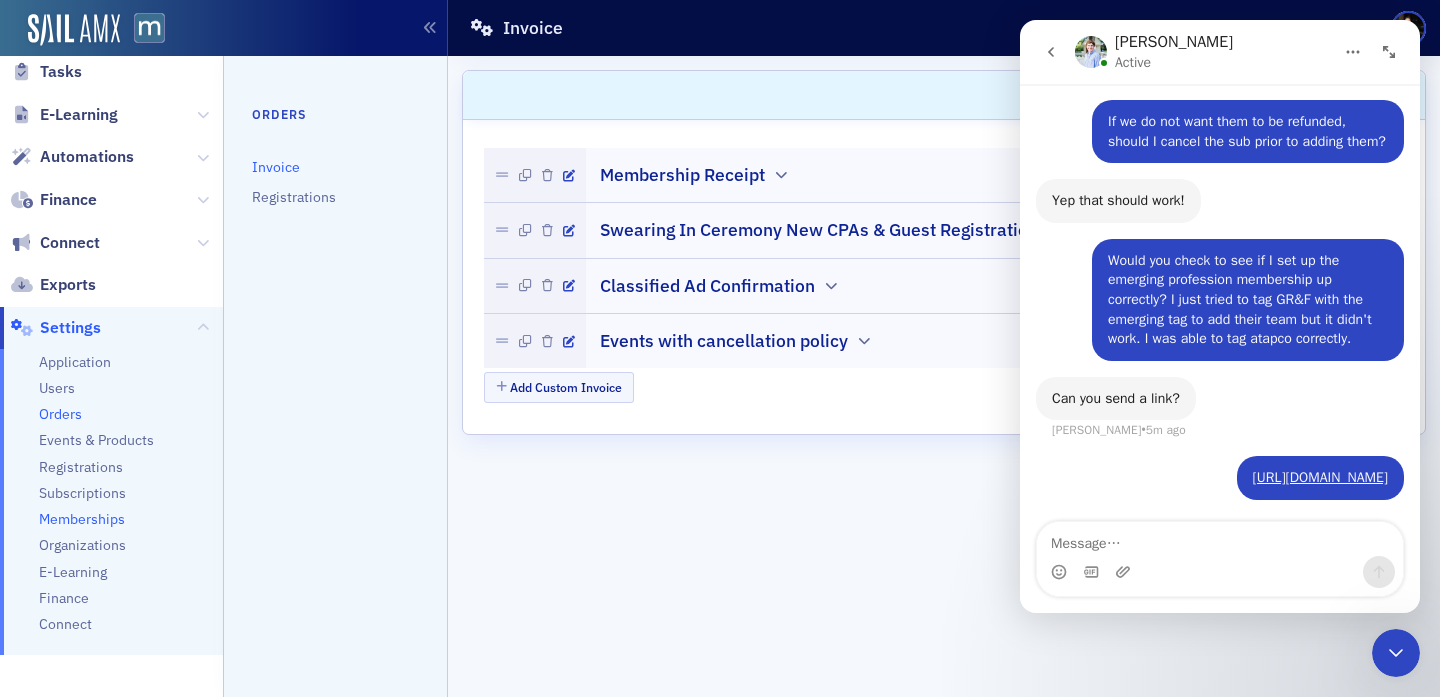 click on "Memberships" 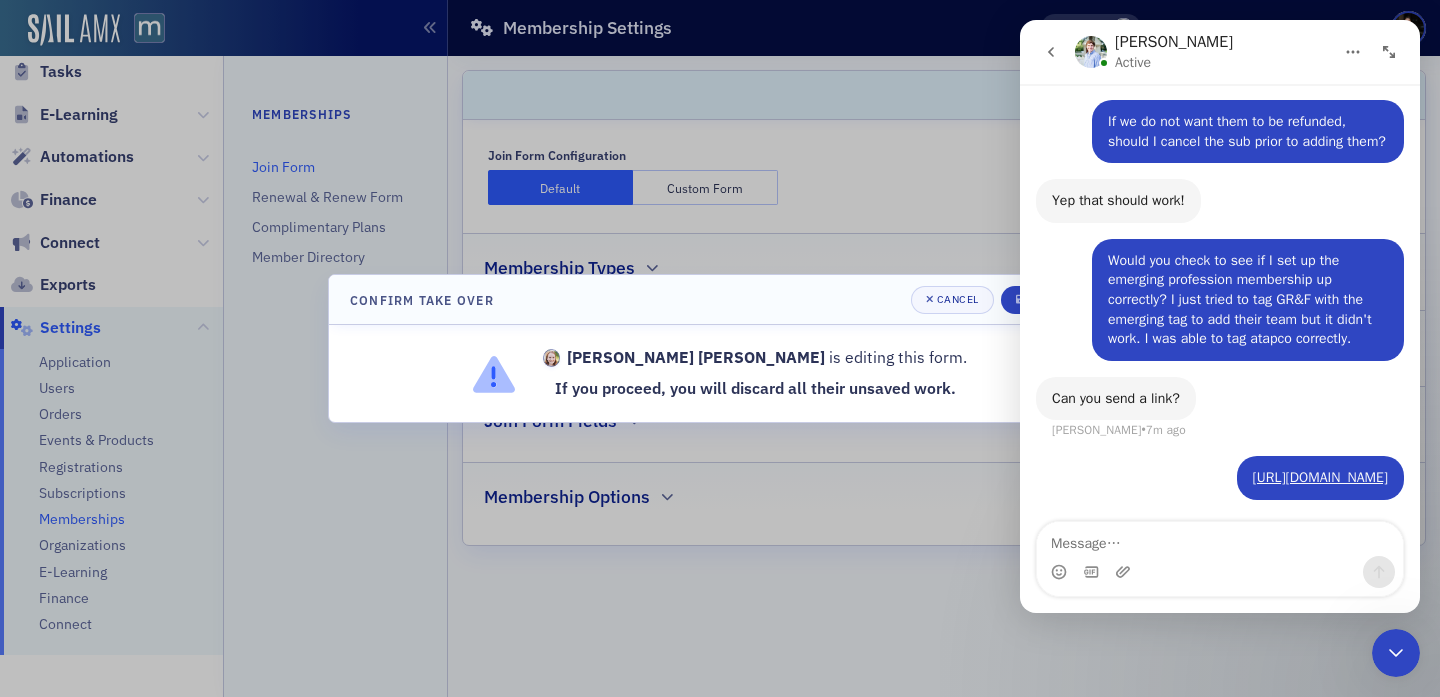 click at bounding box center [720, 348] 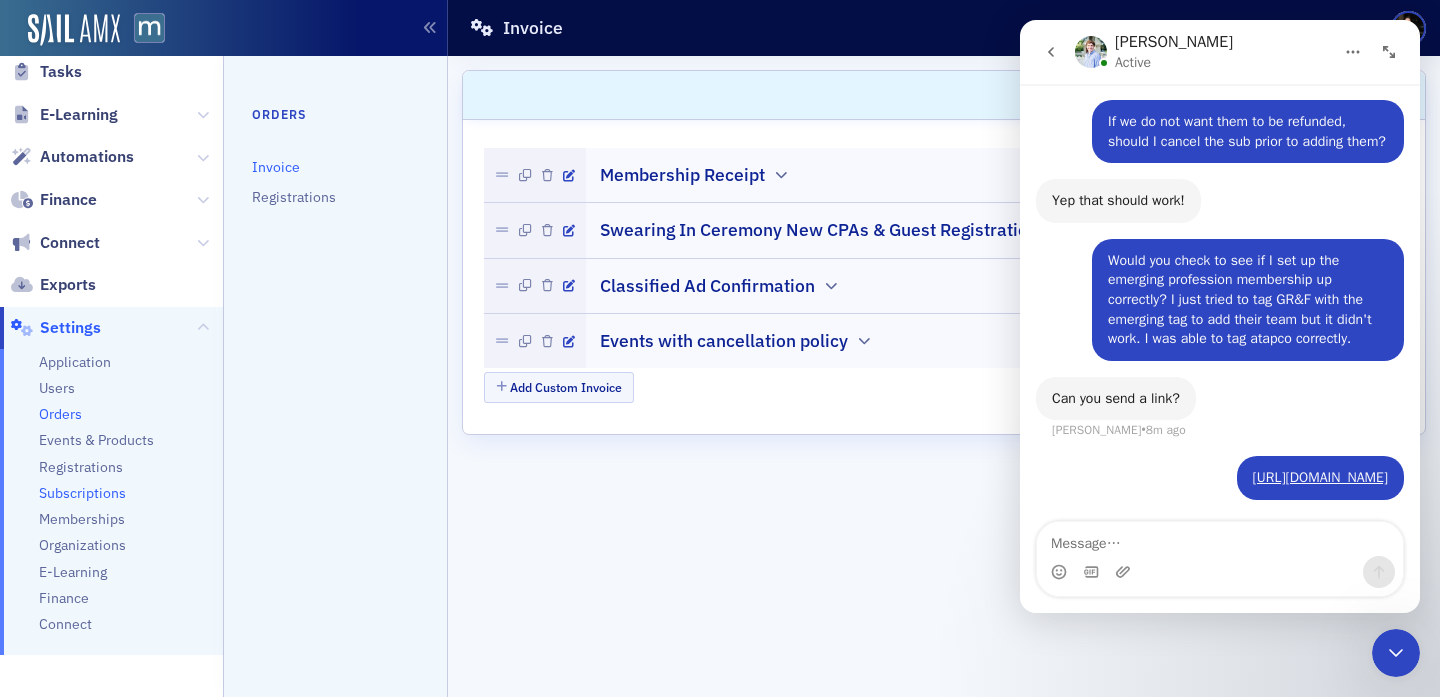 click on "Subscriptions" 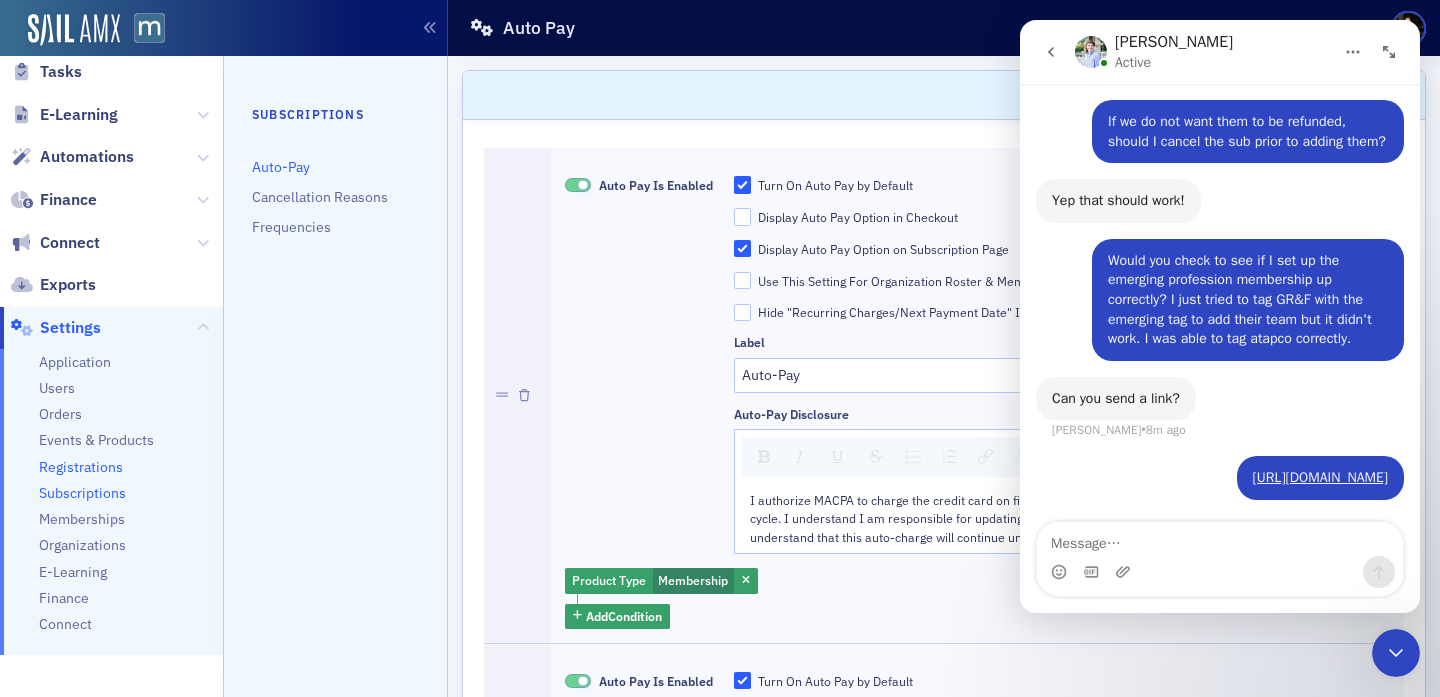 click on "Registrations" 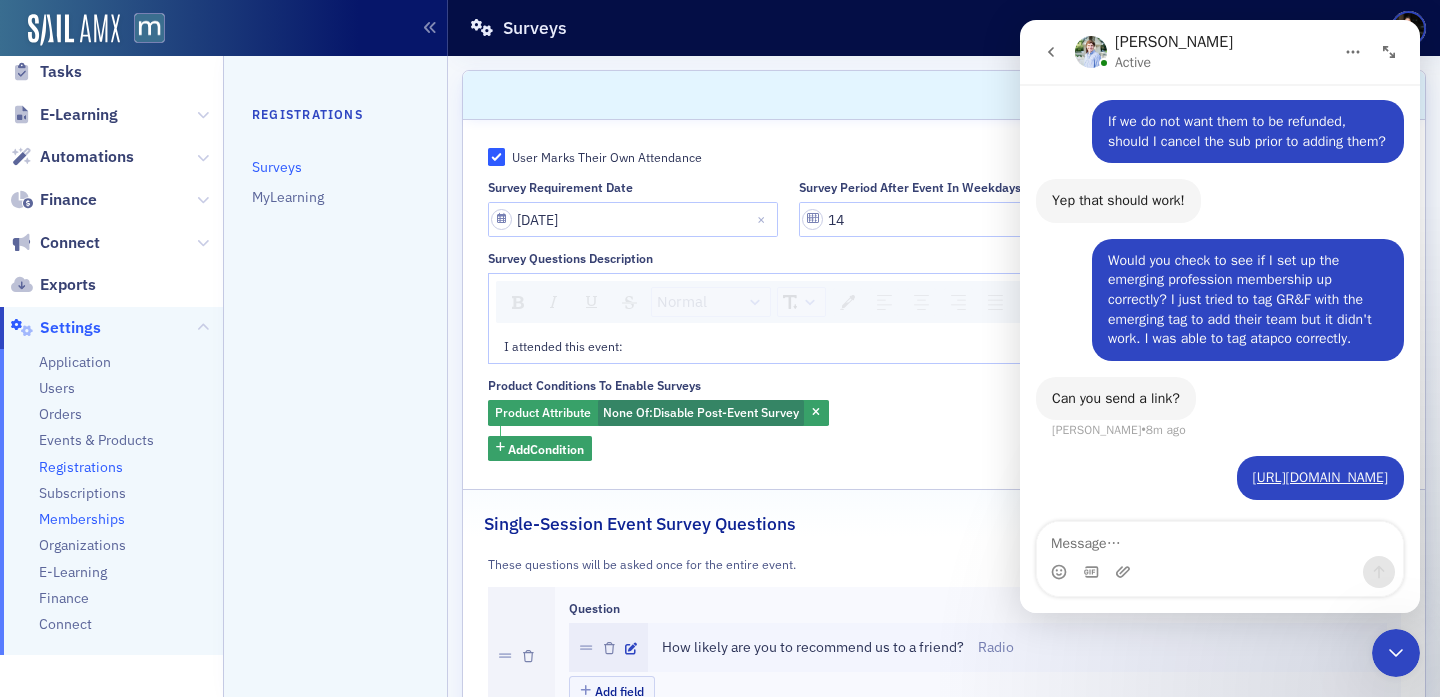 click on "Memberships" 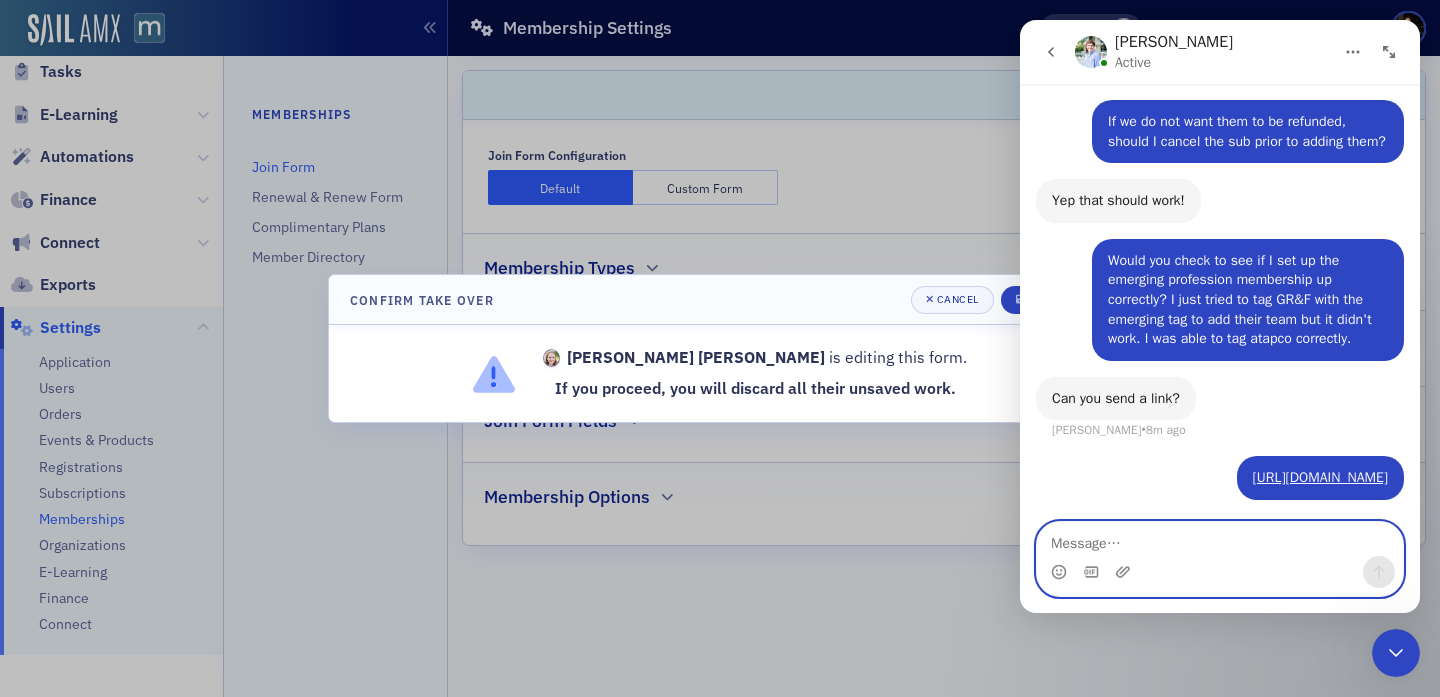 click at bounding box center (1220, 539) 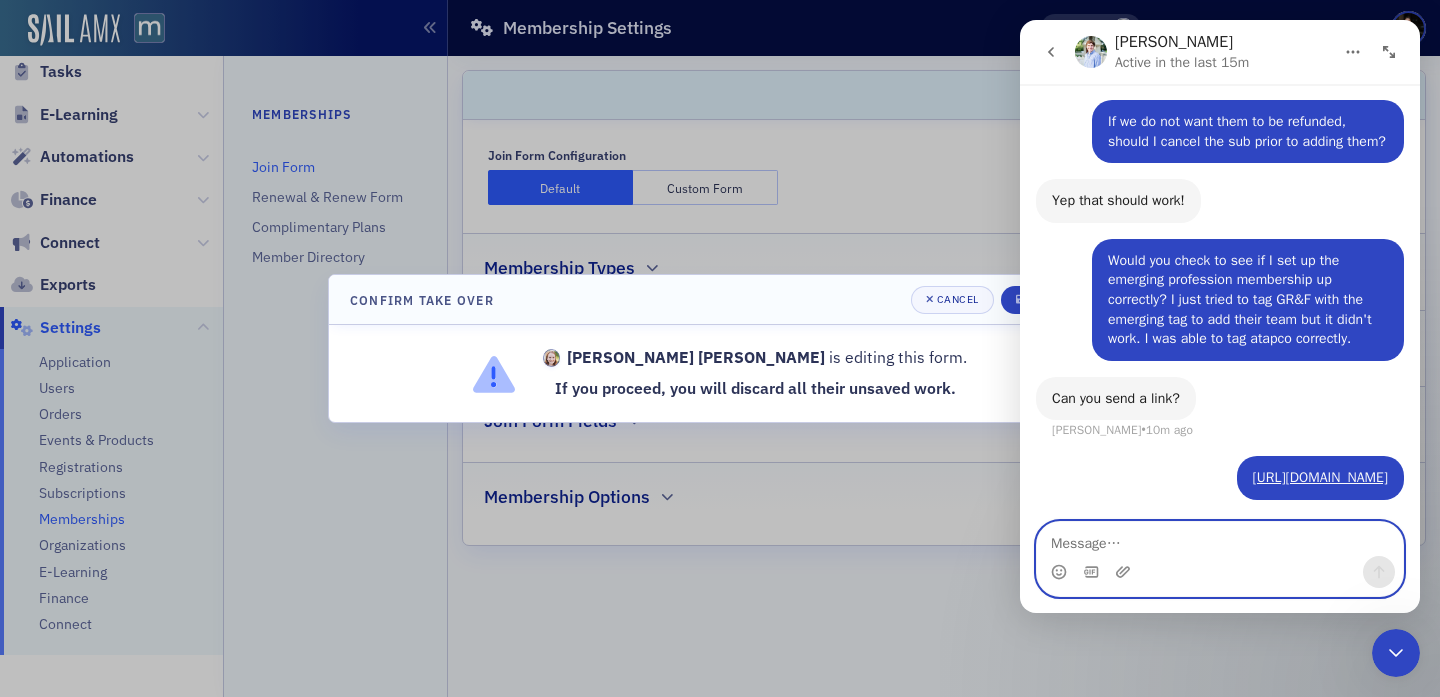 scroll, scrollTop: 911, scrollLeft: 0, axis: vertical 